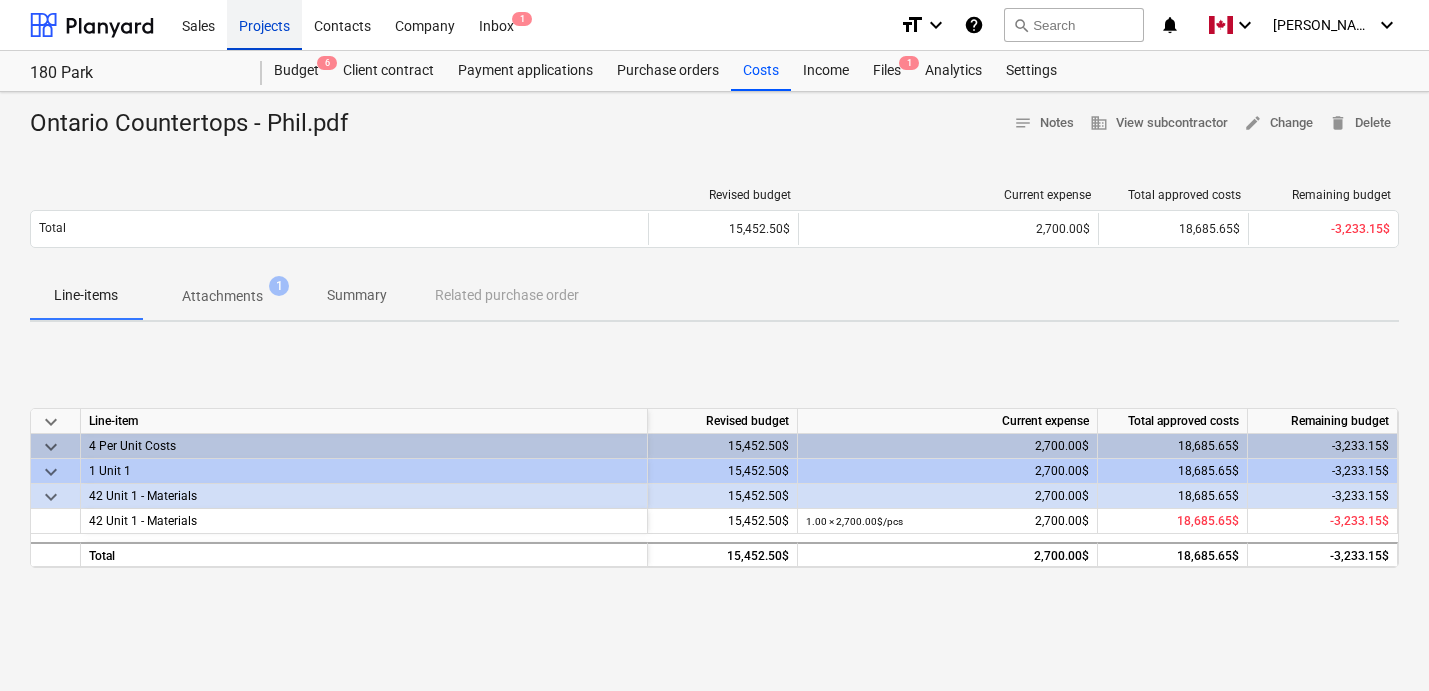 scroll, scrollTop: 0, scrollLeft: 0, axis: both 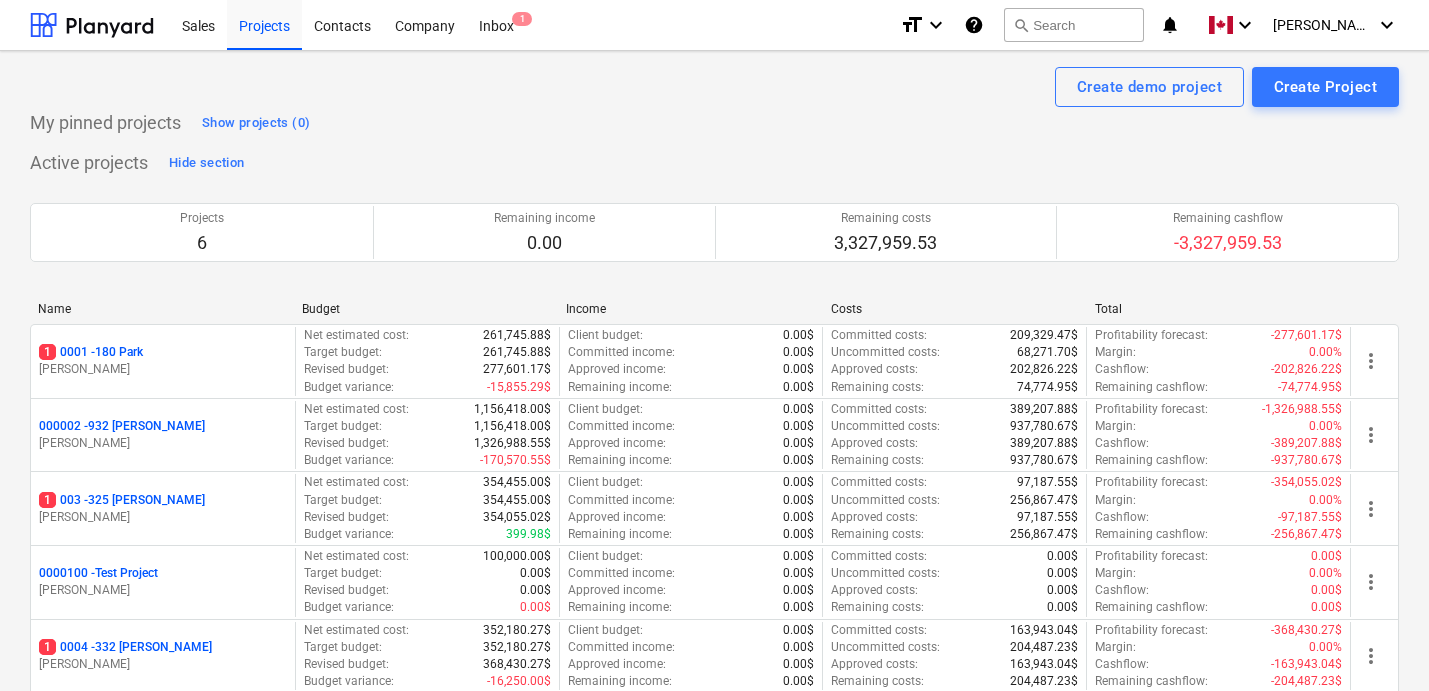 click on "Create demo project Create Project" at bounding box center [714, 87] 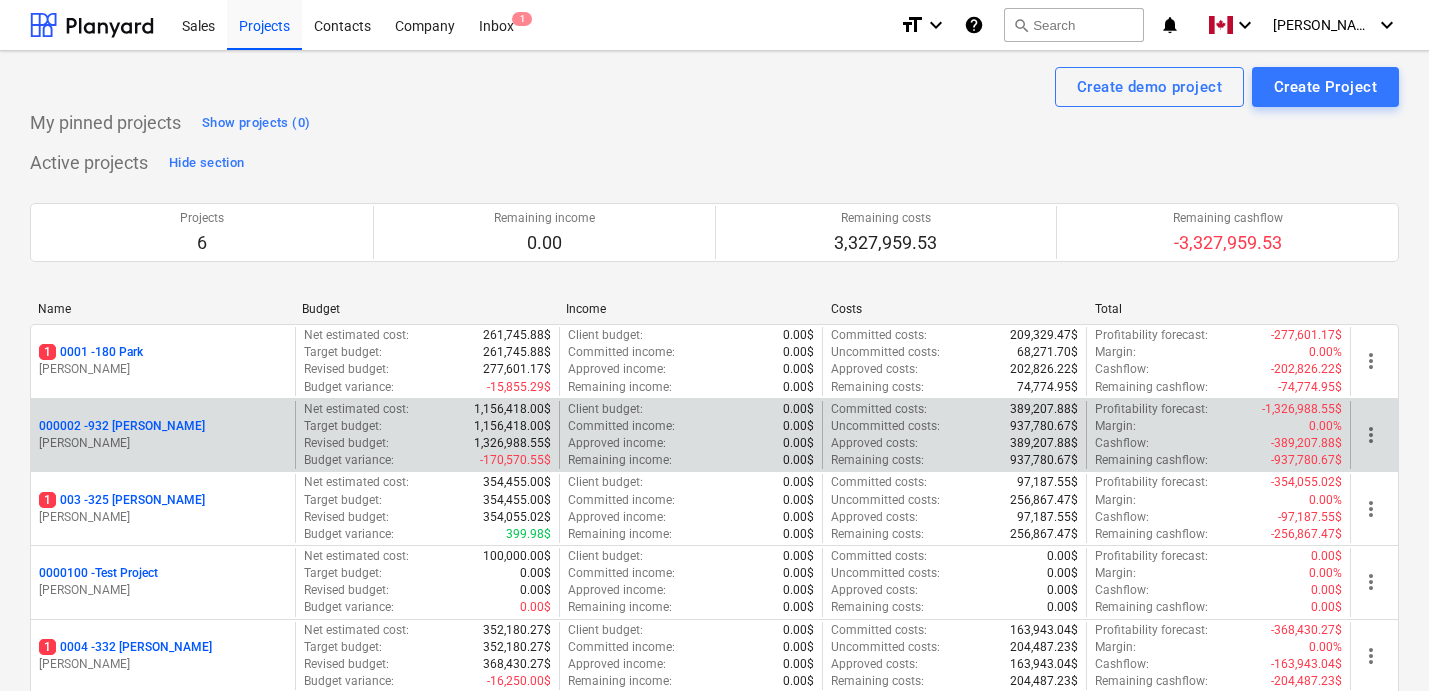 click on "000002 -  932 [PERSON_NAME]" at bounding box center [122, 426] 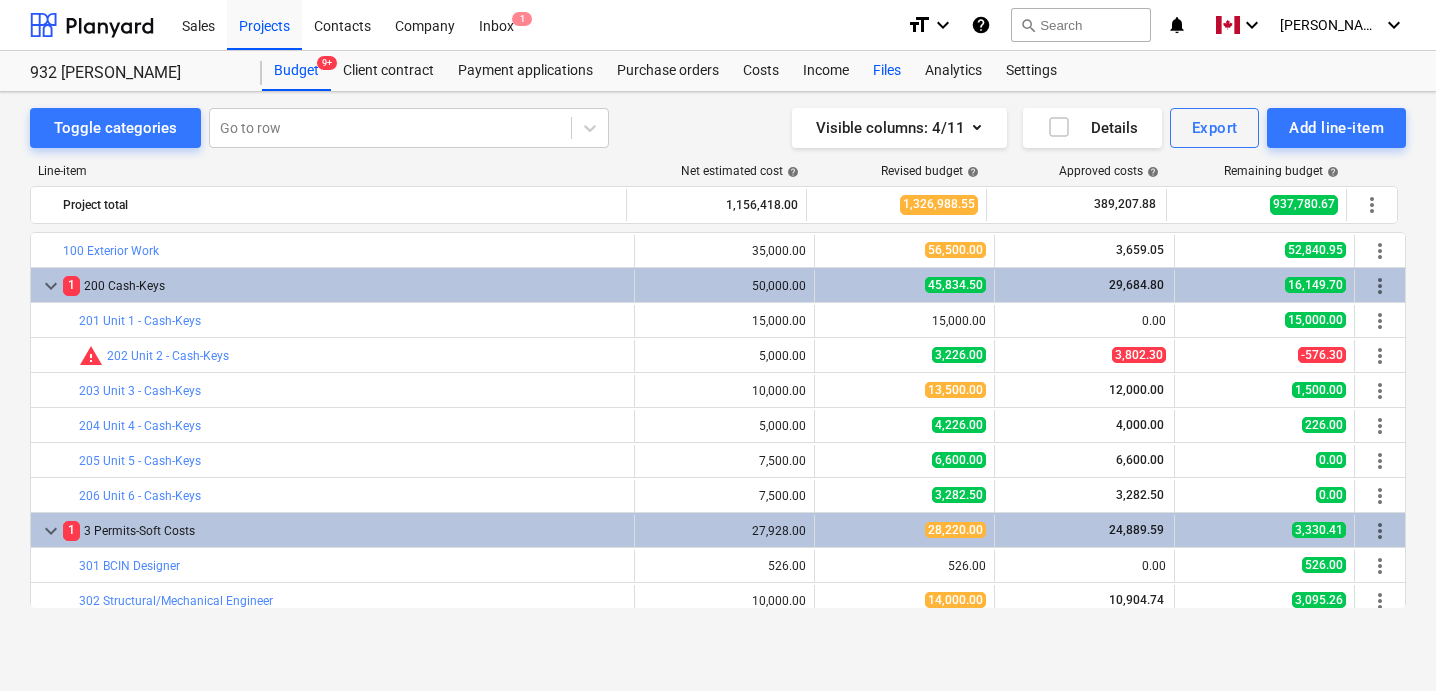 click on "Files" at bounding box center [887, 71] 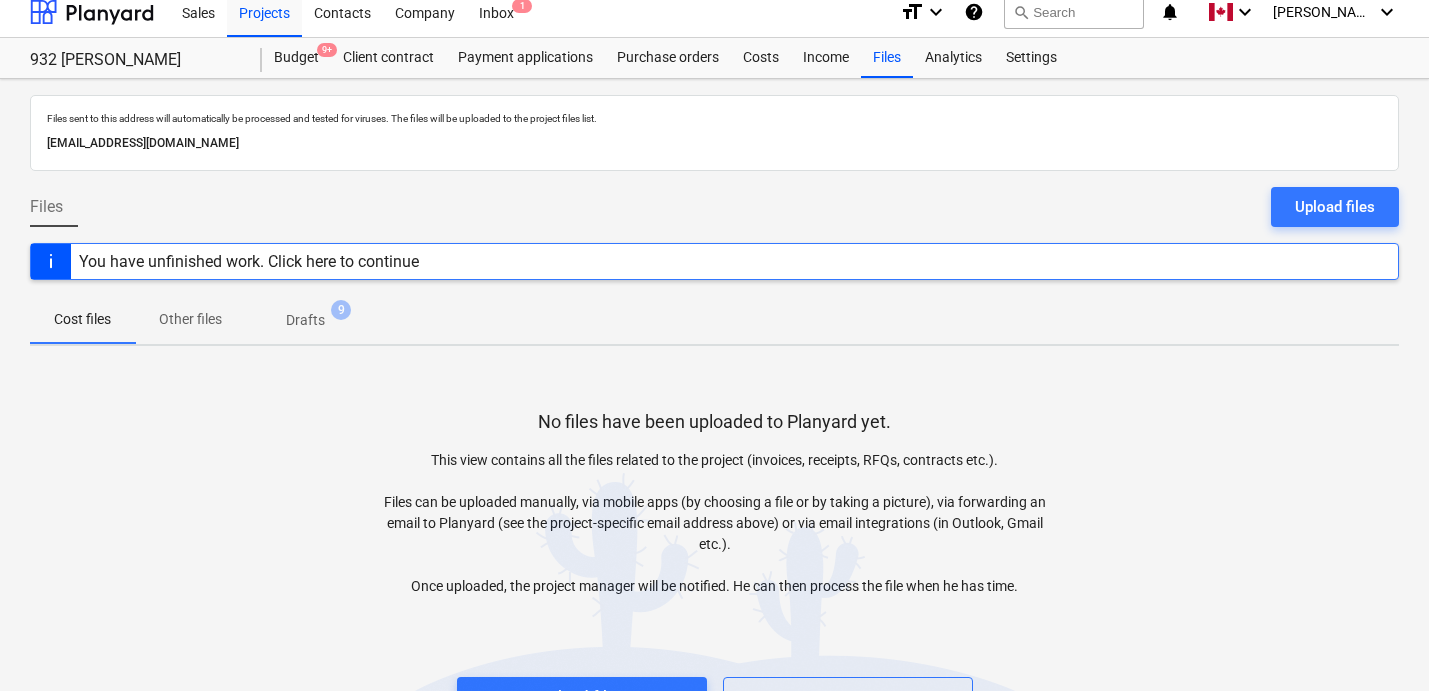 scroll, scrollTop: 0, scrollLeft: 0, axis: both 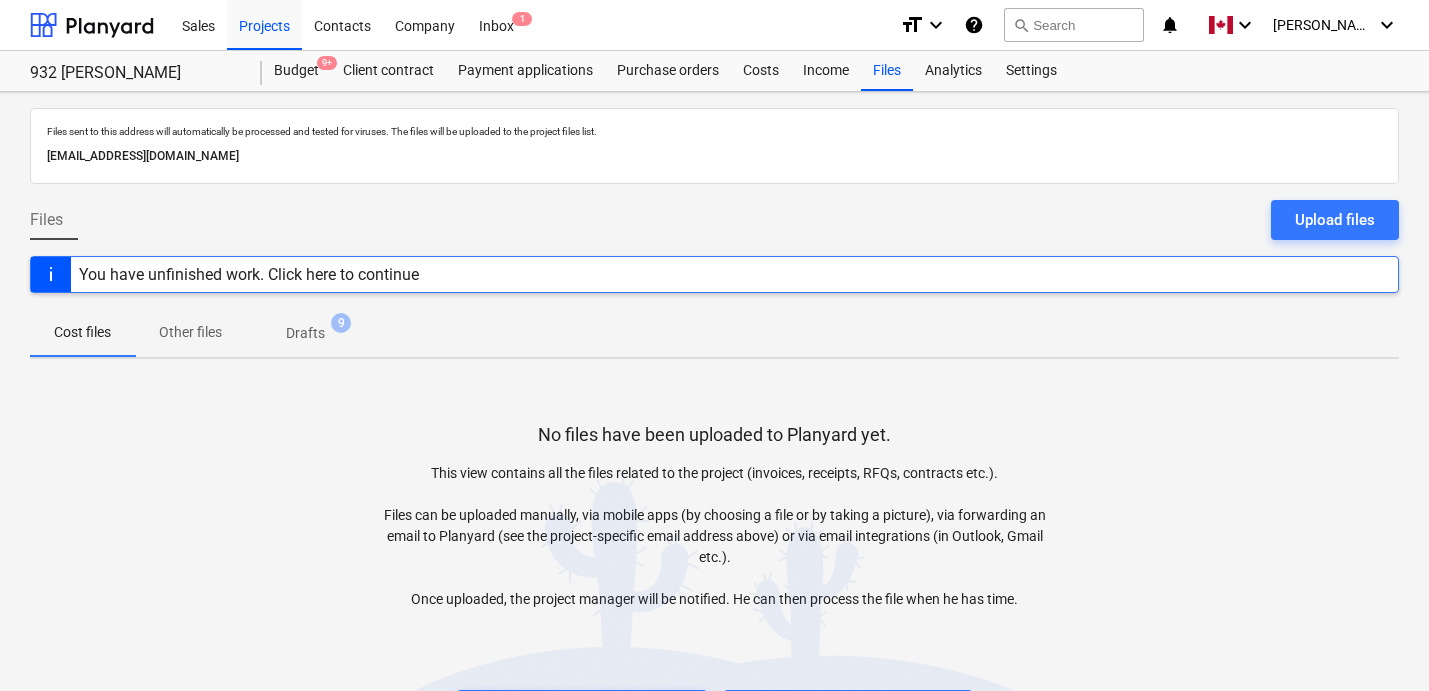 click on "Drafts" at bounding box center (305, 333) 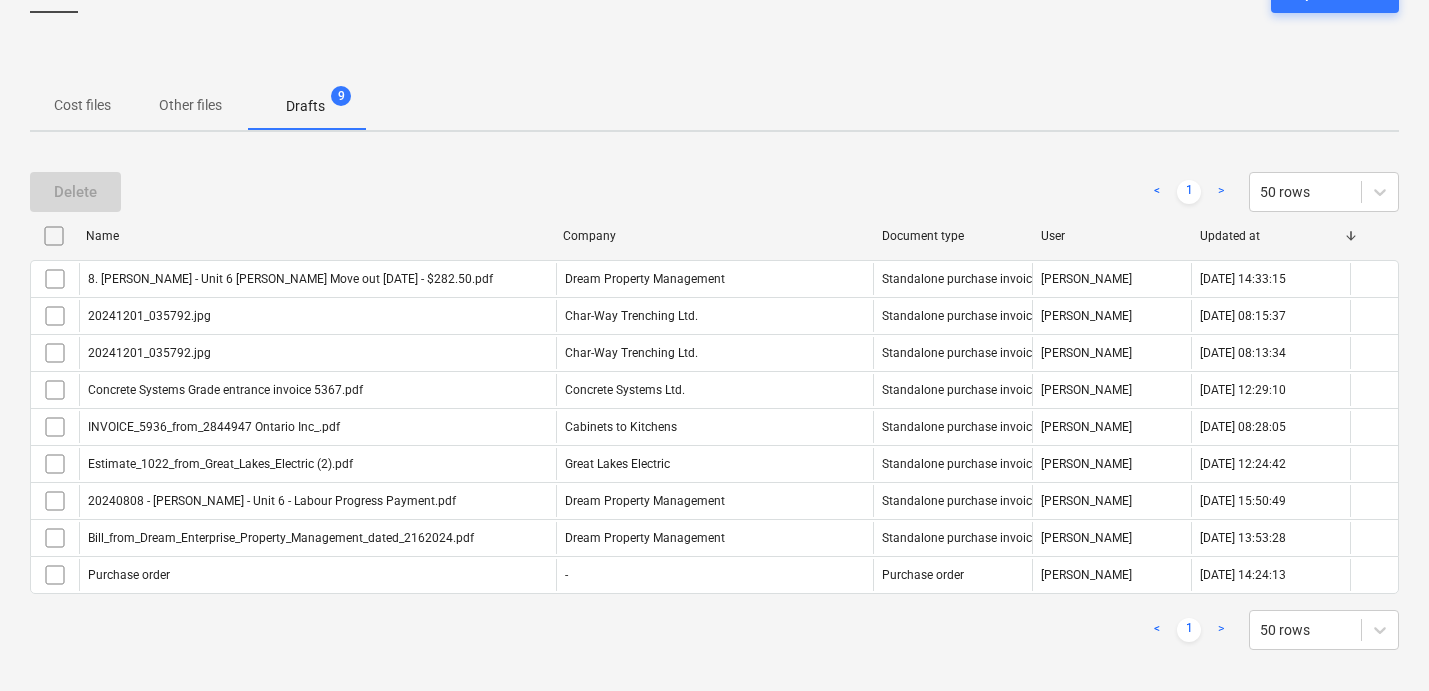 scroll, scrollTop: 242, scrollLeft: 0, axis: vertical 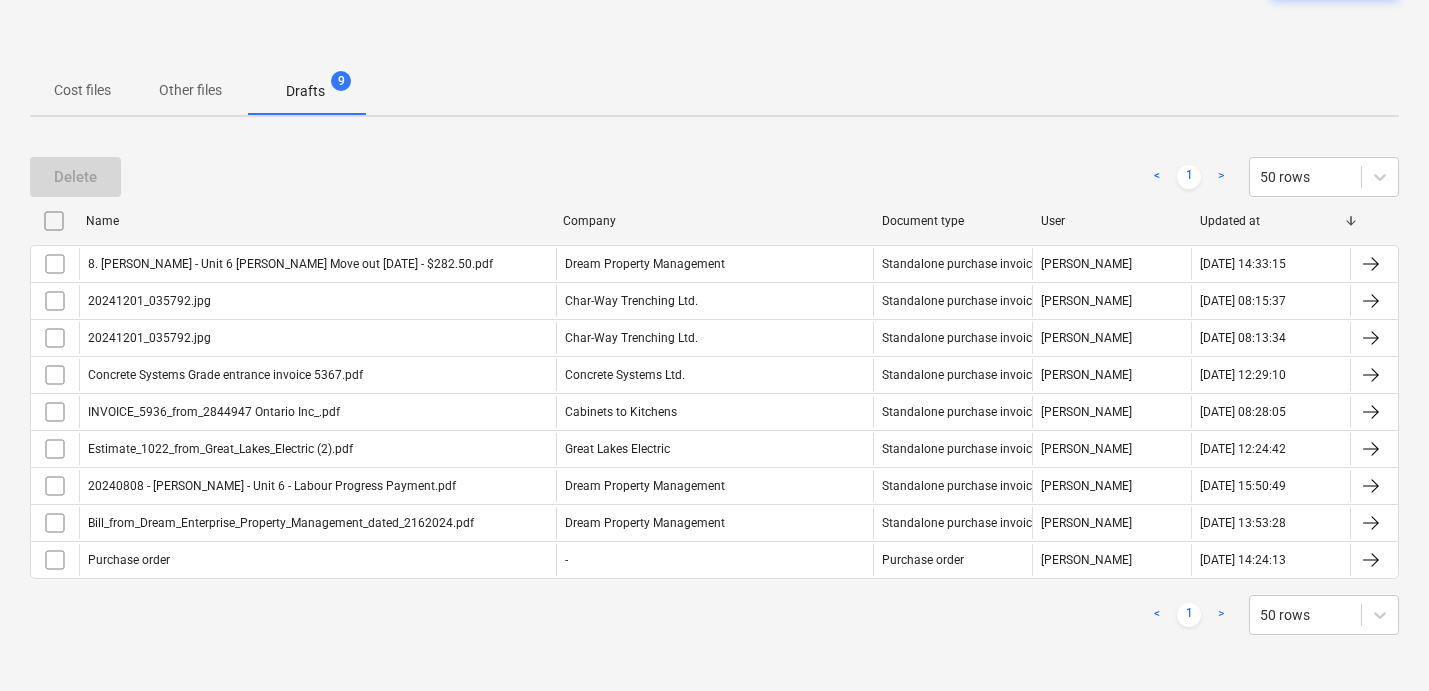 click on "< 1 > 50 rows" at bounding box center (714, 615) 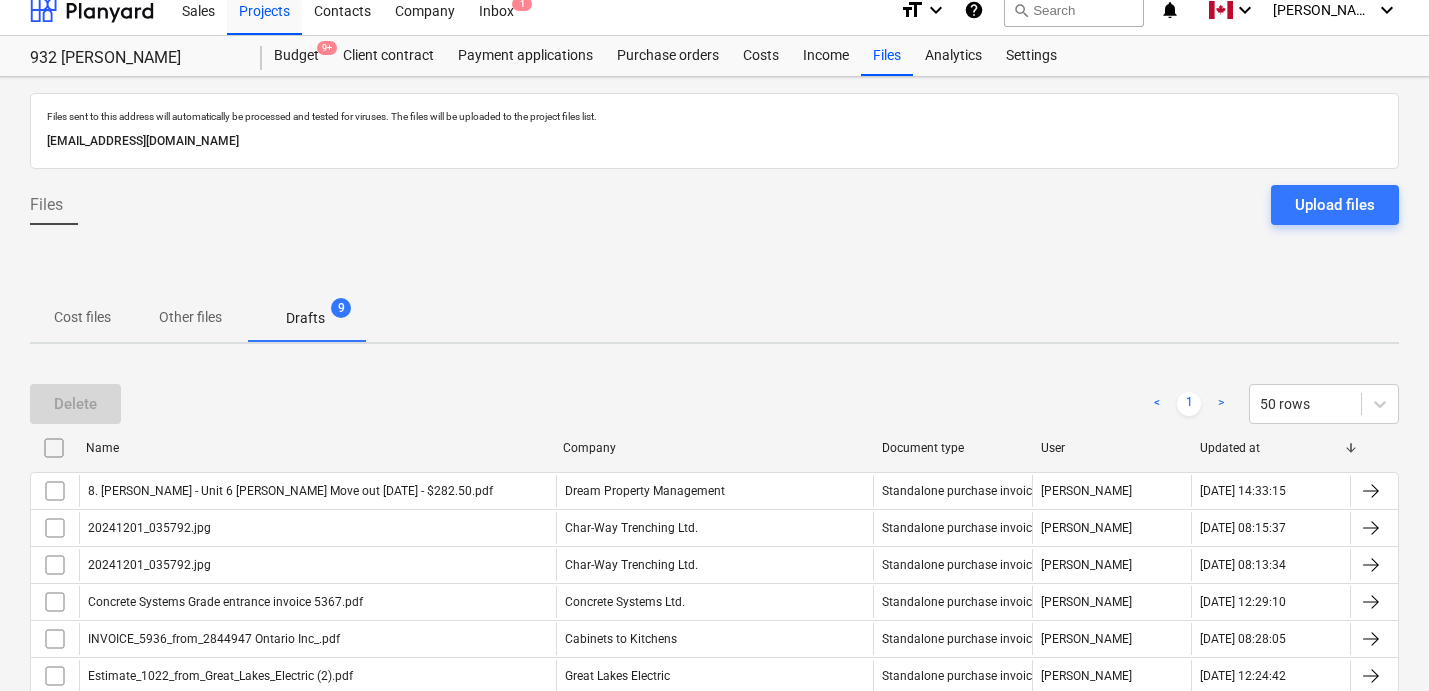 scroll, scrollTop: 0, scrollLeft: 0, axis: both 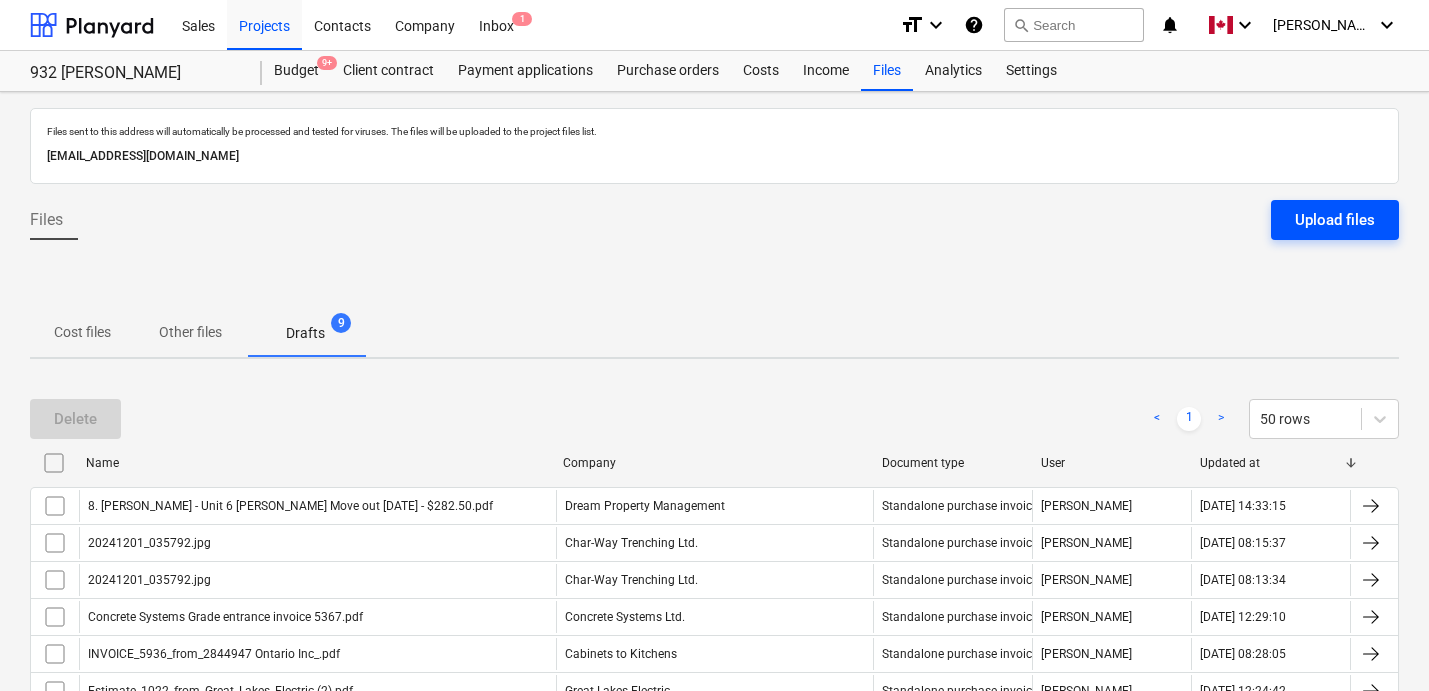 click on "Upload files" at bounding box center [1335, 220] 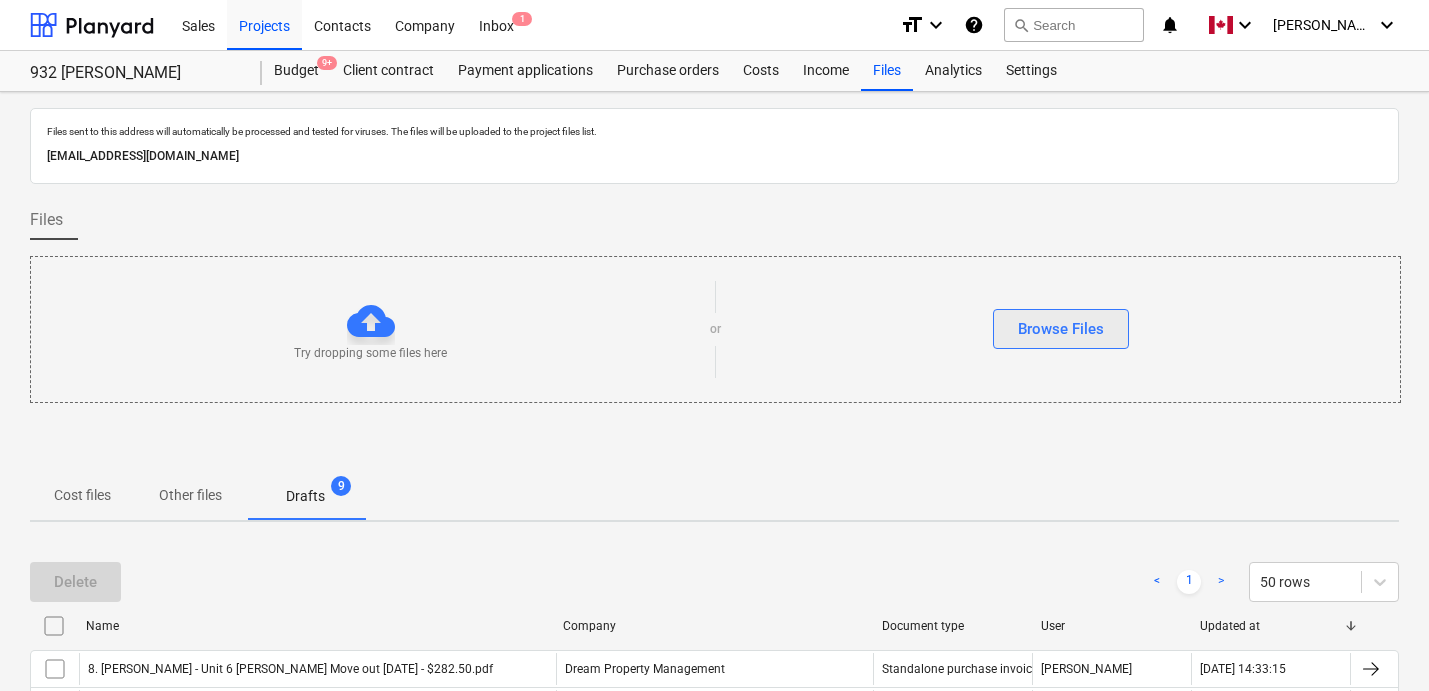 click on "Browse Files" at bounding box center (1061, 329) 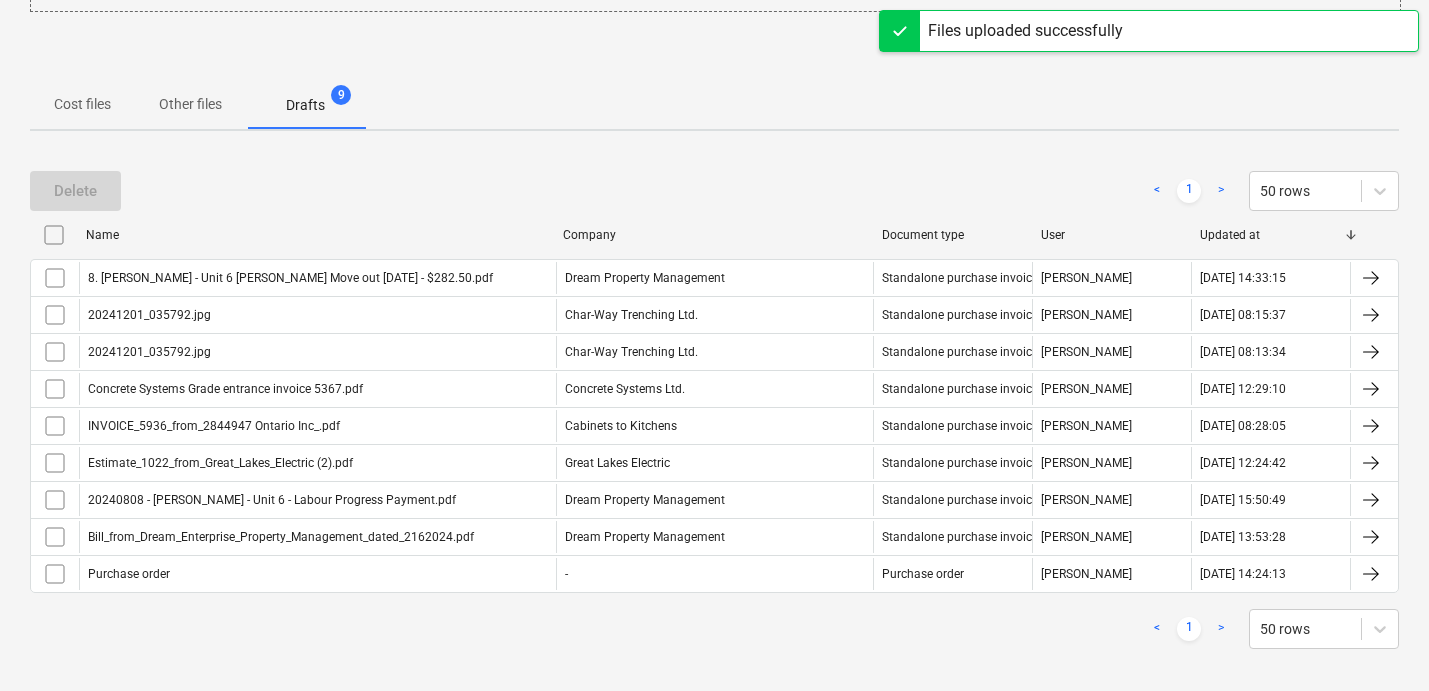 scroll, scrollTop: 405, scrollLeft: 0, axis: vertical 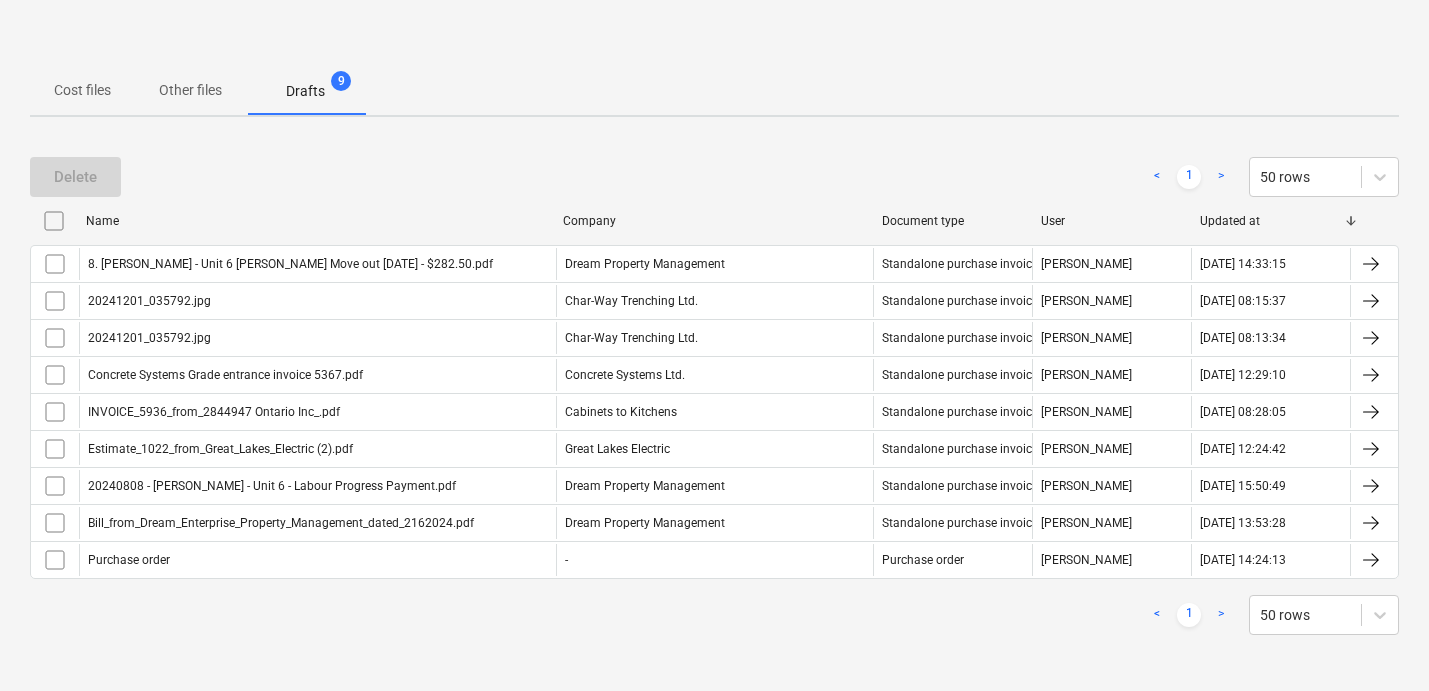 click on "Cost files" at bounding box center [82, 90] 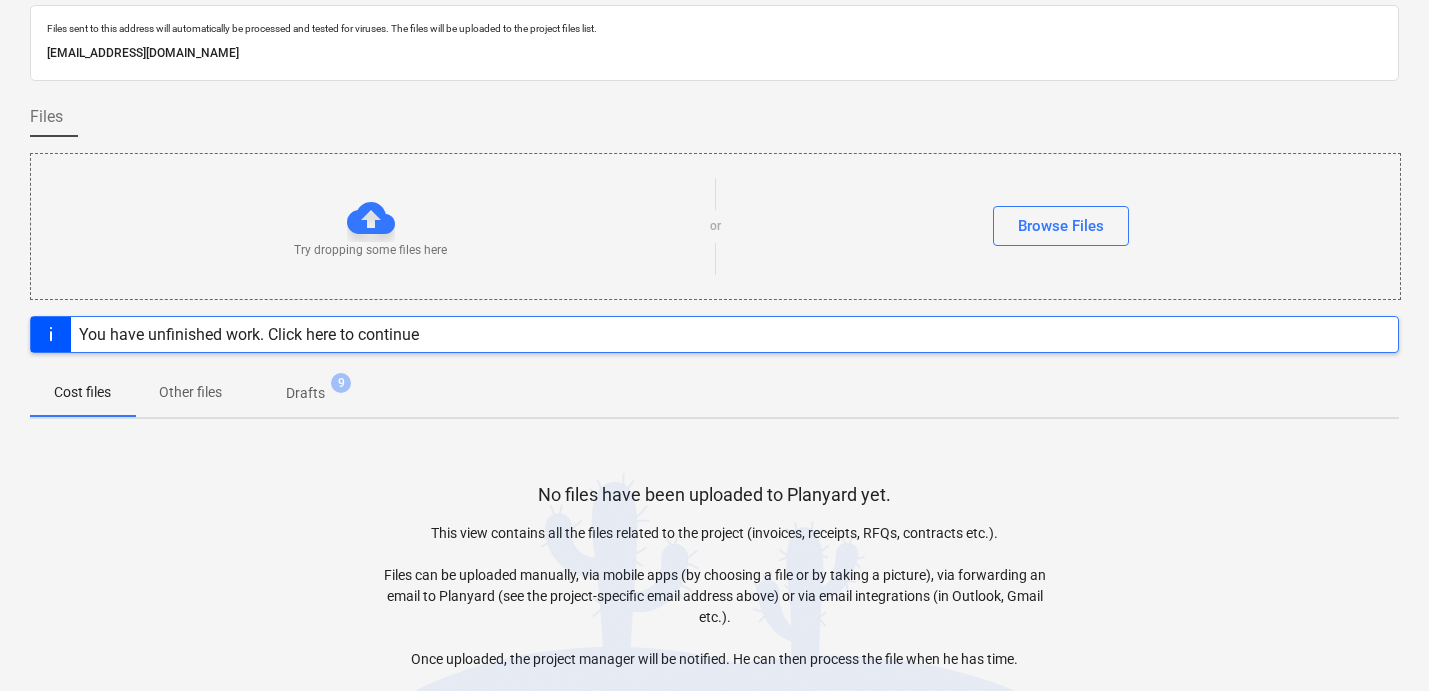 scroll, scrollTop: 0, scrollLeft: 0, axis: both 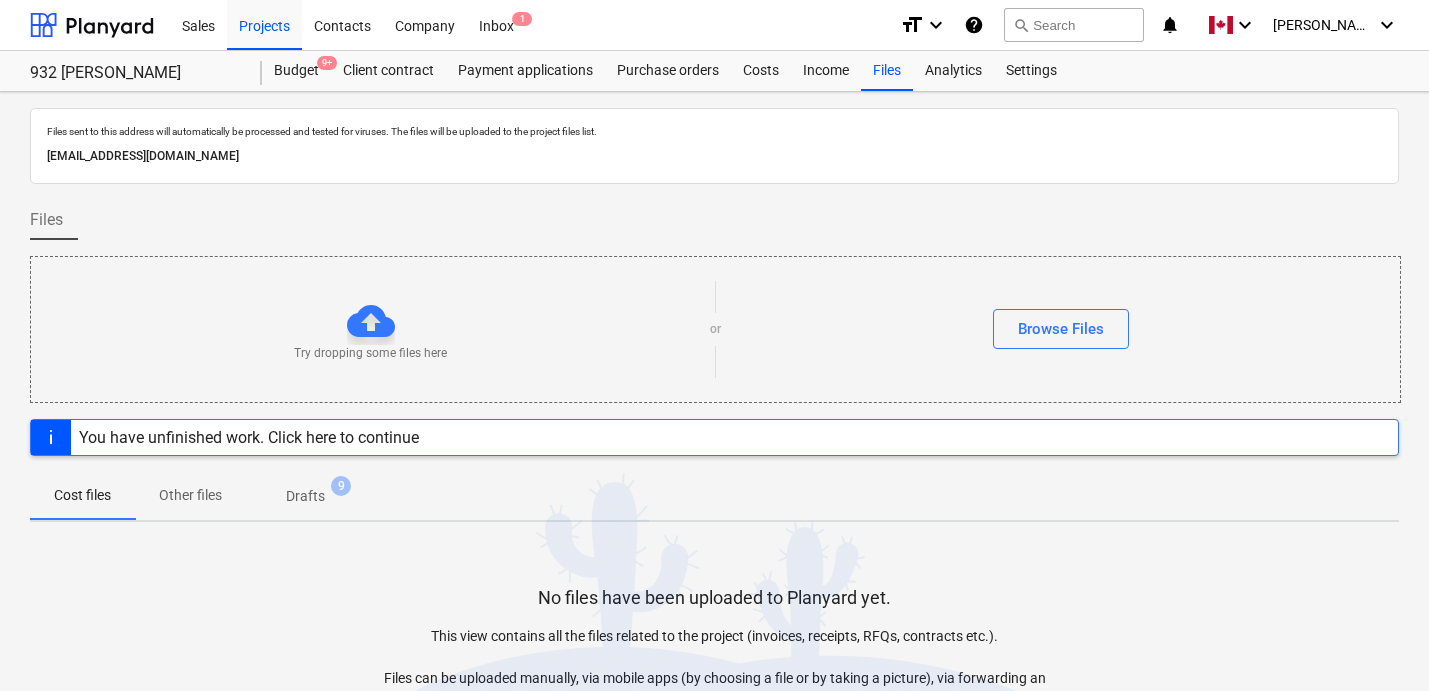 click on "Other files" at bounding box center (190, 495) 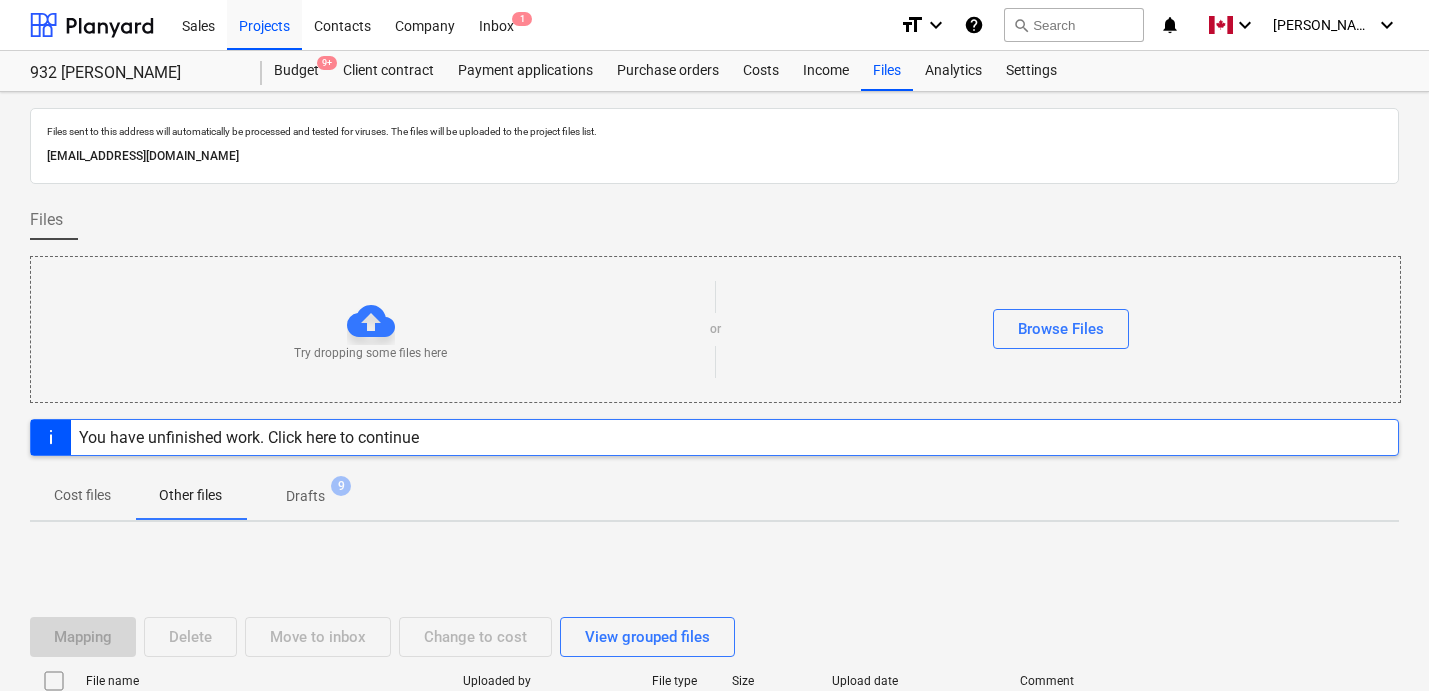 scroll, scrollTop: 179, scrollLeft: 0, axis: vertical 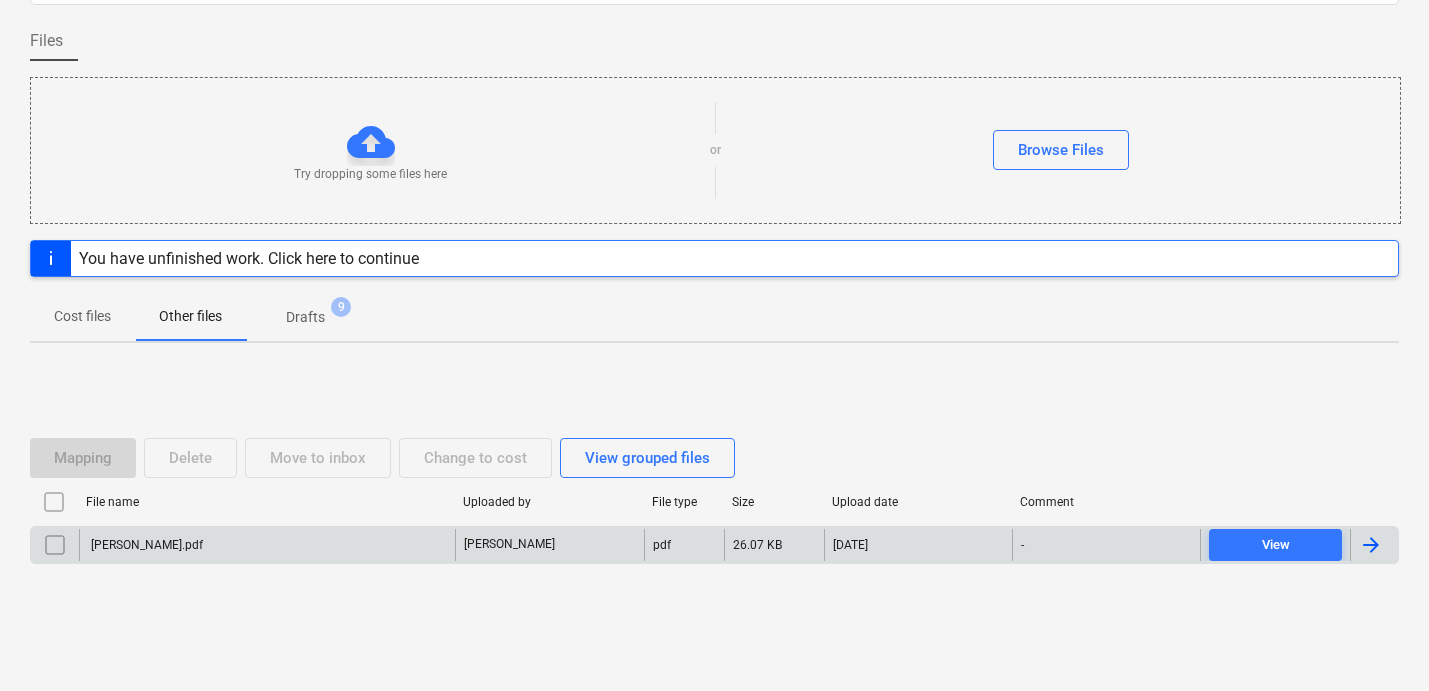click at bounding box center (1371, 545) 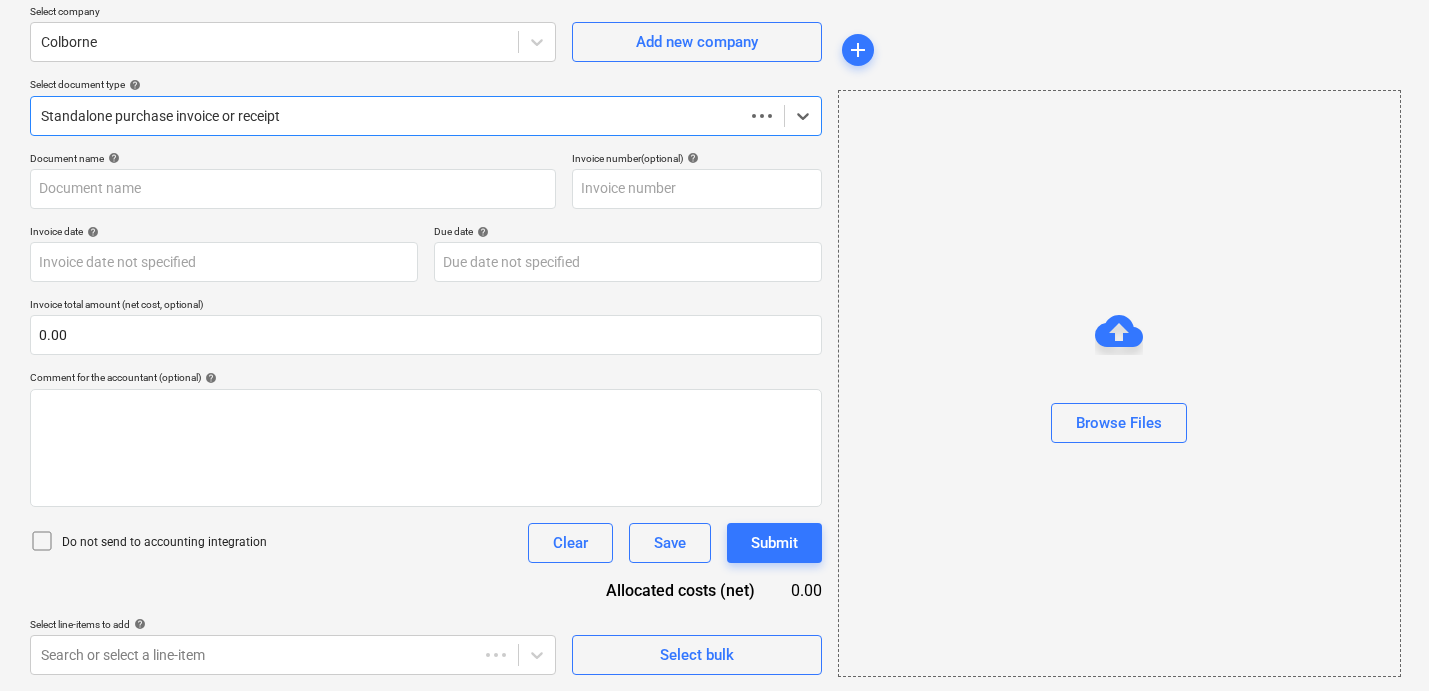 scroll, scrollTop: 159, scrollLeft: 0, axis: vertical 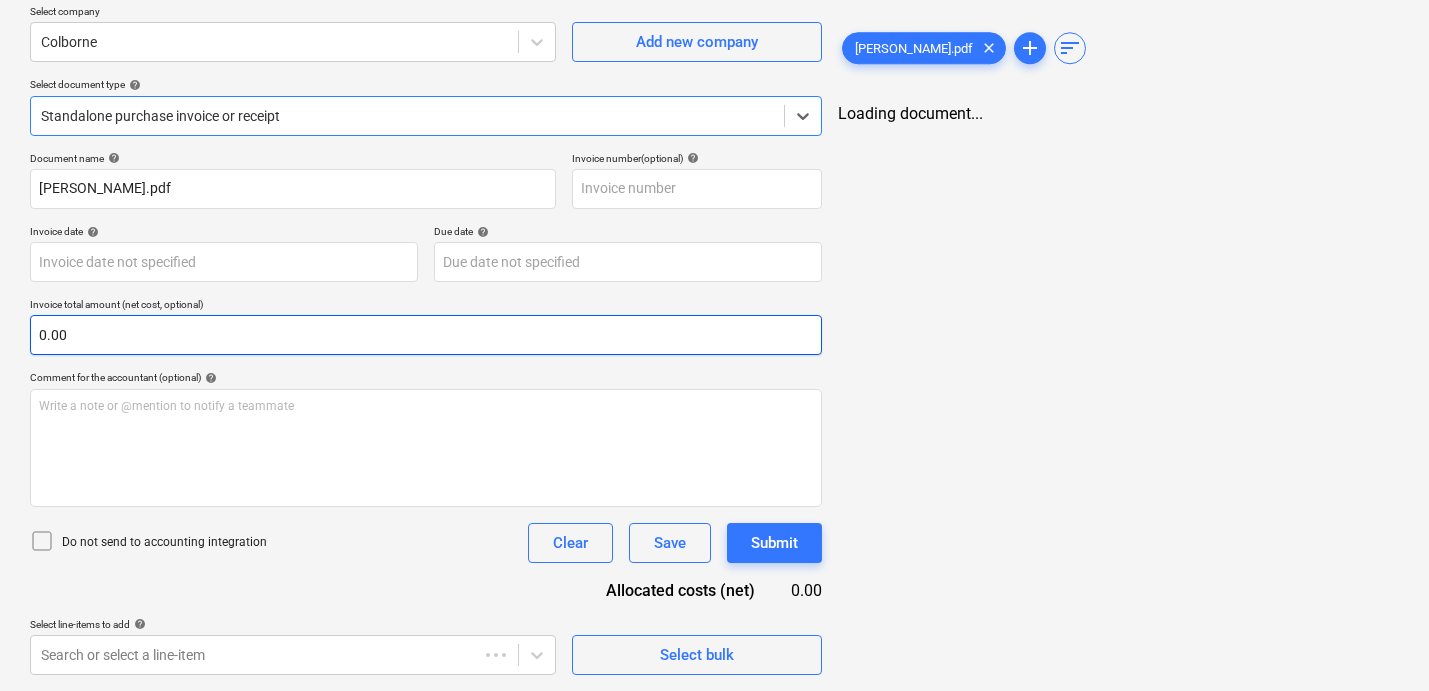 type on "[PERSON_NAME].pdf" 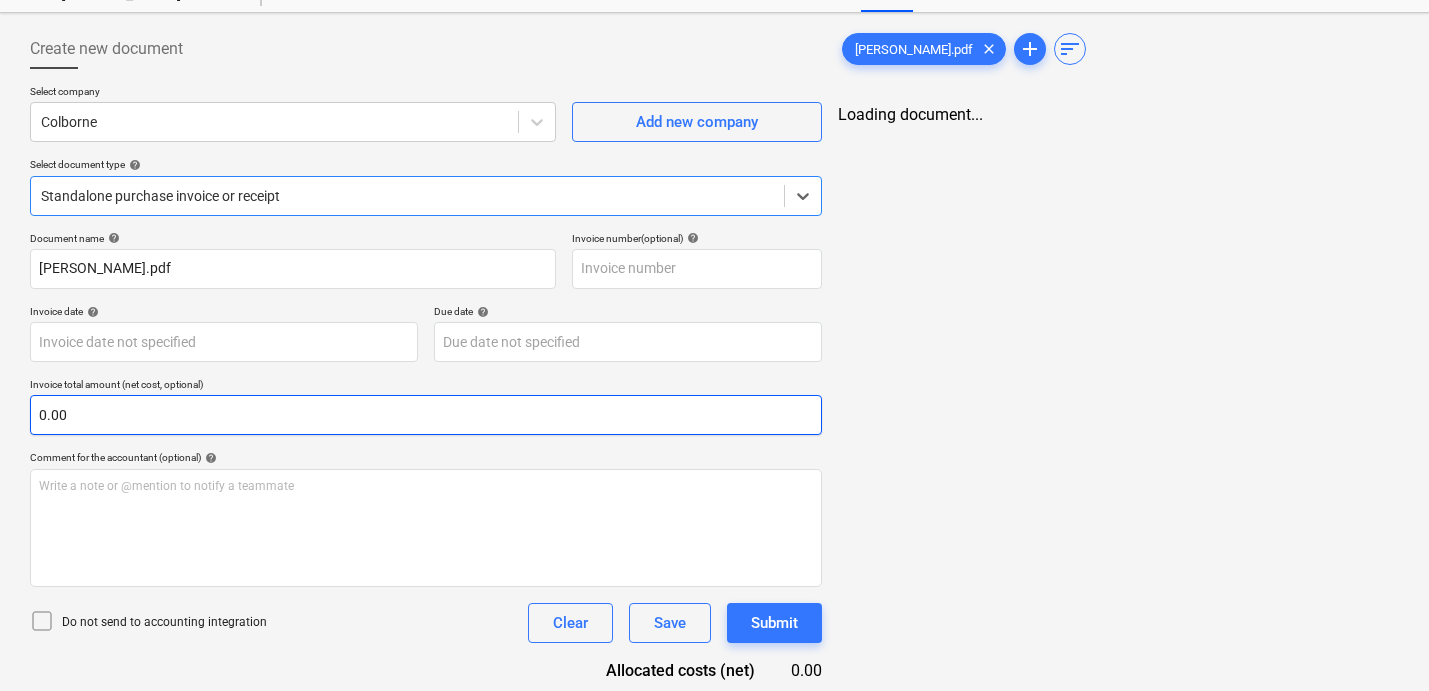 scroll, scrollTop: 0, scrollLeft: 0, axis: both 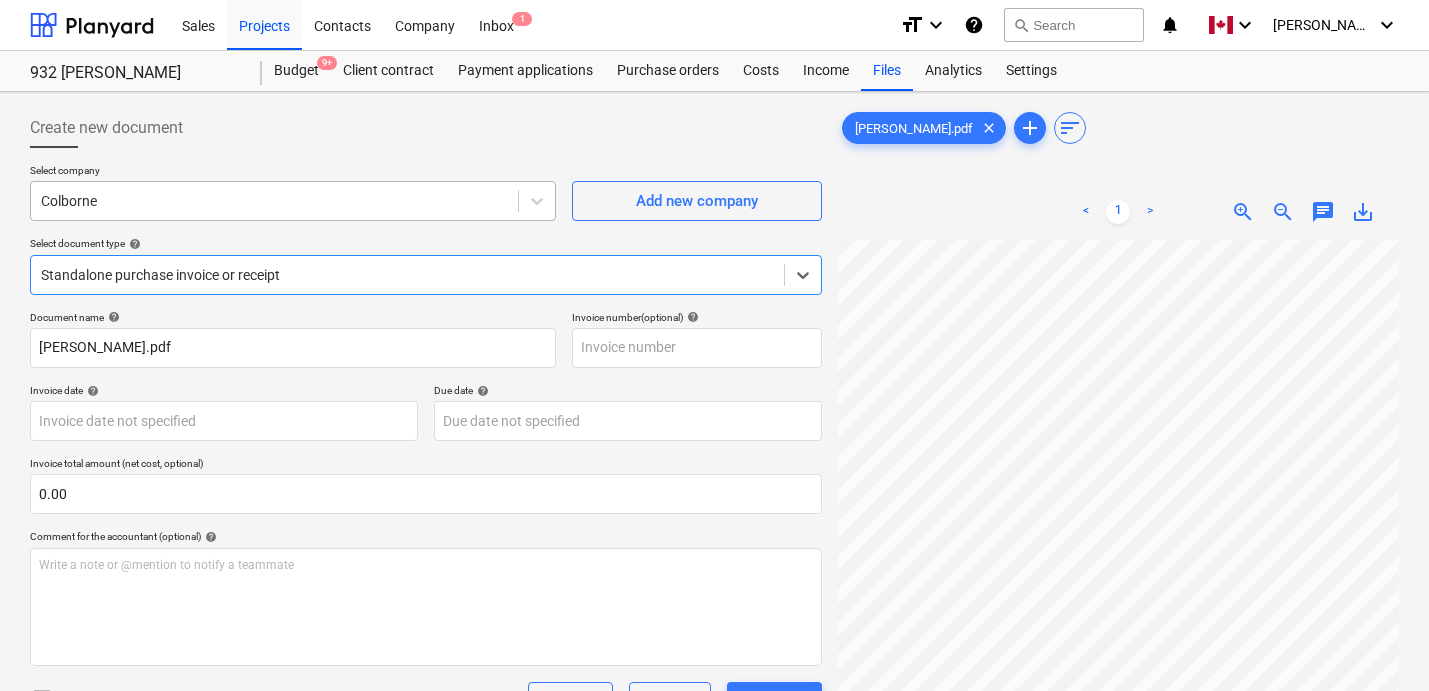 click at bounding box center [274, 201] 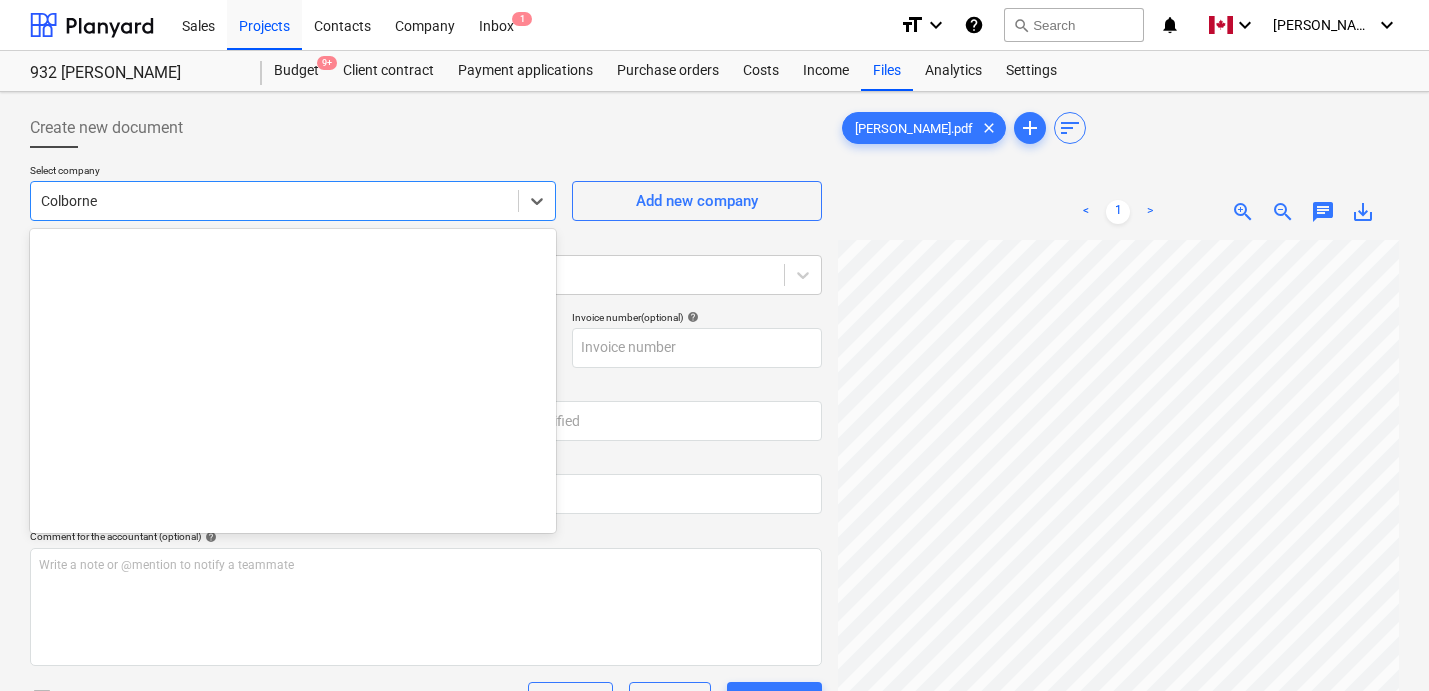 scroll, scrollTop: 1505, scrollLeft: 0, axis: vertical 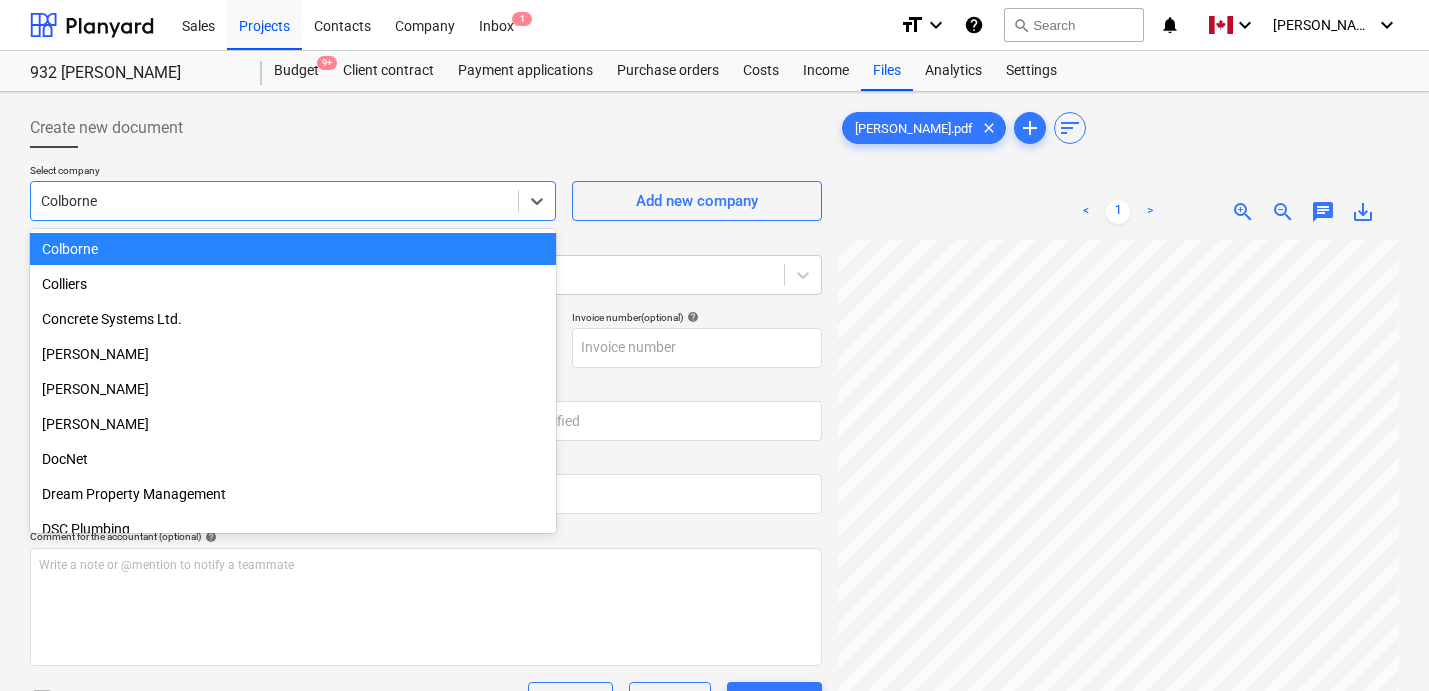 click at bounding box center (274, 201) 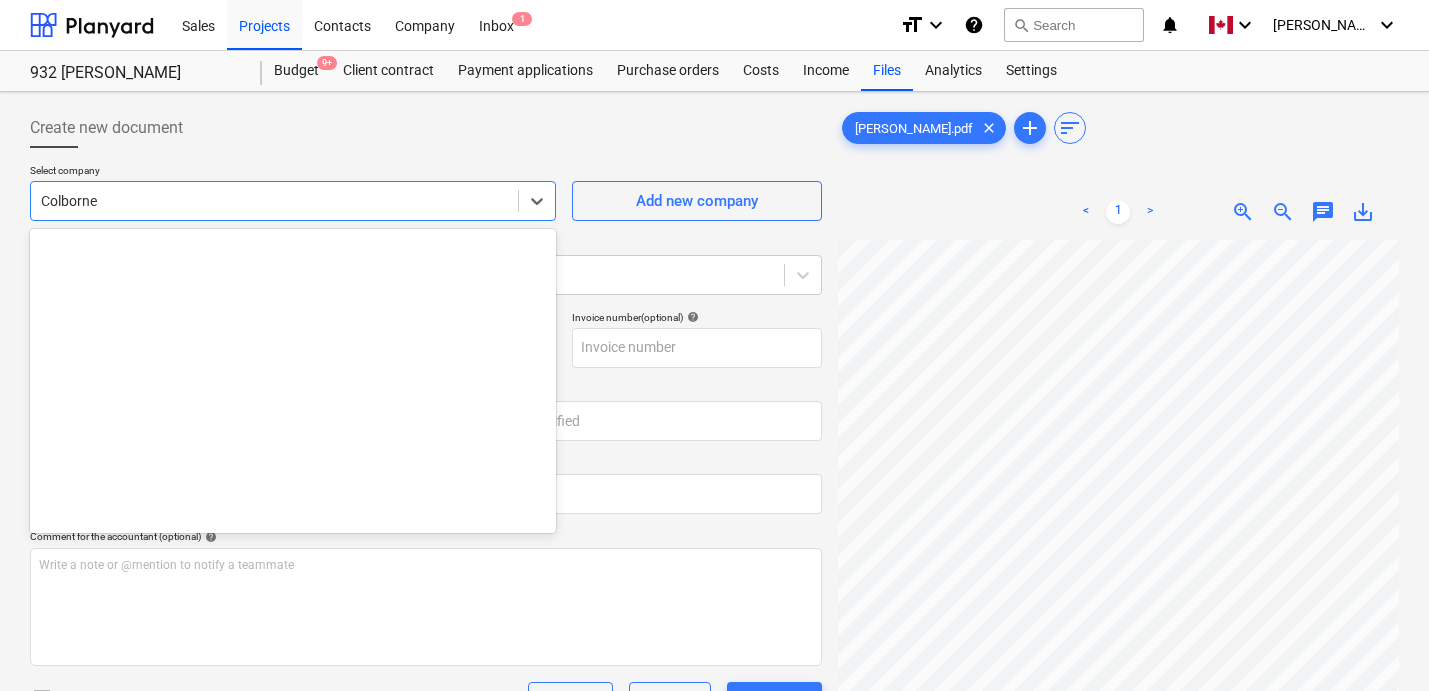 scroll, scrollTop: 1505, scrollLeft: 0, axis: vertical 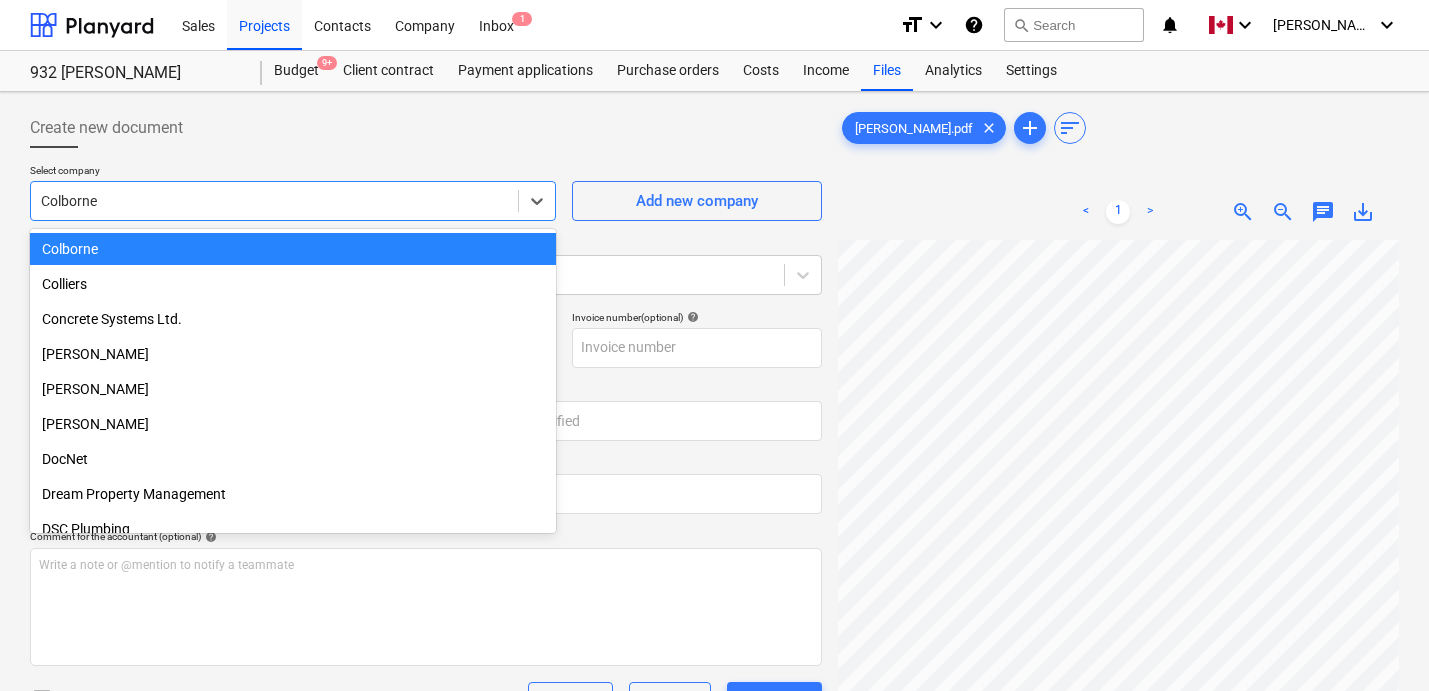 drag, startPoint x: 163, startPoint y: 194, endPoint x: 16, endPoint y: 194, distance: 147 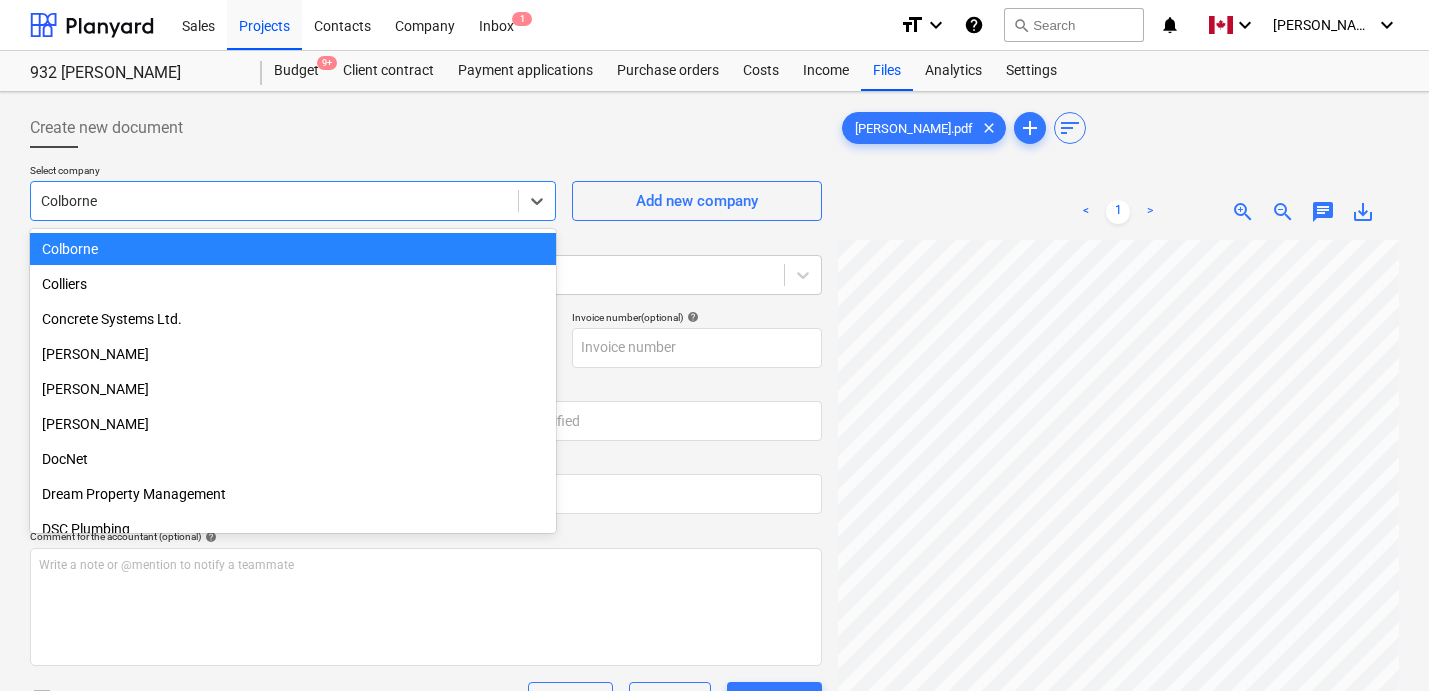 click on "Create new document Select company option Colborne   selected, 44 of 152. 152 results available. Use Up and Down to choose options, press Enter to select the currently focused option, press Escape to exit the menu, press Tab to select the option and exit the menu. Colborne   Add new company Select document type help Standalone purchase invoice or receipt Document name help [PERSON_NAME].pdf Invoice number  (optional) help Invoice date help Press the down arrow key to interact with the calendar and
select a date. Press the question mark key to get the keyboard shortcuts for changing dates. Due date help Press the down arrow key to interact with the calendar and
select a date. Press the question mark key to get the keyboard shortcuts for changing dates. Invoice total amount (net cost, optional) 0.00 Comment for the accountant (optional) help Write a note or @mention to notify a teammate ﻿ Do not send to accounting integration Clear Save Submit Allocated costs (net) 0.00 Select line-items to add help add" at bounding box center [714, 491] 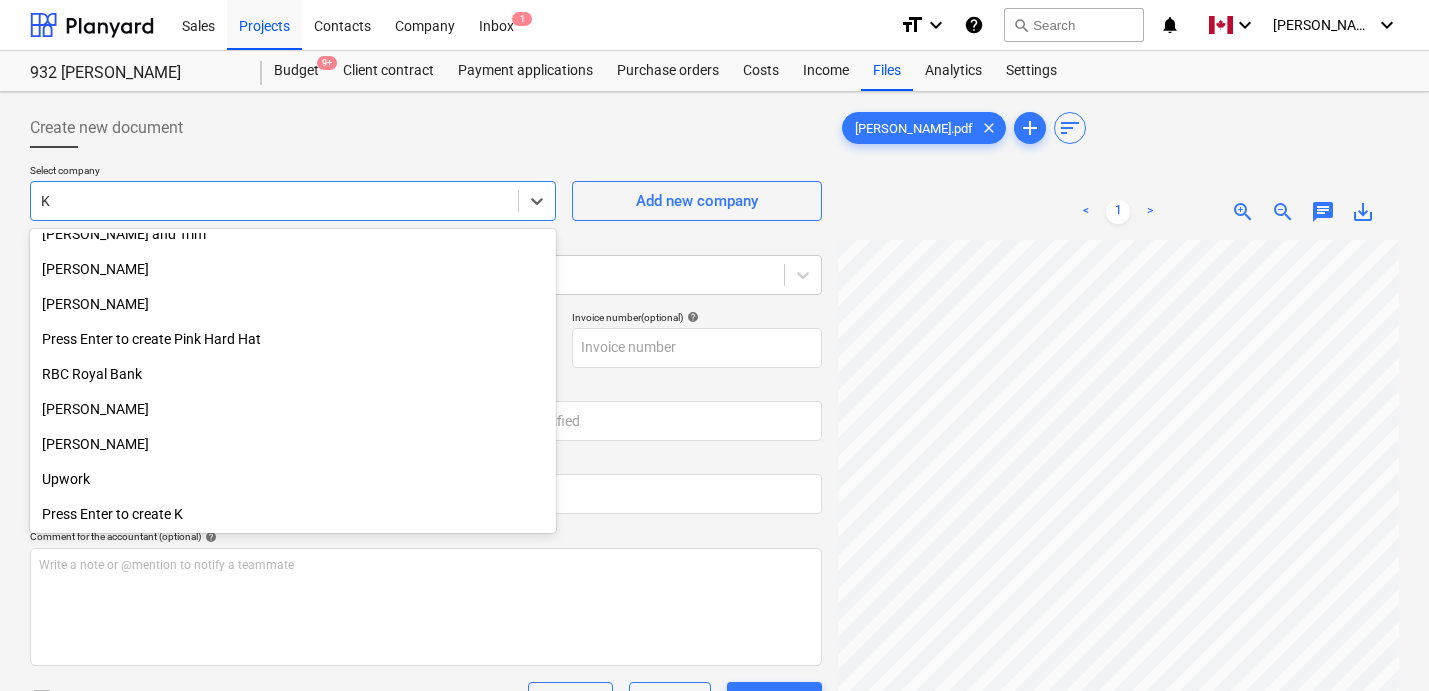 scroll, scrollTop: 575, scrollLeft: 0, axis: vertical 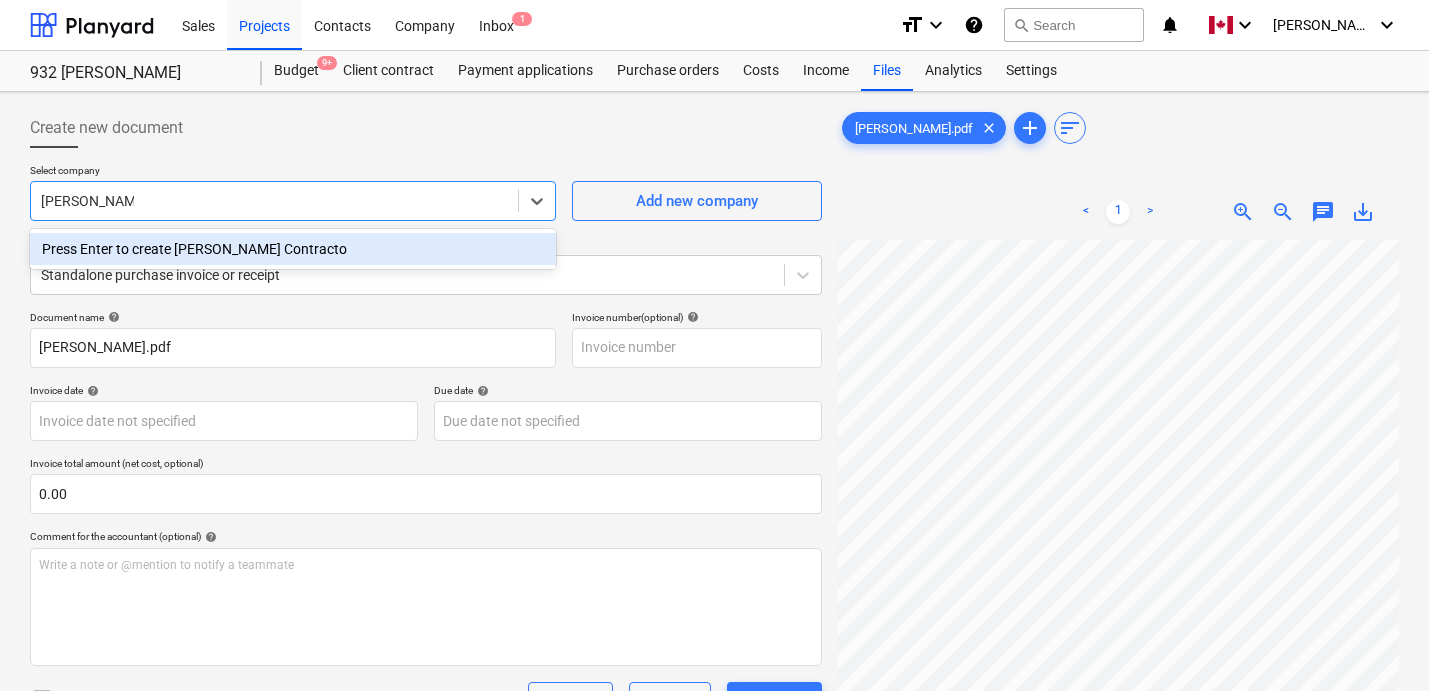 type on "[PERSON_NAME]" 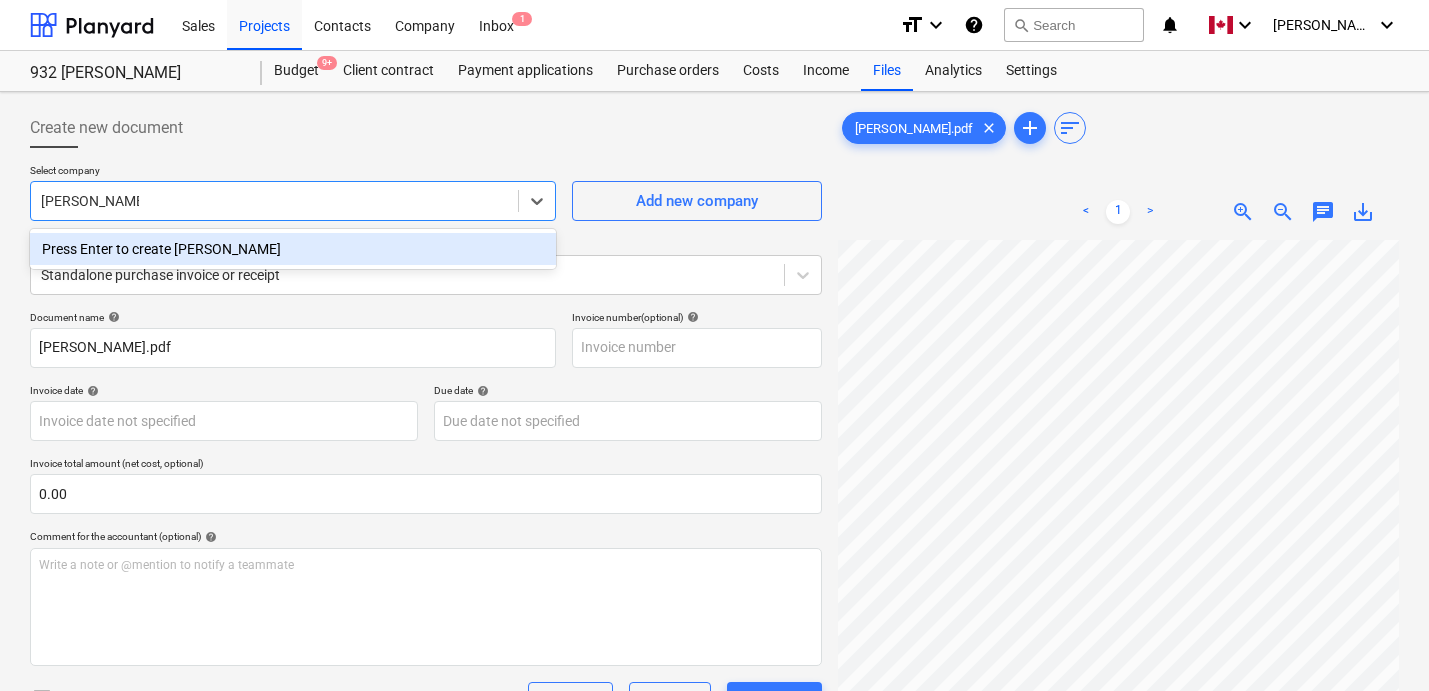 type 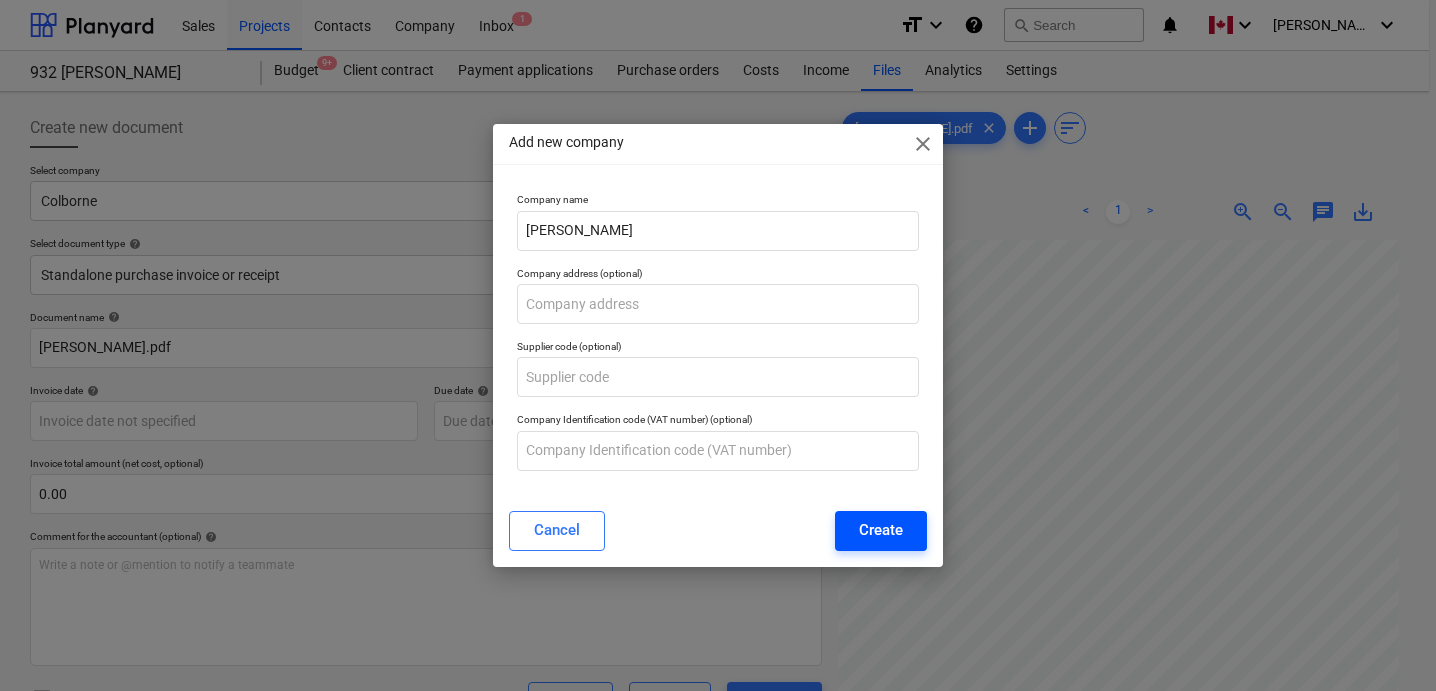 click on "Create" at bounding box center [881, 530] 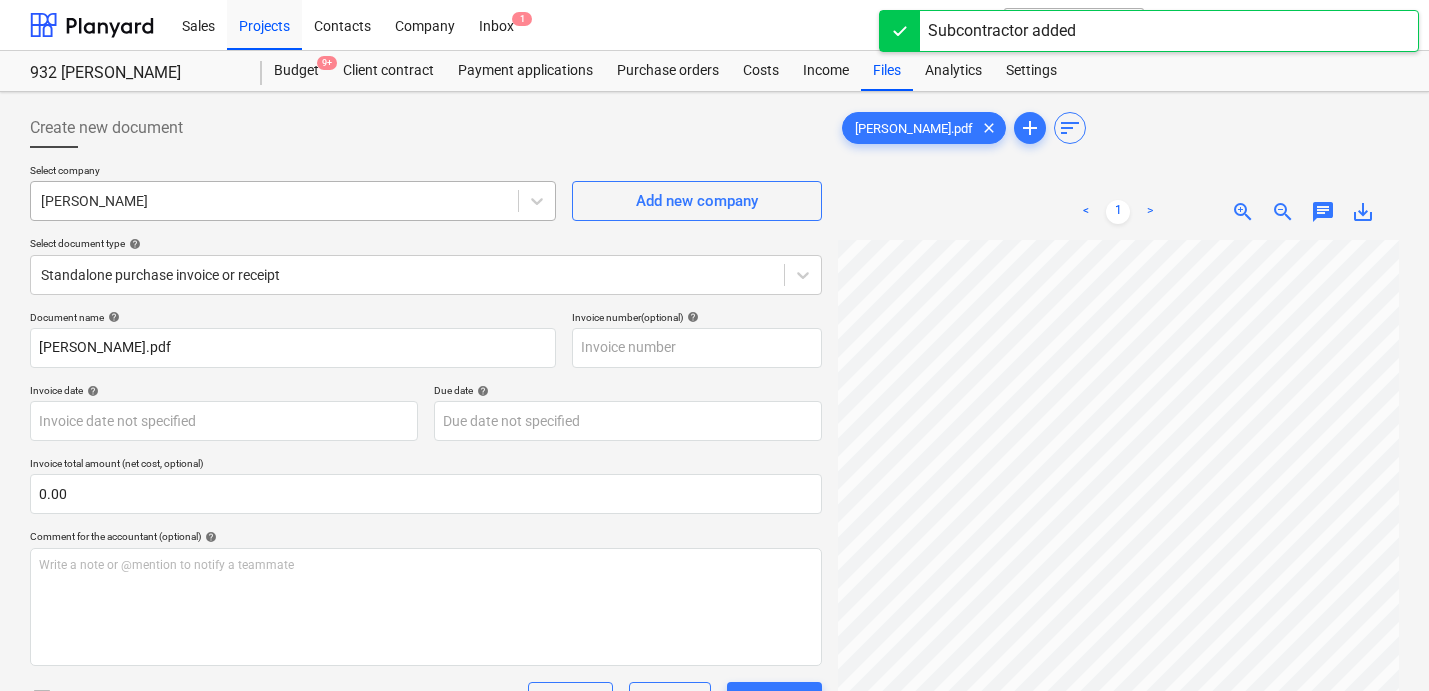 click on "[PERSON_NAME]" at bounding box center [293, 201] 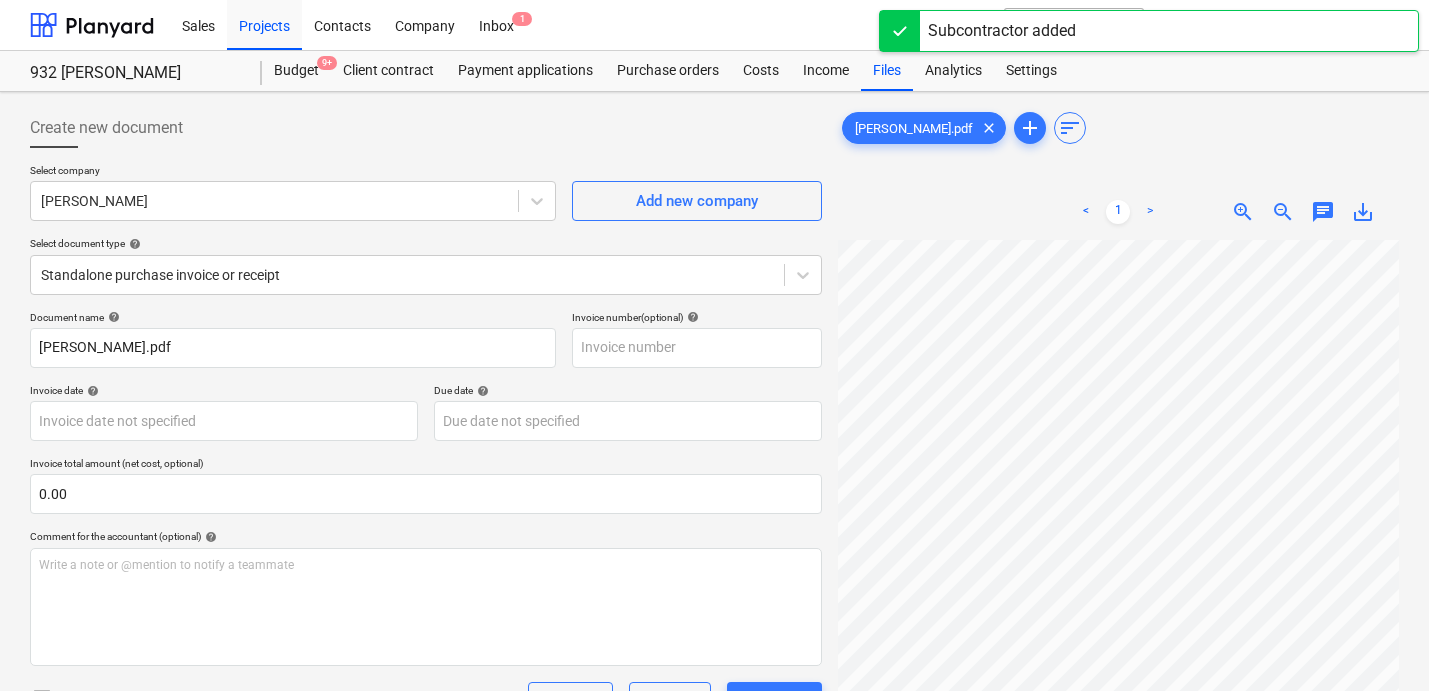 click on "Select document type help" at bounding box center (426, 243) 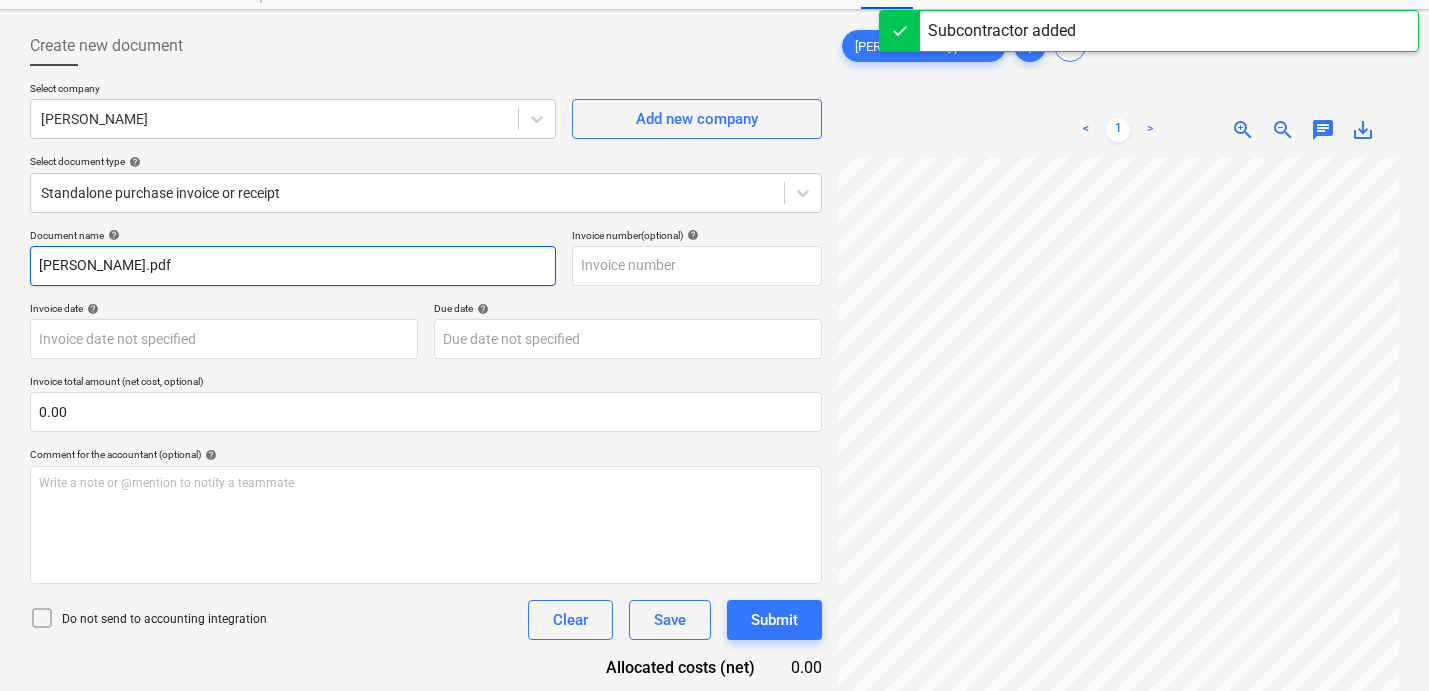 scroll, scrollTop: 99, scrollLeft: 0, axis: vertical 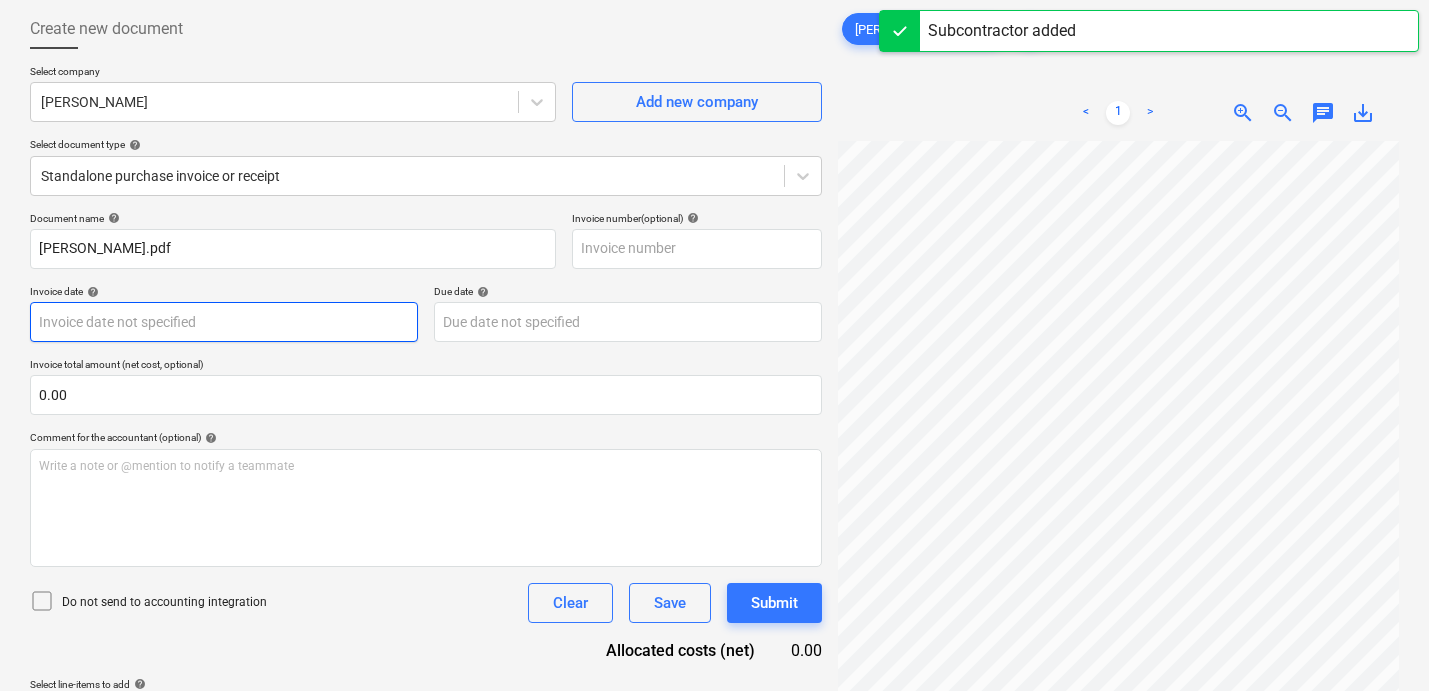 click on "Sales Projects Contacts Company Inbox 1 format_size keyboard_arrow_down help search Search notifications 0 keyboard_arrow_down [PERSON_NAME] keyboard_arrow_down 932 [PERSON_NAME] Budget 9+ Client contract Payment applications Purchase orders Costs Income Files Analytics Settings Create new document Select company [PERSON_NAME] Contractor   Add new company Select document type help Standalone purchase invoice or receipt Document name help [PERSON_NAME].pdf Invoice number  (optional) help Invoice date help Press the down arrow key to interact with the calendar and
select a date. Press the question mark key to get the keyboard shortcuts for changing dates. Due date help Press the down arrow key to interact with the calendar and
select a date. Press the question mark key to get the keyboard shortcuts for changing dates. Invoice total amount (net cost, optional) 0.00 Comment for the accountant (optional) help Write a note or @mention to notify a teammate ﻿ Do not send to accounting integration Clear Save Submit 0.00 <" at bounding box center (714, 246) 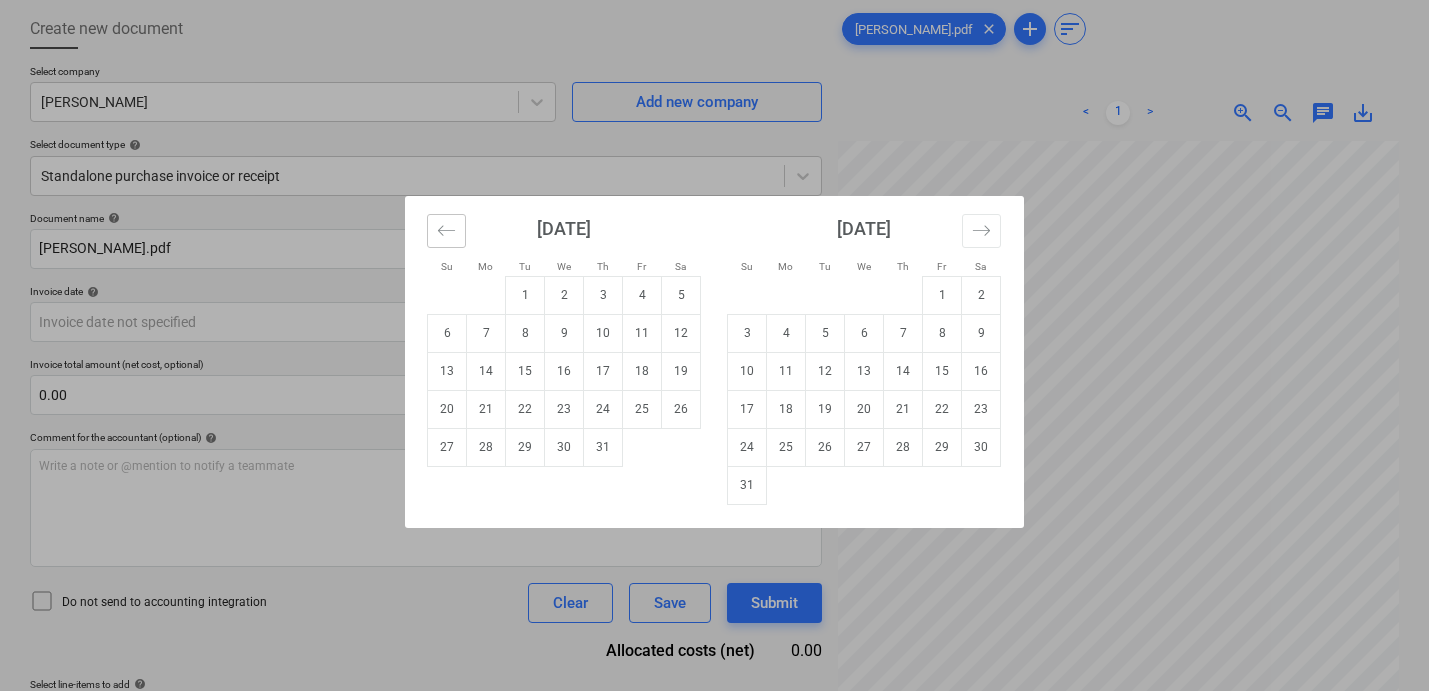 click at bounding box center [446, 231] 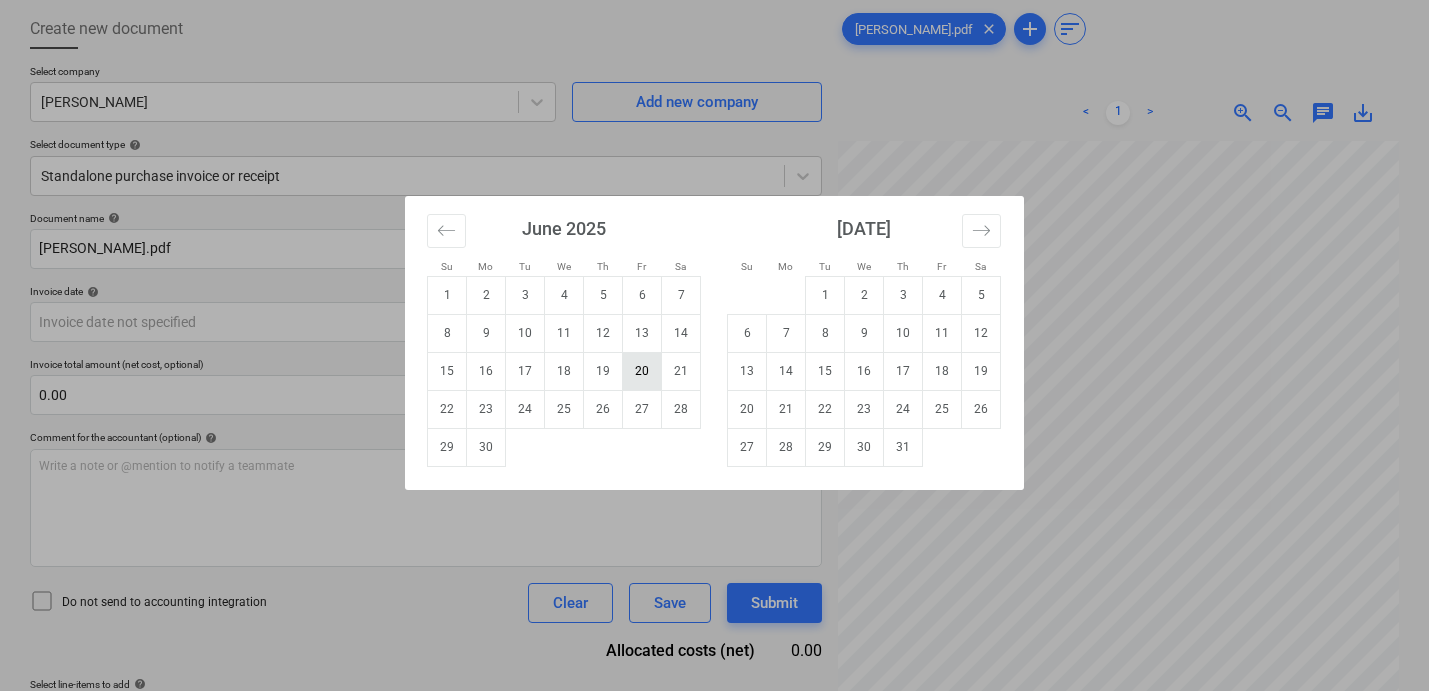 click on "20" at bounding box center (642, 371) 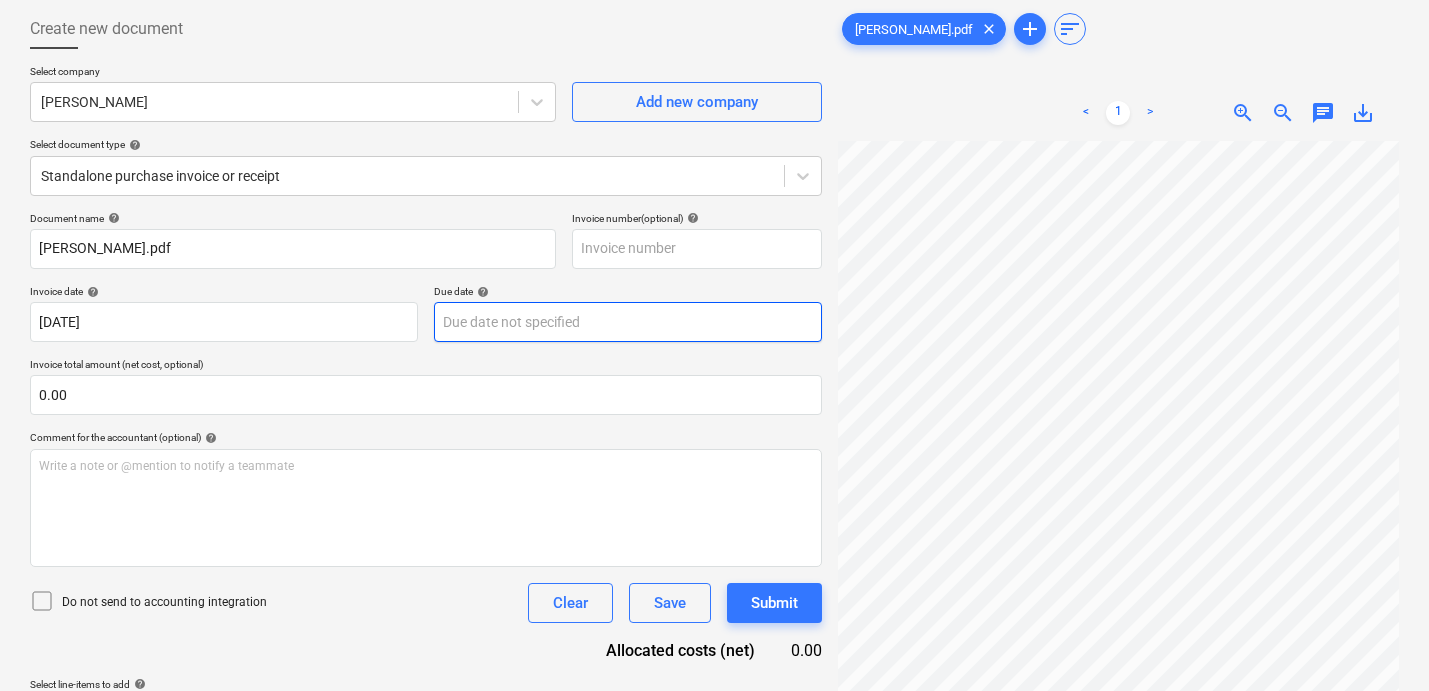 click on "Sales Projects Contacts Company Inbox 1 format_size keyboard_arrow_down help search Search notifications 0 keyboard_arrow_down [PERSON_NAME] keyboard_arrow_down 932 [PERSON_NAME] Budget 9+ Client contract Payment applications Purchase orders Costs Income Files Analytics Settings Create new document Select company [PERSON_NAME] Contractor   Add new company Select document type help Standalone purchase invoice or receipt Document name help [PERSON_NAME].pdf Invoice number  (optional) help Invoice date help [DATE] 20.06.2025 Press the down arrow key to interact with the calendar and
select a date. Press the question mark key to get the keyboard shortcuts for changing dates. Due date help Press the down arrow key to interact with the calendar and
select a date. Press the question mark key to get the keyboard shortcuts for changing dates. Invoice total amount (net cost, optional) 0.00 Comment for the accountant (optional) help Write a note or @mention to notify a teammate ﻿ Do not send to accounting integration <" at bounding box center (714, 246) 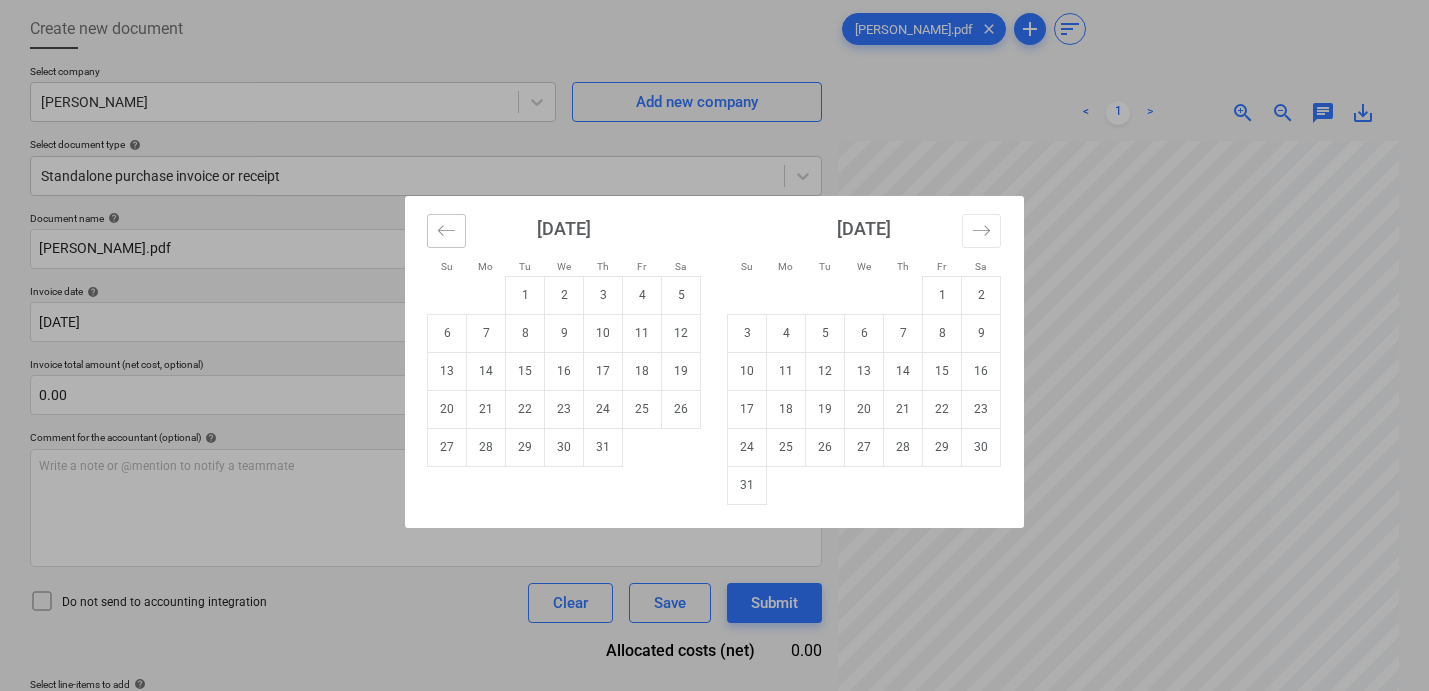 click 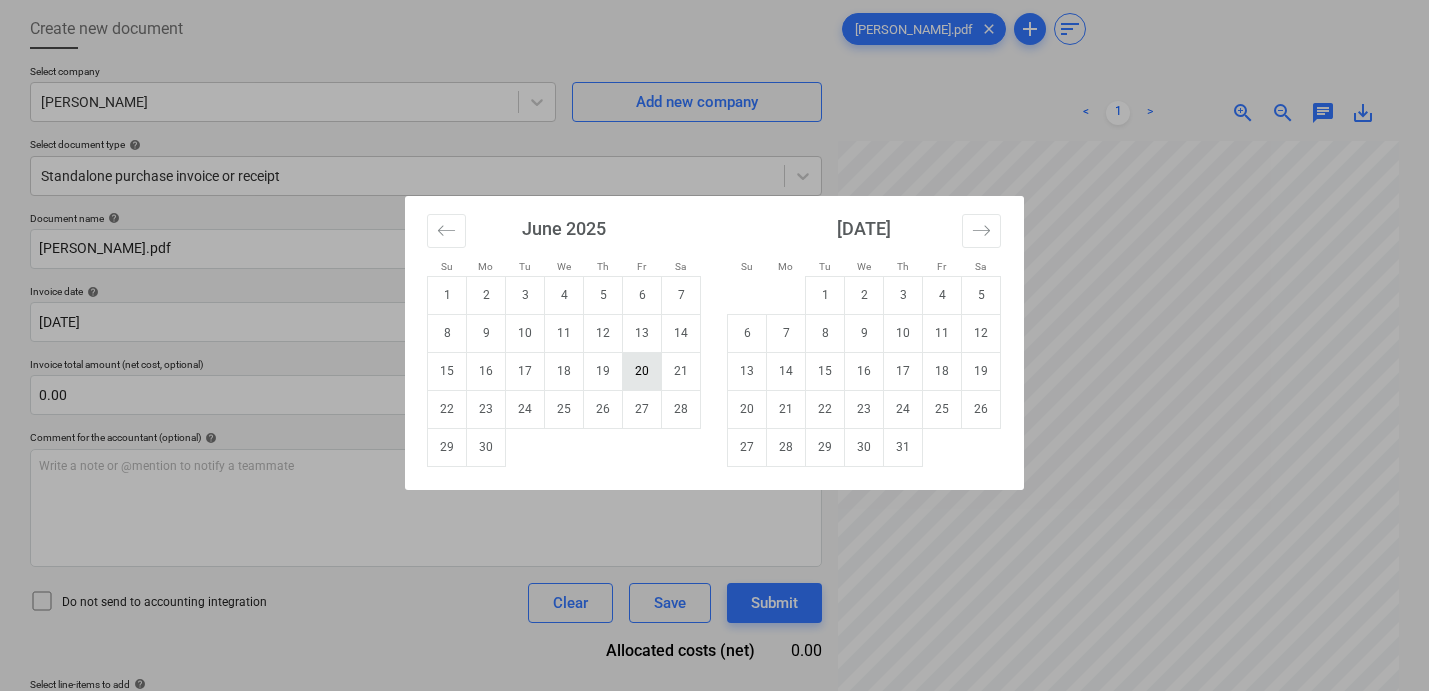 click on "20" at bounding box center [642, 371] 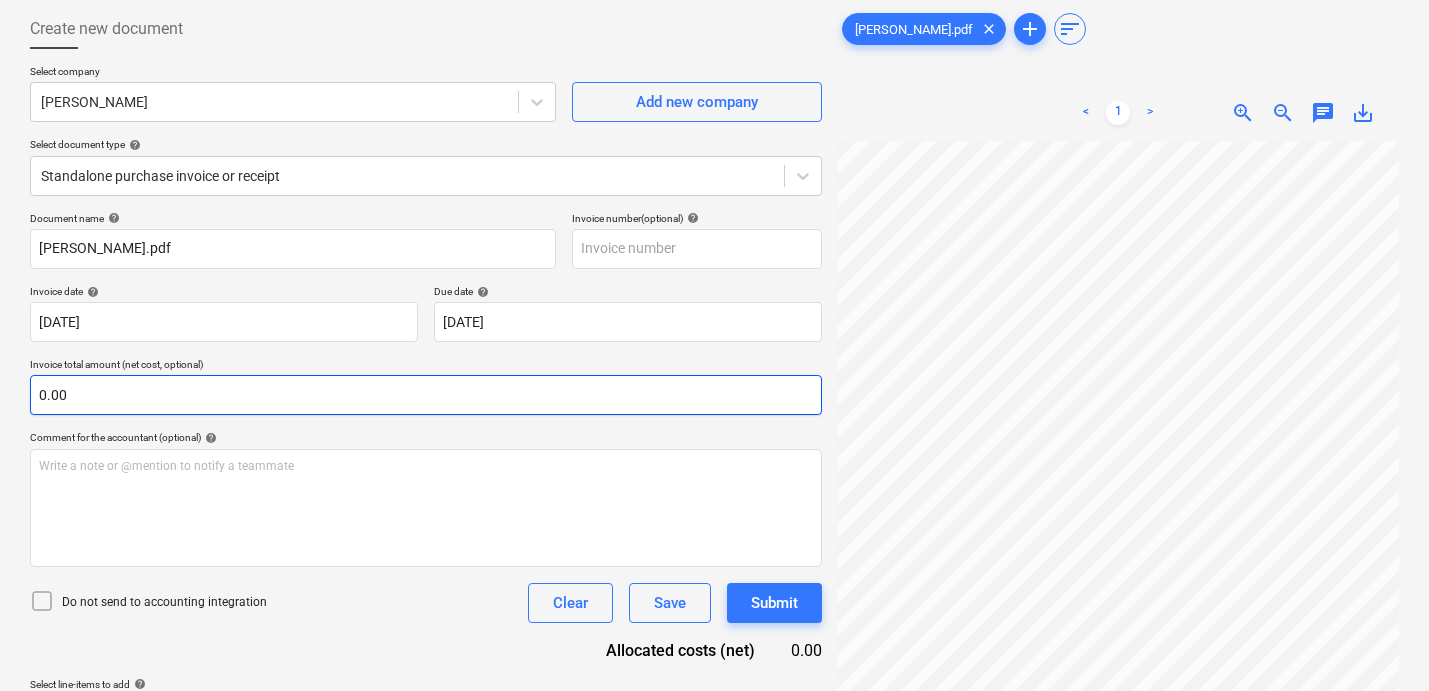 click on "0.00" at bounding box center (426, 395) 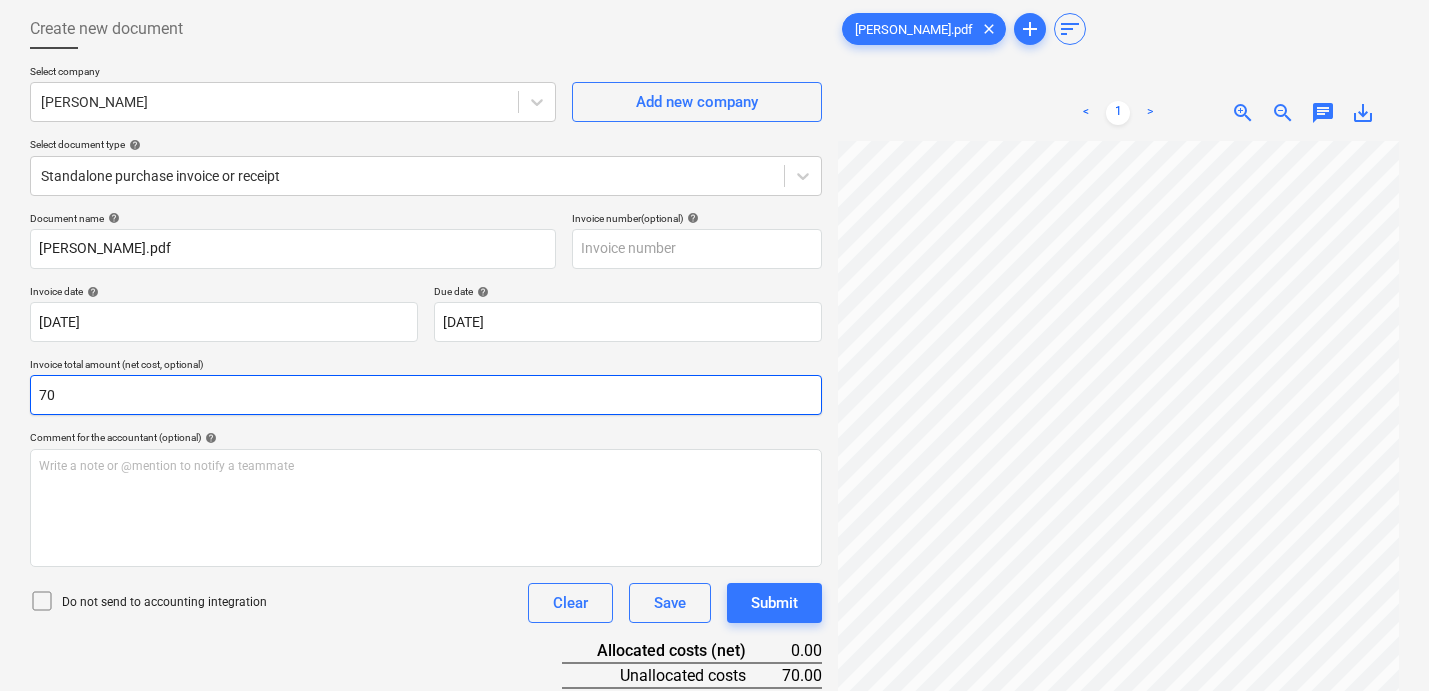 type on "7" 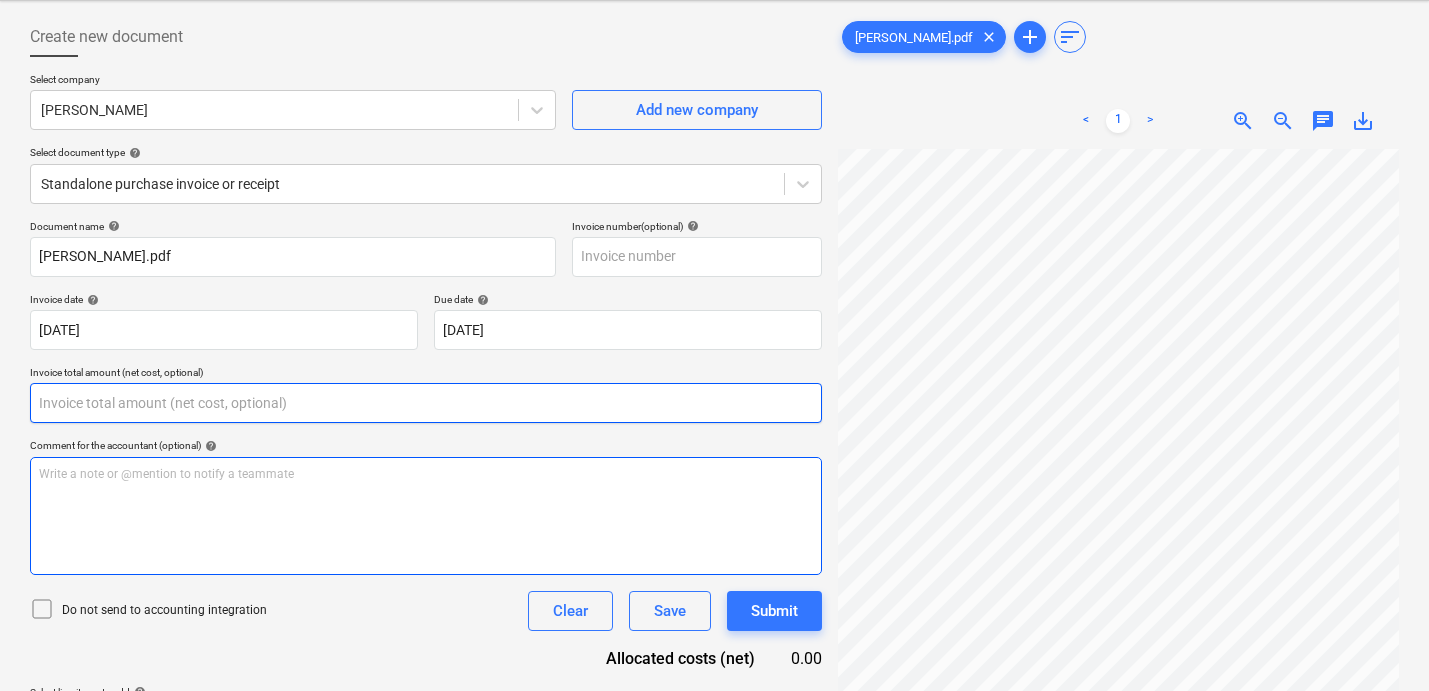scroll, scrollTop: 137, scrollLeft: 0, axis: vertical 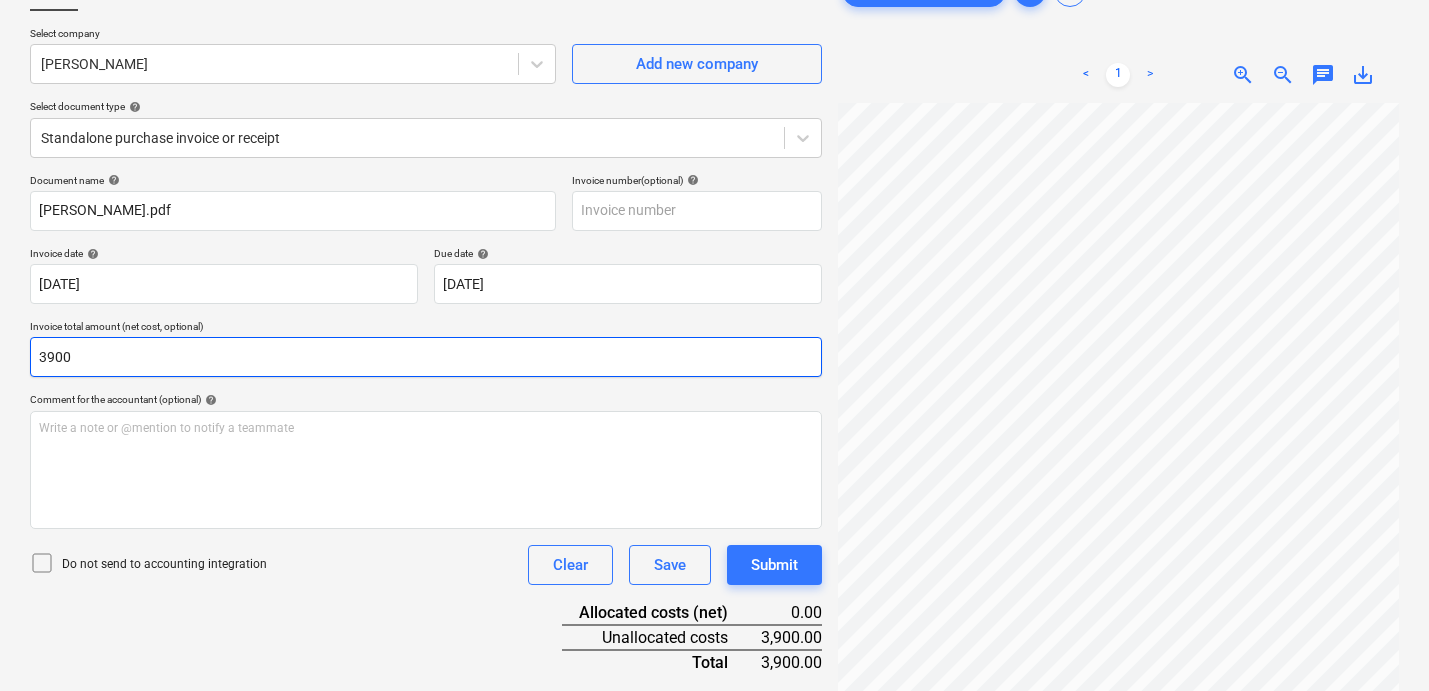 type on "3900" 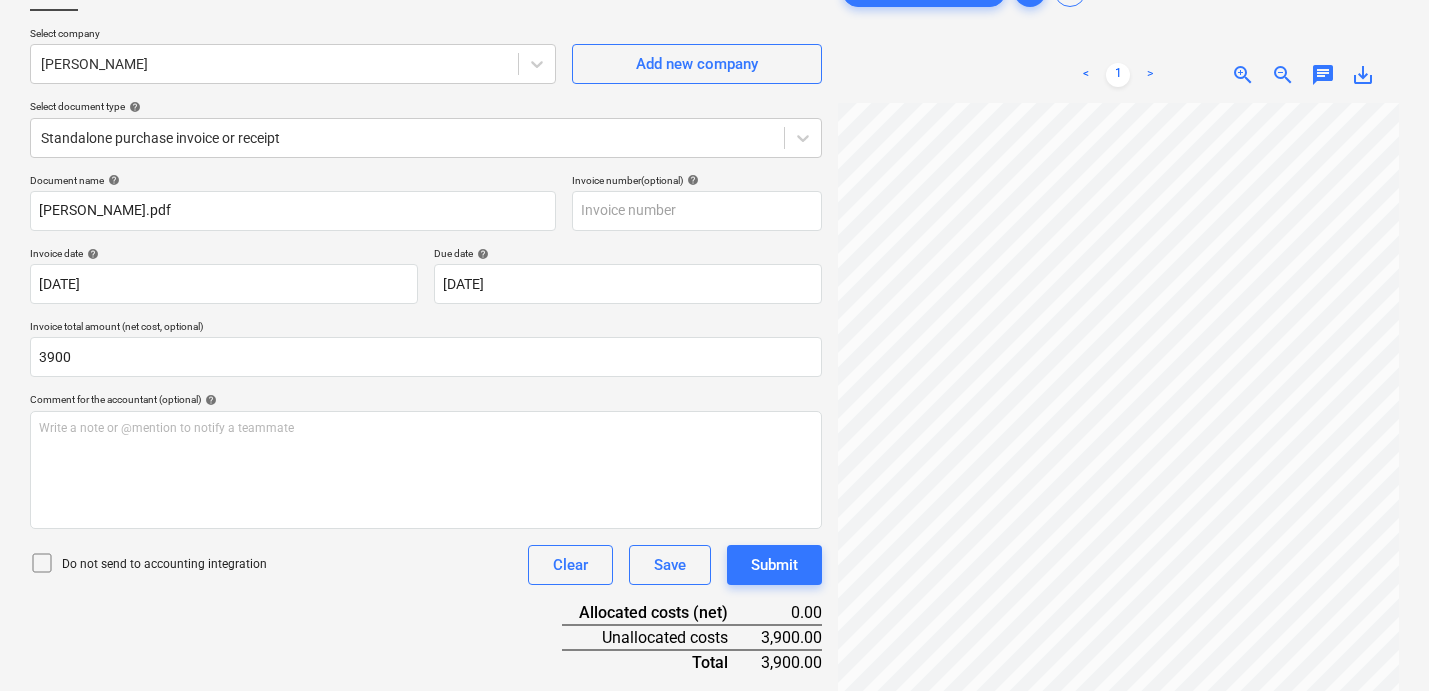 click on "Document name help [PERSON_NAME].pdf Invoice number  (optional) help Invoice date help [DATE] 20.06.2025 Press the down arrow key to interact with the calendar and
select a date. Press the question mark key to get the keyboard shortcuts for changing dates. Due date help [DATE] 20.06.2025 Press the down arrow key to interact with the calendar and
select a date. Press the question mark key to get the keyboard shortcuts for changing dates. Invoice total amount (net cost, optional) 3900 Comment for the accountant (optional) help Write a note or @mention to notify a teammate ﻿ Do not send to accounting integration Clear Save Submit Allocated costs (net) 0.00 Unallocated costs 3,900.00 Total 3,900.00 Select line-items to add help Search or select a line-item Select bulk" at bounding box center [426, 460] 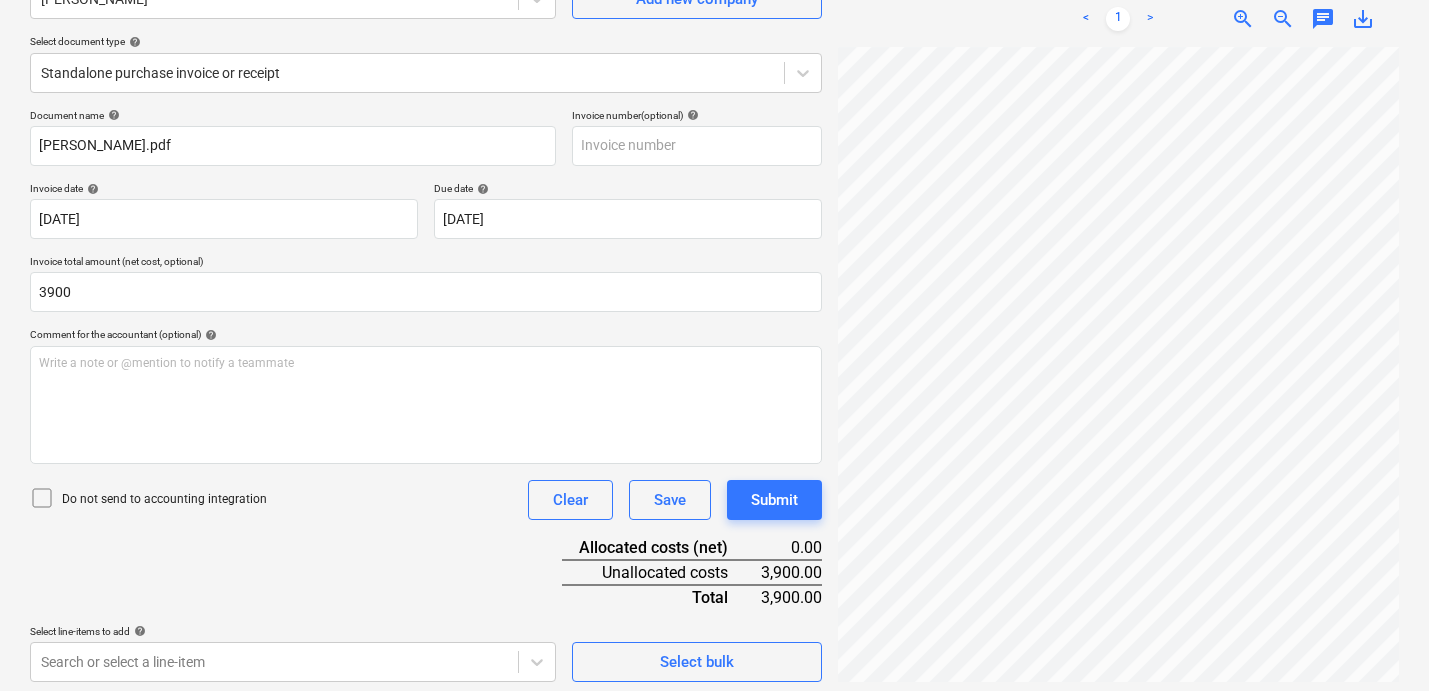 scroll, scrollTop: 209, scrollLeft: 0, axis: vertical 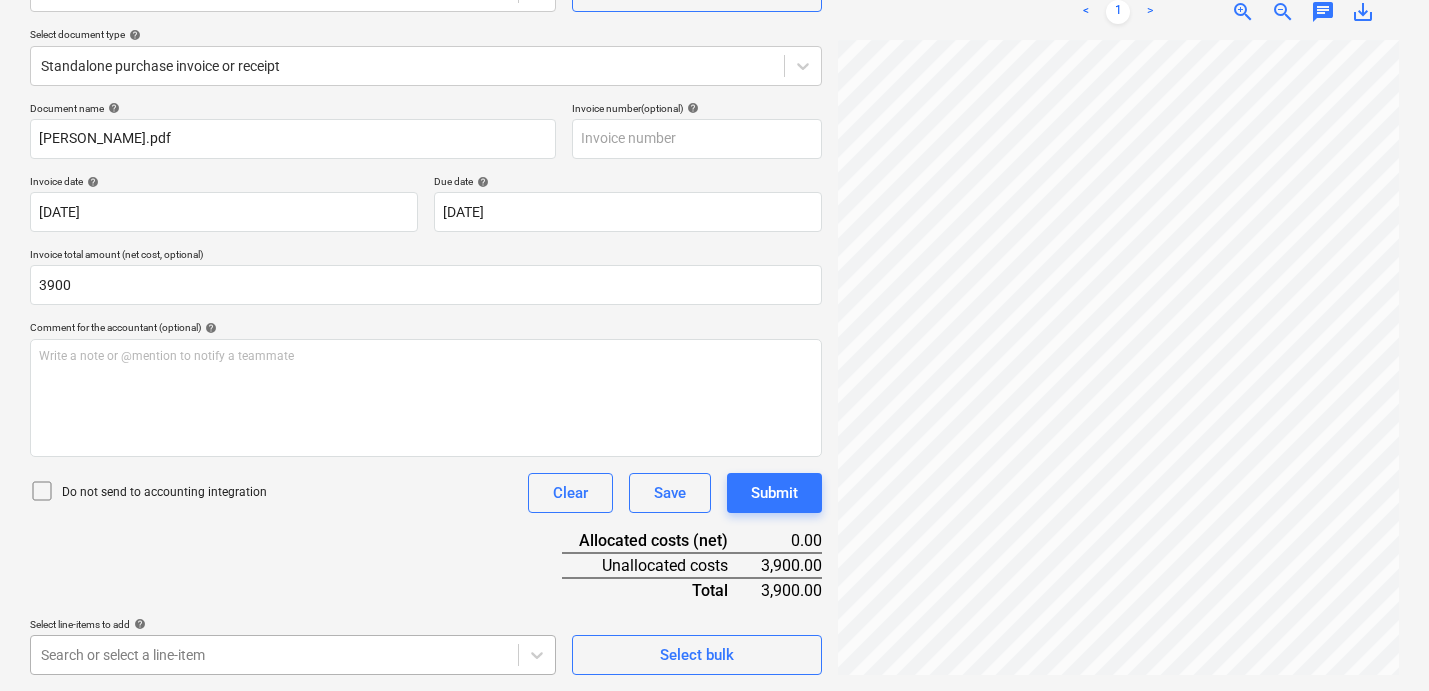 click on "Sales Projects Contacts Company Inbox 1 format_size keyboard_arrow_down help search Search notifications 0 keyboard_arrow_down [PERSON_NAME] keyboard_arrow_down 932 [PERSON_NAME] Budget 9+ Client contract Payment applications Purchase orders Costs Income Files Analytics Settings Create new document Select company [PERSON_NAME] Contractor   Add new company Select document type help Standalone purchase invoice or receipt Document name help [PERSON_NAME].pdf Invoice number  (optional) help Invoice date help [DATE] 20.06.2025 Press the down arrow key to interact with the calendar and
select a date. Press the question mark key to get the keyboard shortcuts for changing dates. Due date help [DATE] 20.06.2025 Press the down arrow key to interact with the calendar and
select a date. Press the question mark key to get the keyboard shortcuts for changing dates. Invoice total amount (net cost, optional) 3900 Comment for the accountant (optional) help Write a note or @mention to notify a teammate ﻿ Clear Save 0.00" at bounding box center (714, 136) 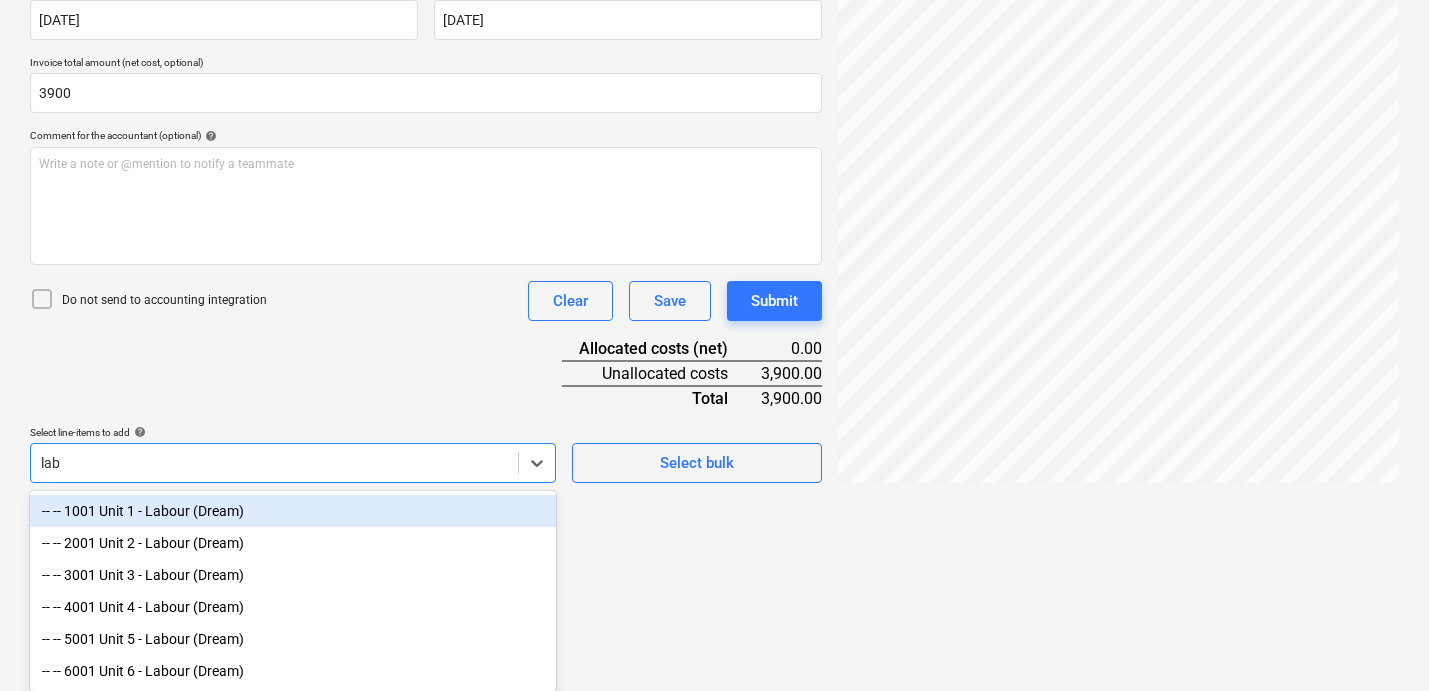 scroll, scrollTop: 401, scrollLeft: 0, axis: vertical 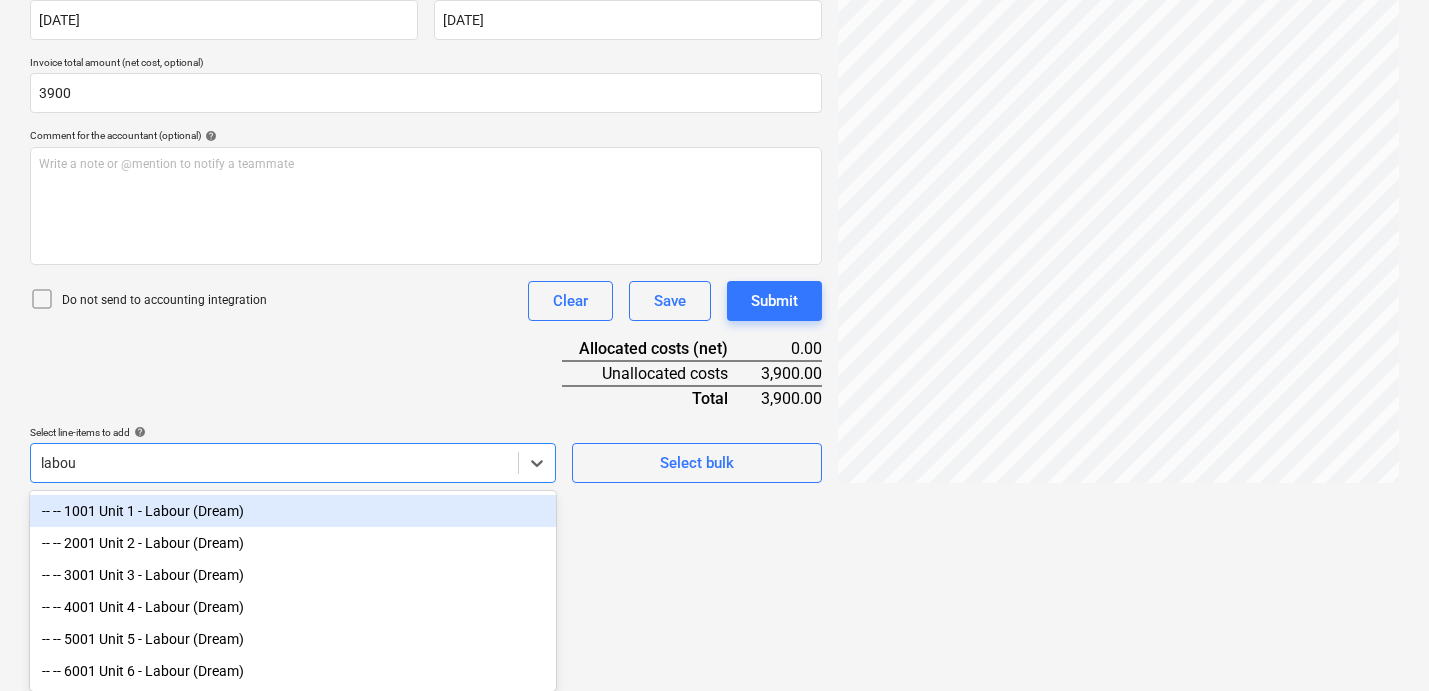 type on "labour" 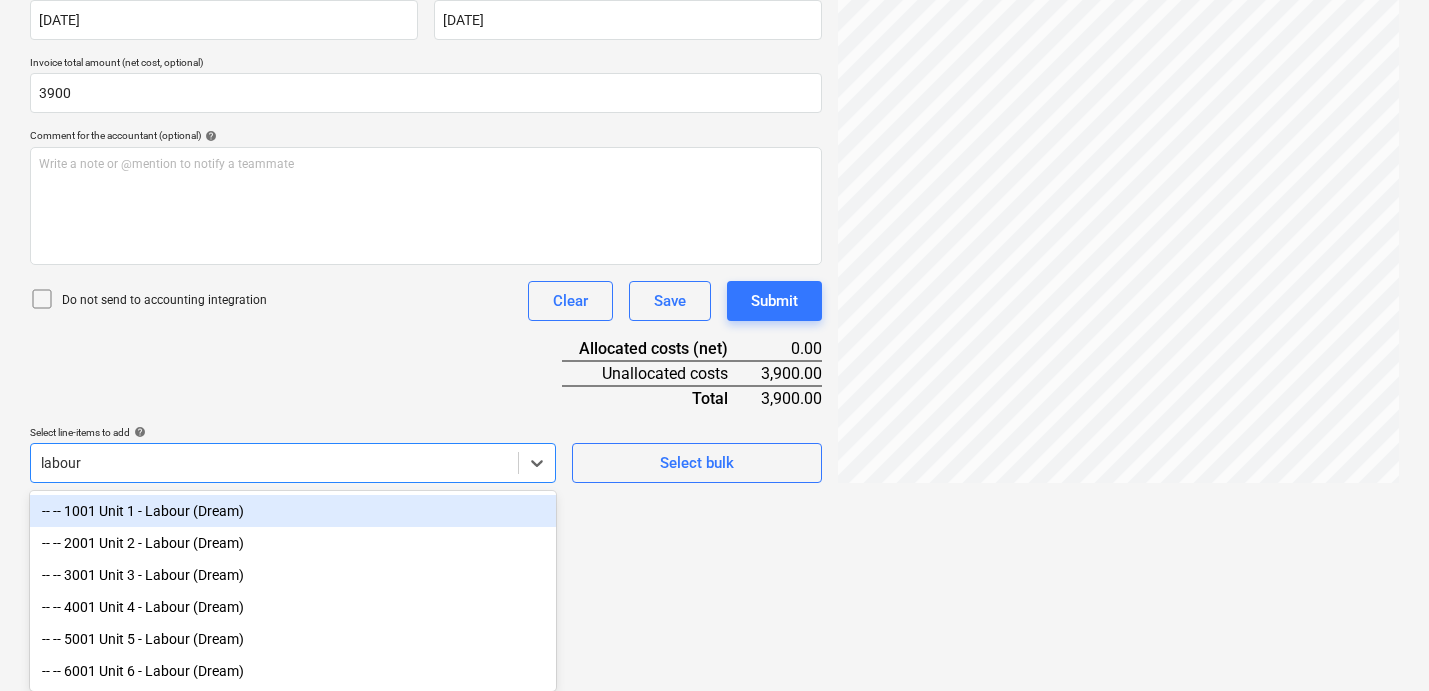 click on "-- --  1001 Unit 1 - Labour (Dream)" at bounding box center [293, 511] 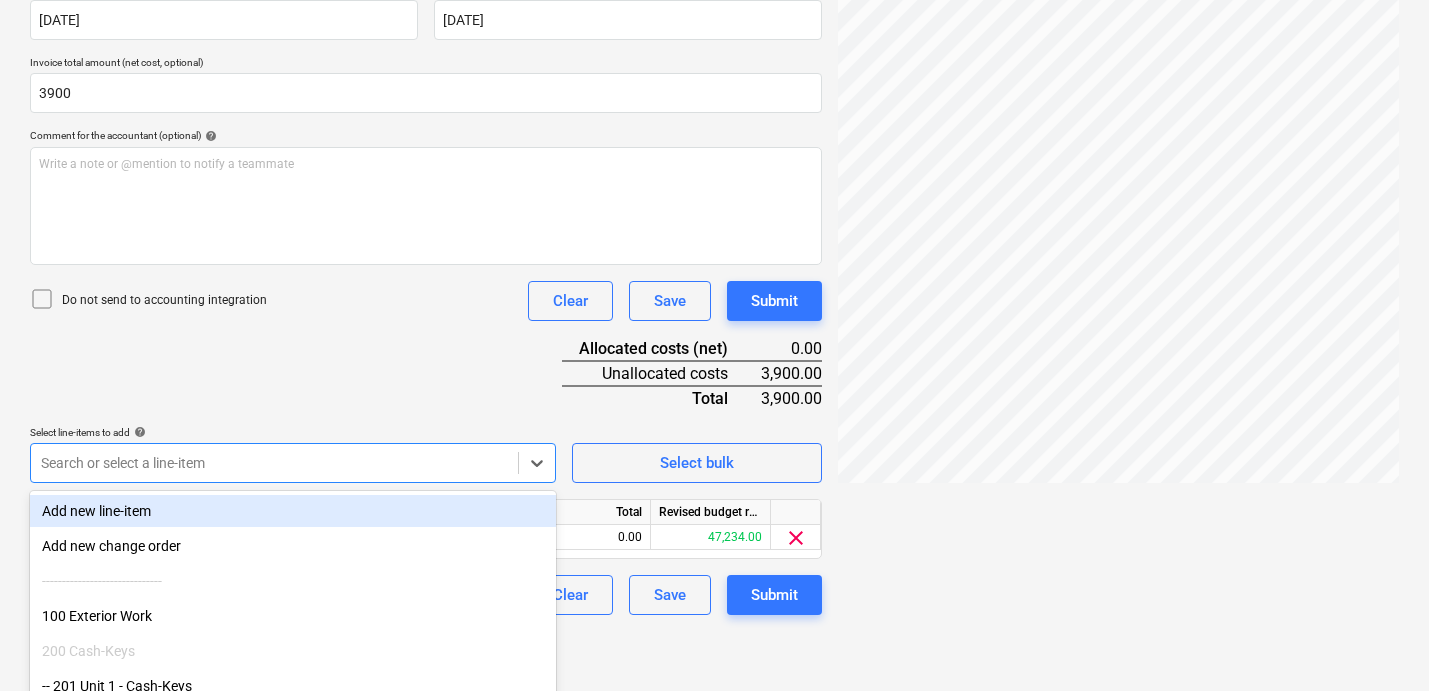 click on "Document name help [PERSON_NAME].pdf Invoice number  (optional) help Invoice date help [DATE] 20.06.2025 Press the down arrow key to interact with the calendar and
select a date. Press the question mark key to get the keyboard shortcuts for changing dates. Due date help [DATE] 20.06.2025 Press the down arrow key to interact with the calendar and
select a date. Press the question mark key to get the keyboard shortcuts for changing dates. Invoice total amount (net cost, optional) 3900 Comment for the accountant (optional) help Write a note or @mention to notify a teammate ﻿ Do not send to accounting integration Clear Save Submit Allocated costs (net) 0.00 Unallocated costs 3,900.00 Total 3,900.00 Select line-items to add help option -- --  1001 Unit 1 - Labour (Dream), selected. Search or select a line-item Select bulk Line-item name Unit Quantity Unit price Total Revised budget remaining 1001 Unit 1 - Labour (Dream) 0.00 0.00 0.00 47,234.00 clear Do not send to accounting integration Clear" at bounding box center [426, 262] 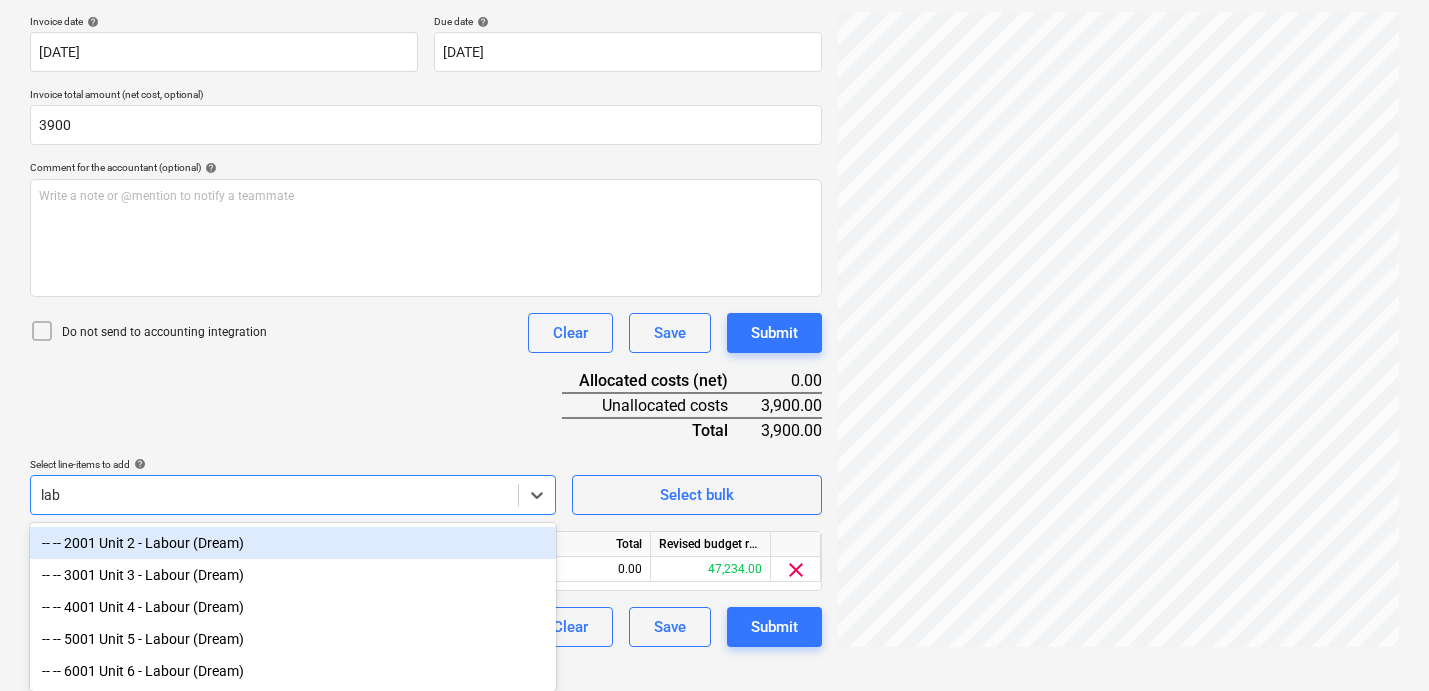 scroll, scrollTop: 369, scrollLeft: 0, axis: vertical 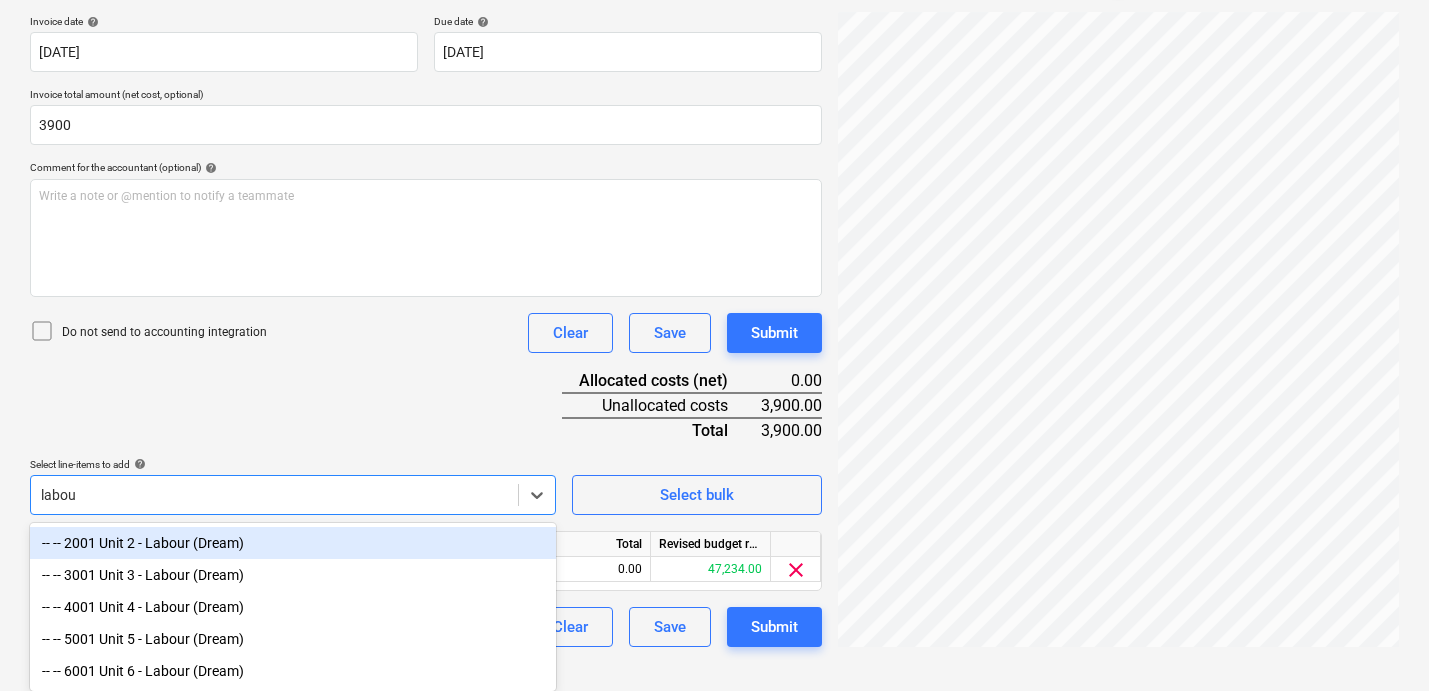 type on "labour" 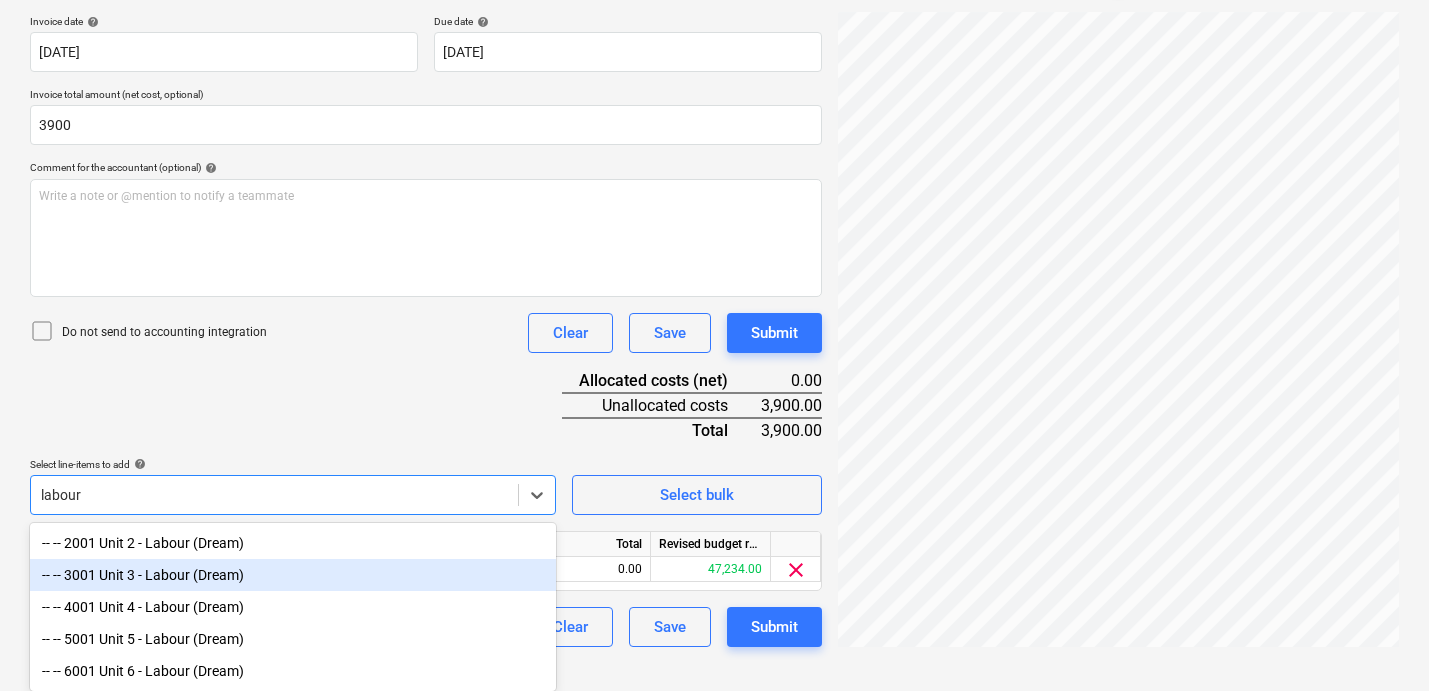 click on "-- --  3001 Unit 3 - Labour (Dream)" at bounding box center (293, 575) 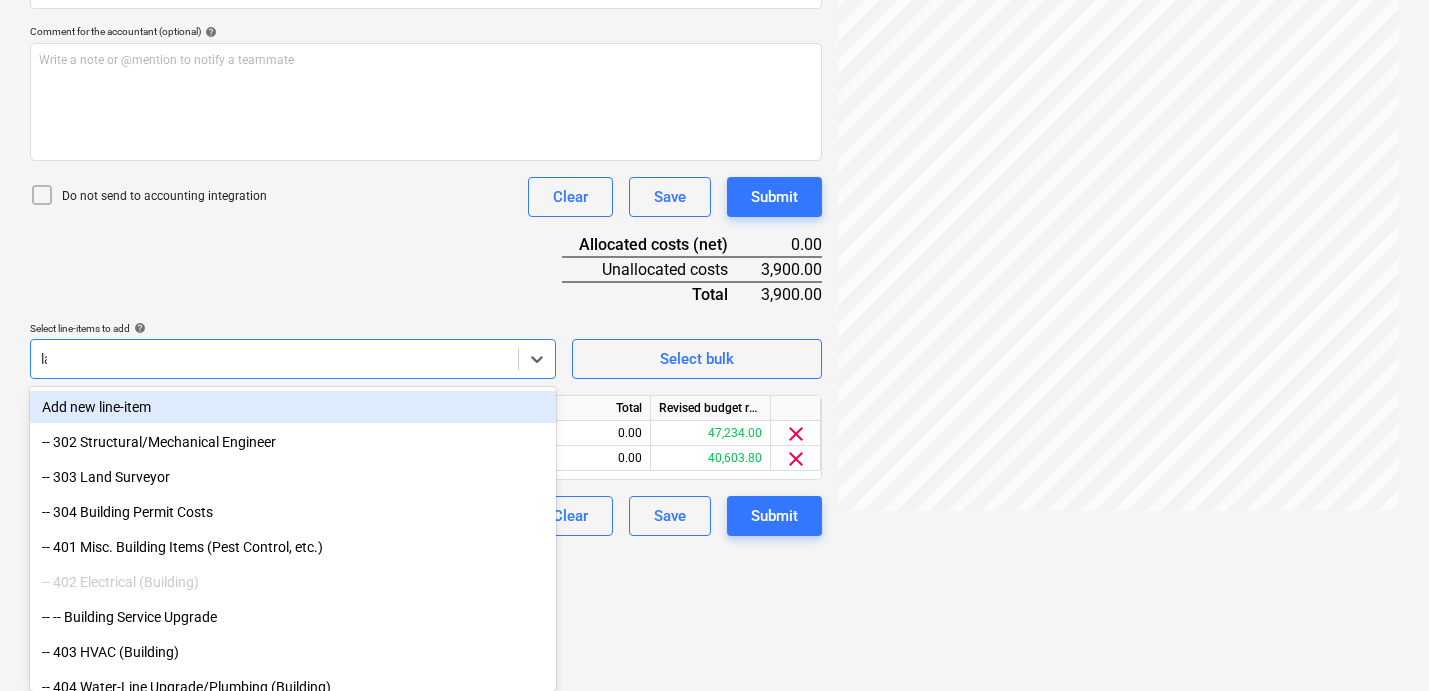 scroll, scrollTop: 366, scrollLeft: 0, axis: vertical 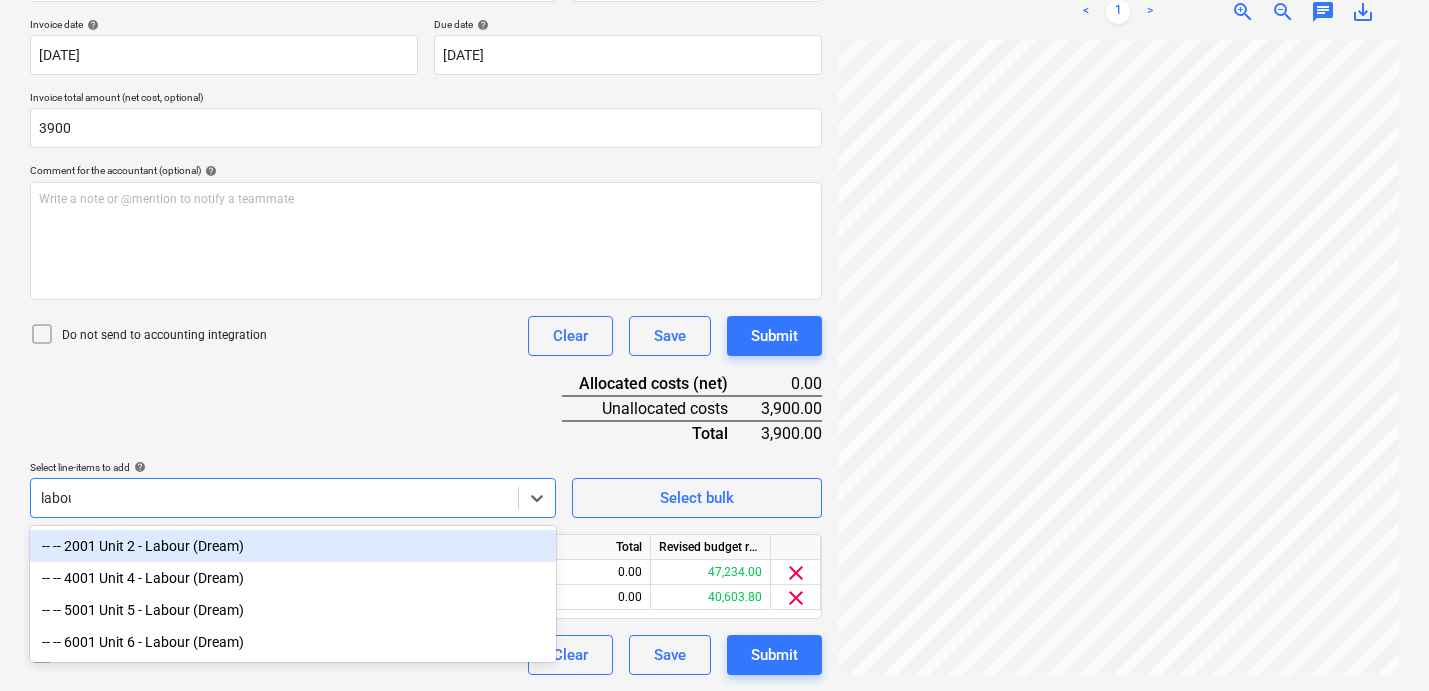 type on "labour" 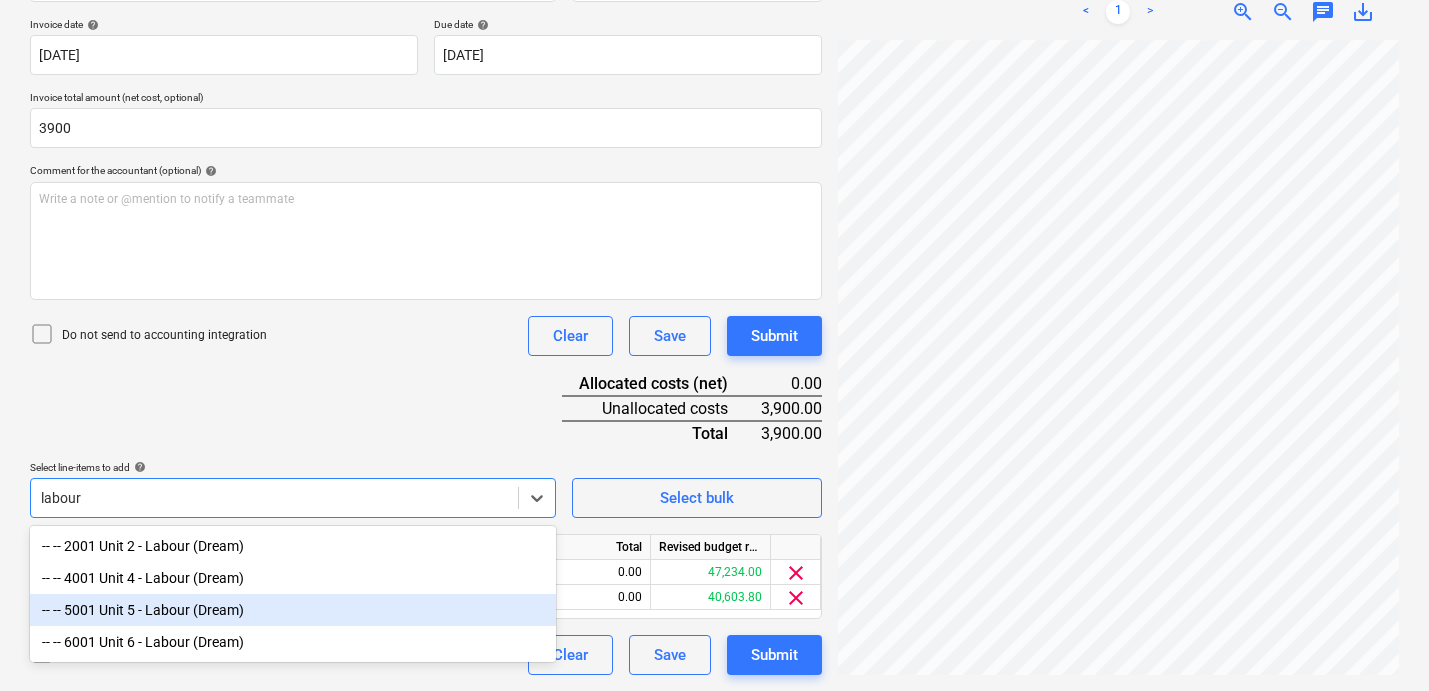 click on "-- --  5001 Unit 5 - Labour (Dream)" at bounding box center [293, 610] 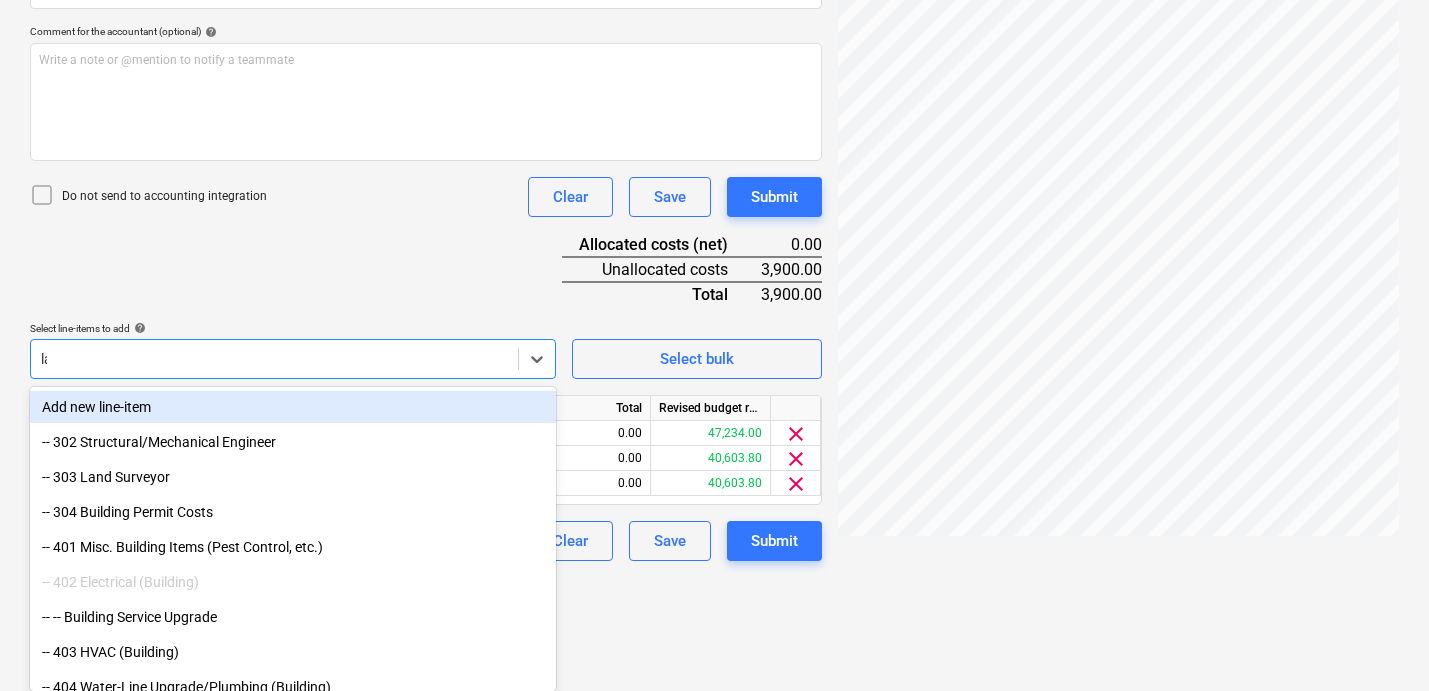 scroll, scrollTop: 391, scrollLeft: 0, axis: vertical 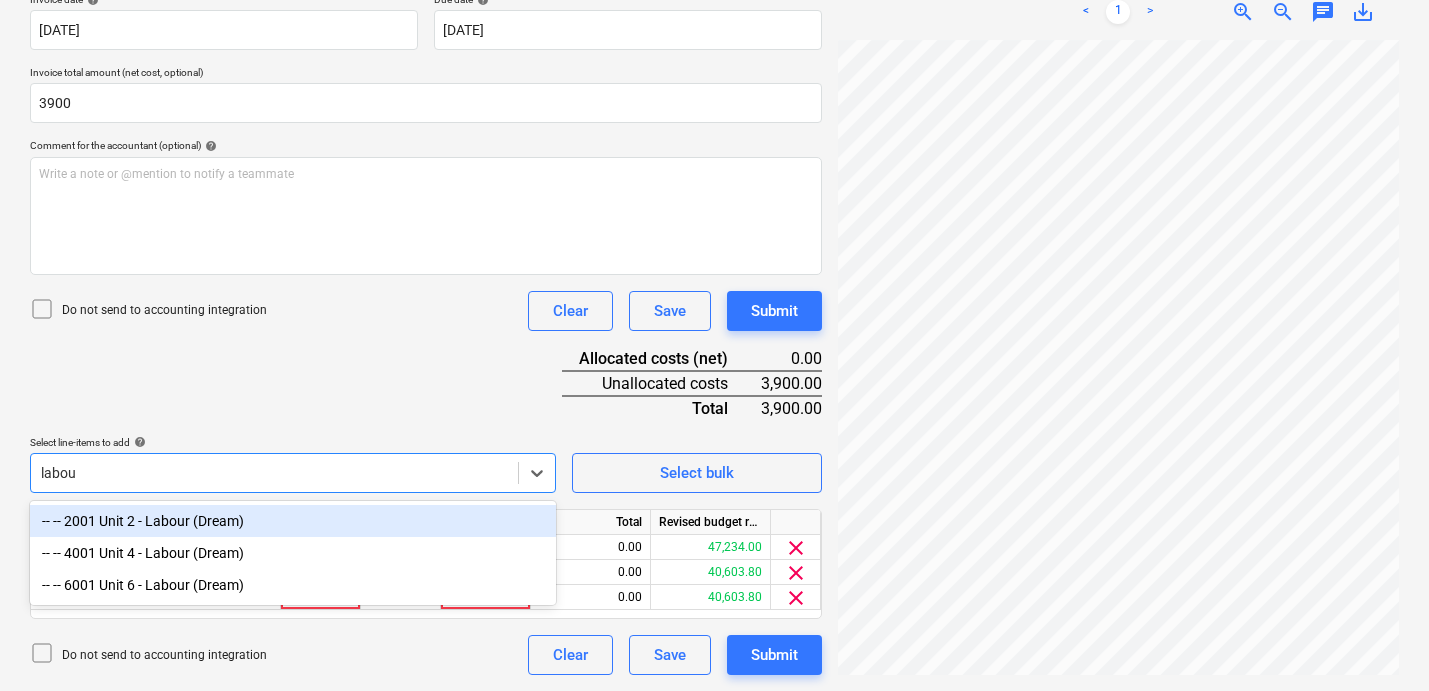 type on "labour" 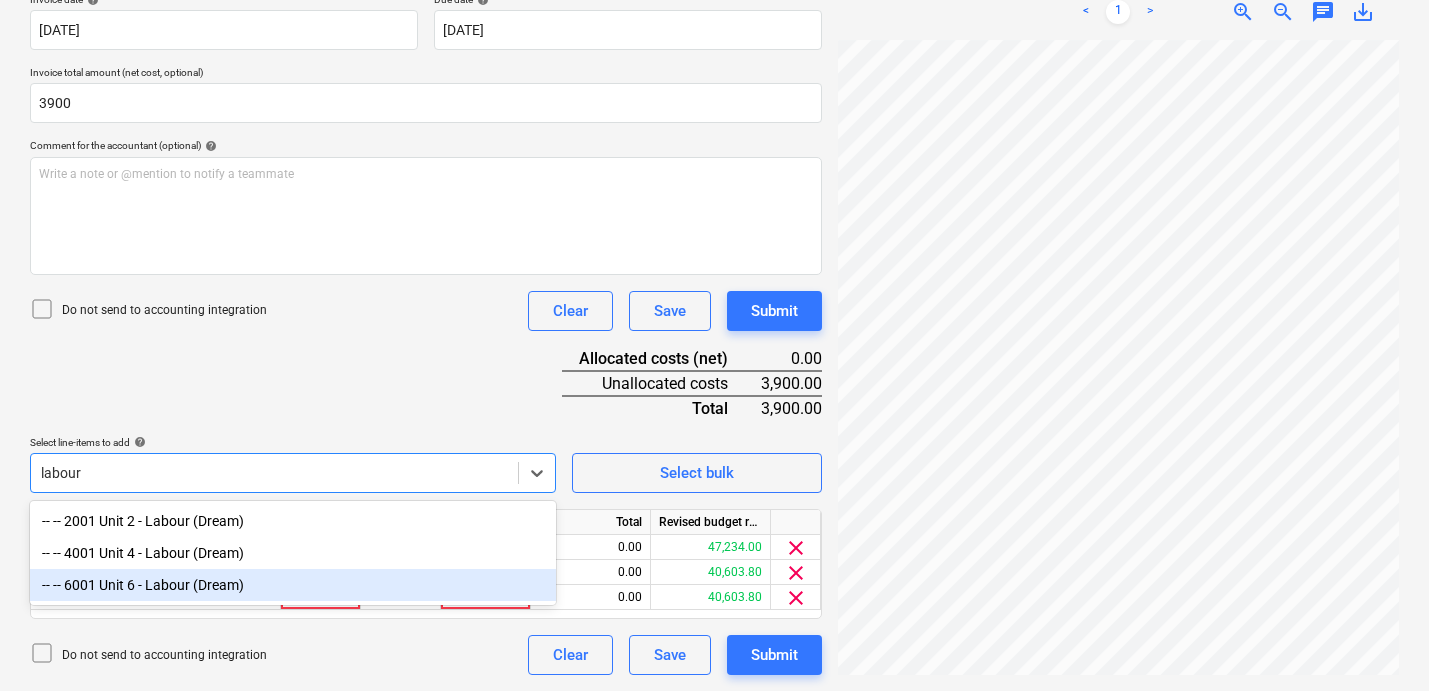 click on "-- --  6001 Unit 6 - Labour (Dream)" at bounding box center [293, 585] 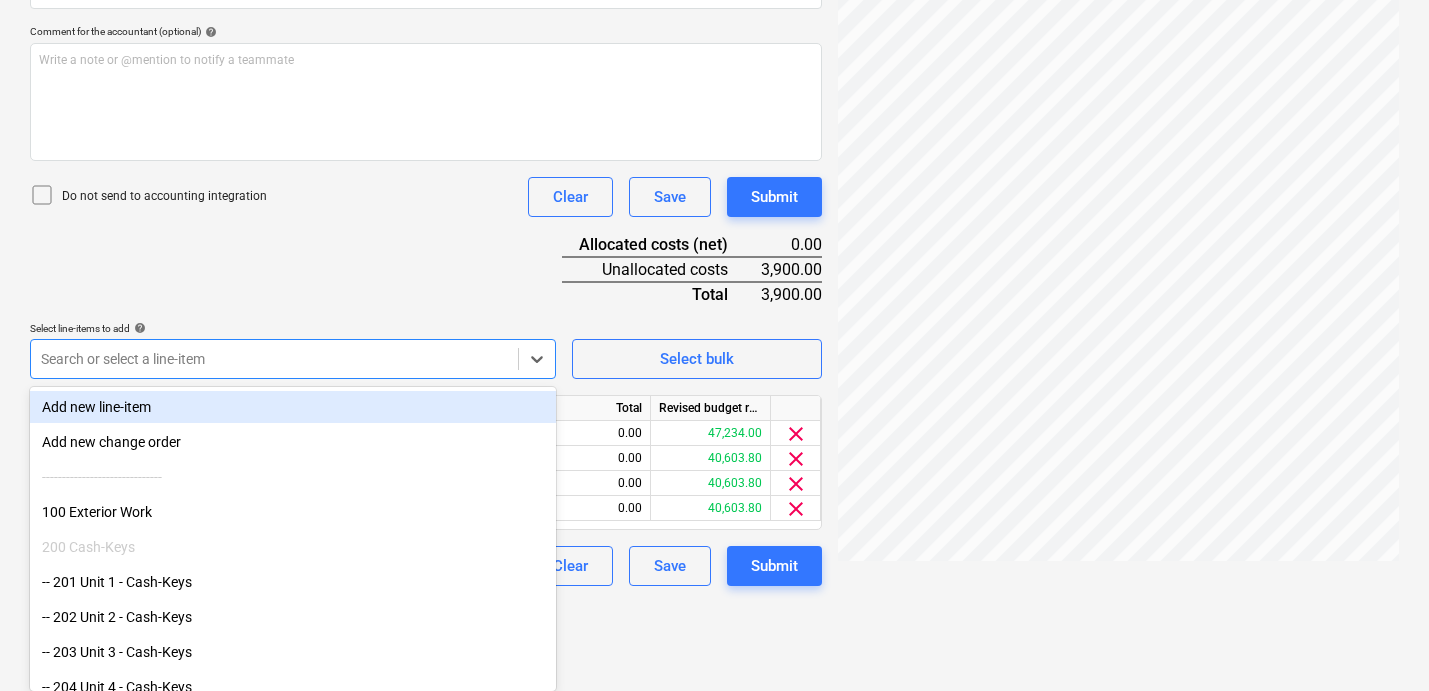 click on "Document name help [PERSON_NAME].pdf Invoice number  (optional) help Invoice date help [DATE] 20.06.2025 Press the down arrow key to interact with the calendar and
select a date. Press the question mark key to get the keyboard shortcuts for changing dates. Due date help [DATE] 20.06.2025 Press the down arrow key to interact with the calendar and
select a date. Press the question mark key to get the keyboard shortcuts for changing dates. Invoice total amount (net cost, optional) 3900 Comment for the accountant (optional) help Write a note or @mention to notify a teammate ﻿ Do not send to accounting integration Clear Save Submit Allocated costs (net) 0.00 Unallocated costs 3,900.00 Total 3,900.00 Select line-items to add help option -- --  6001 Unit 6 - Labour (Dream), selected. Search or select a line-item Select bulk Line-item name Unit Quantity Unit price Total Revised budget remaining 1001 Unit 1 - Labour (Dream) 0.00 0.00 0.00 47,234.00 clear 3001 Unit 3 - Labour (Dream) 0.00 0.00 0.00" at bounding box center [426, 196] 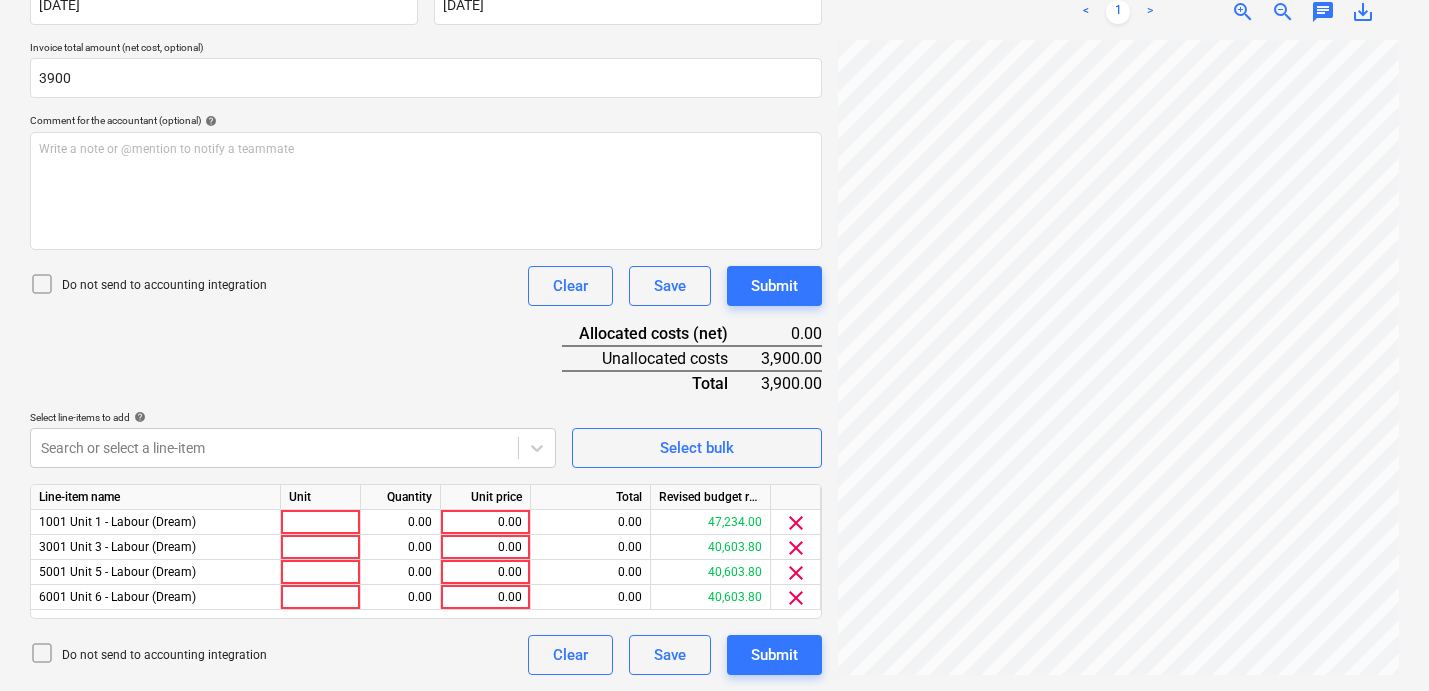 scroll, scrollTop: 416, scrollLeft: 0, axis: vertical 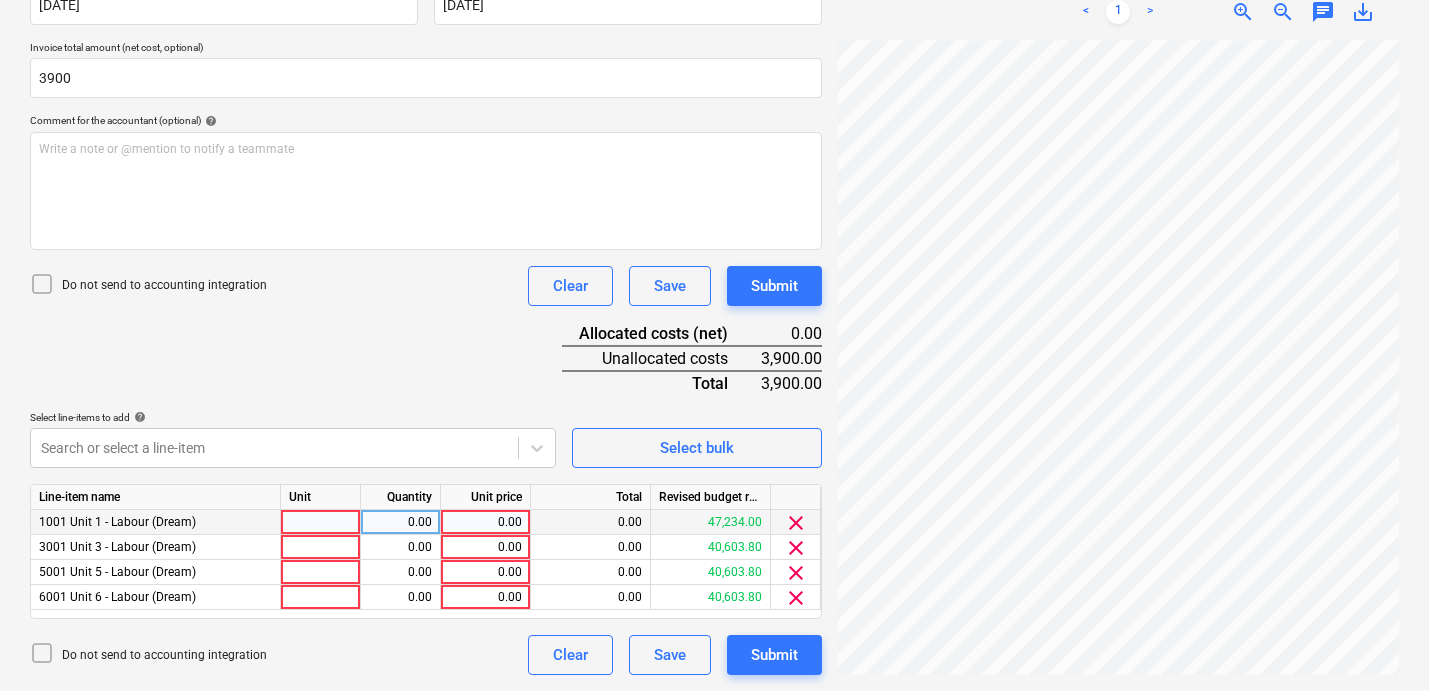 click at bounding box center [321, 522] 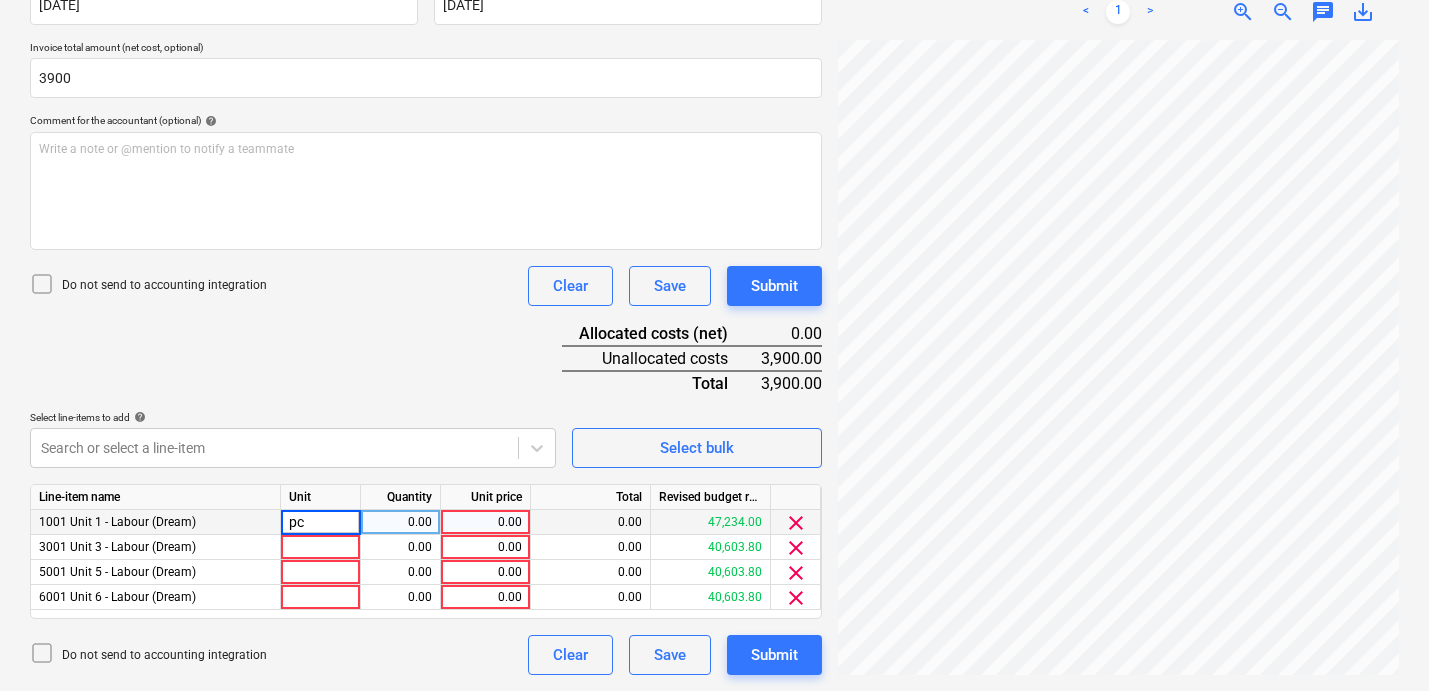 type on "pcs" 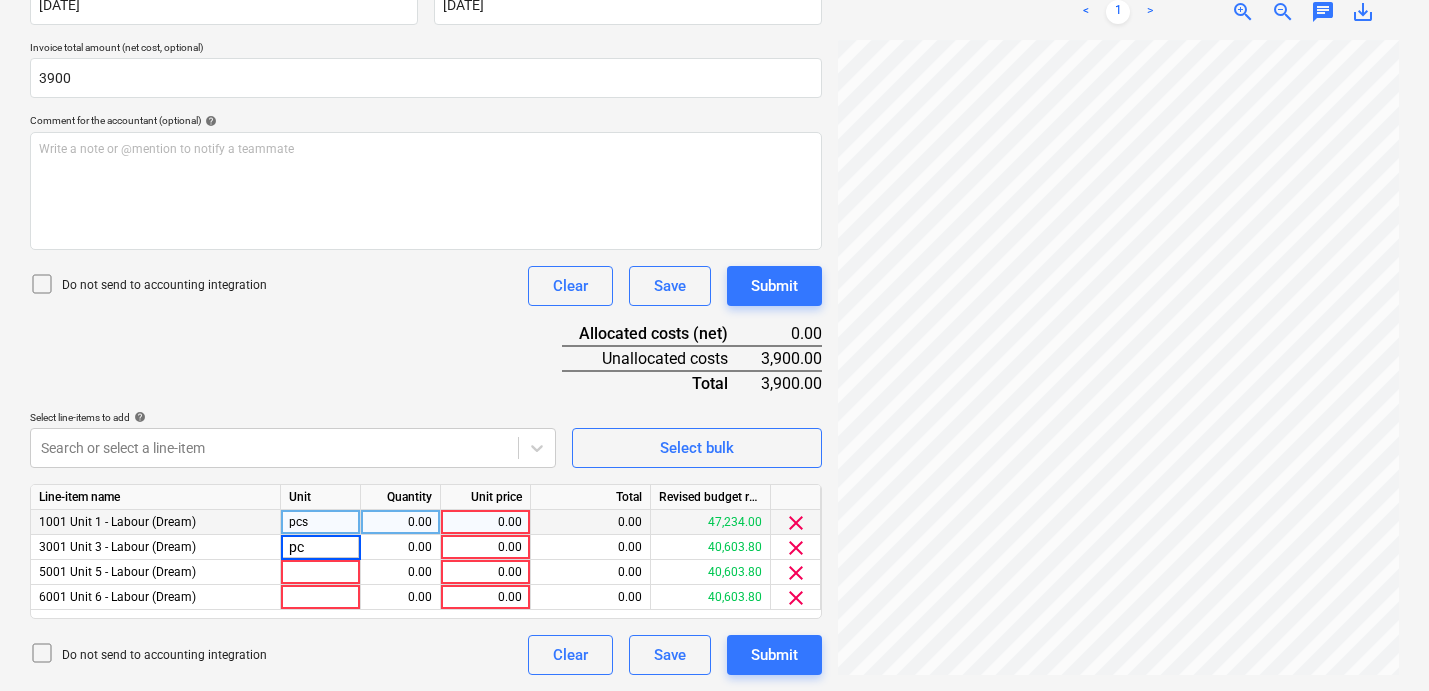 type on "pcs" 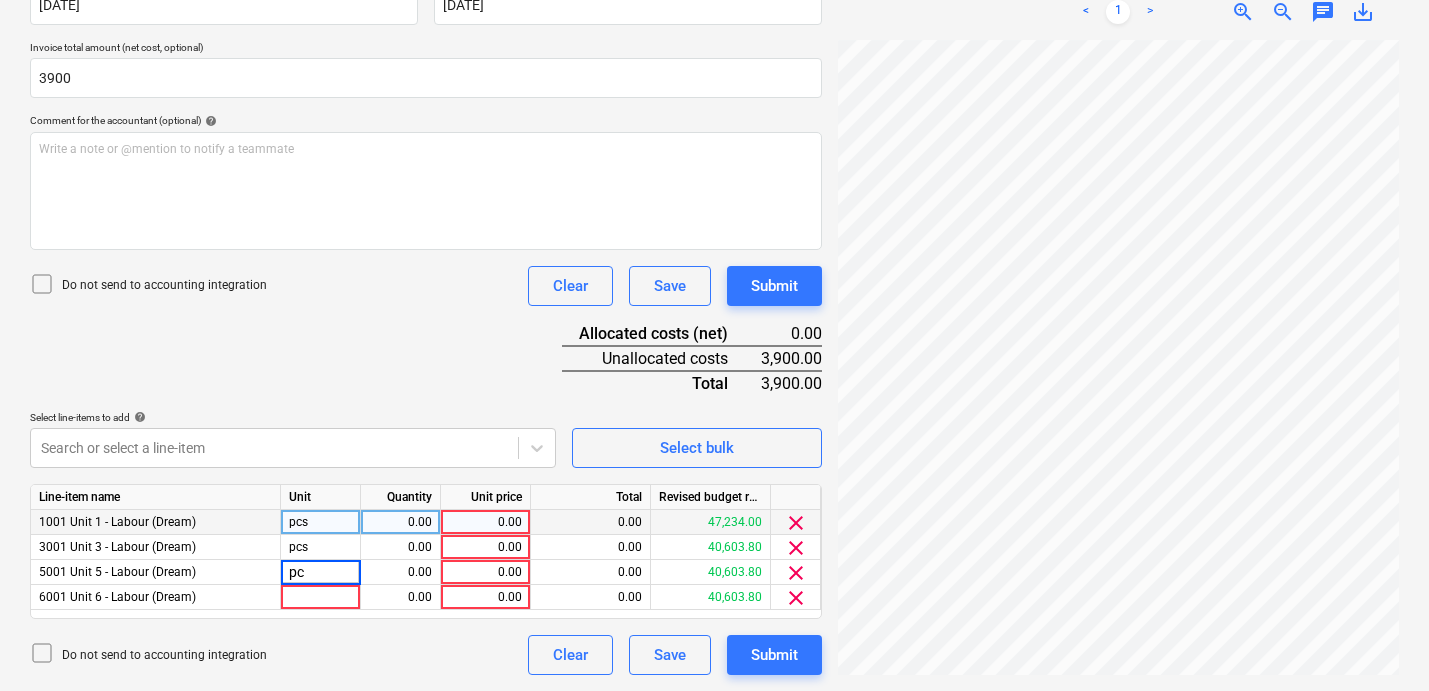 type on "pcs" 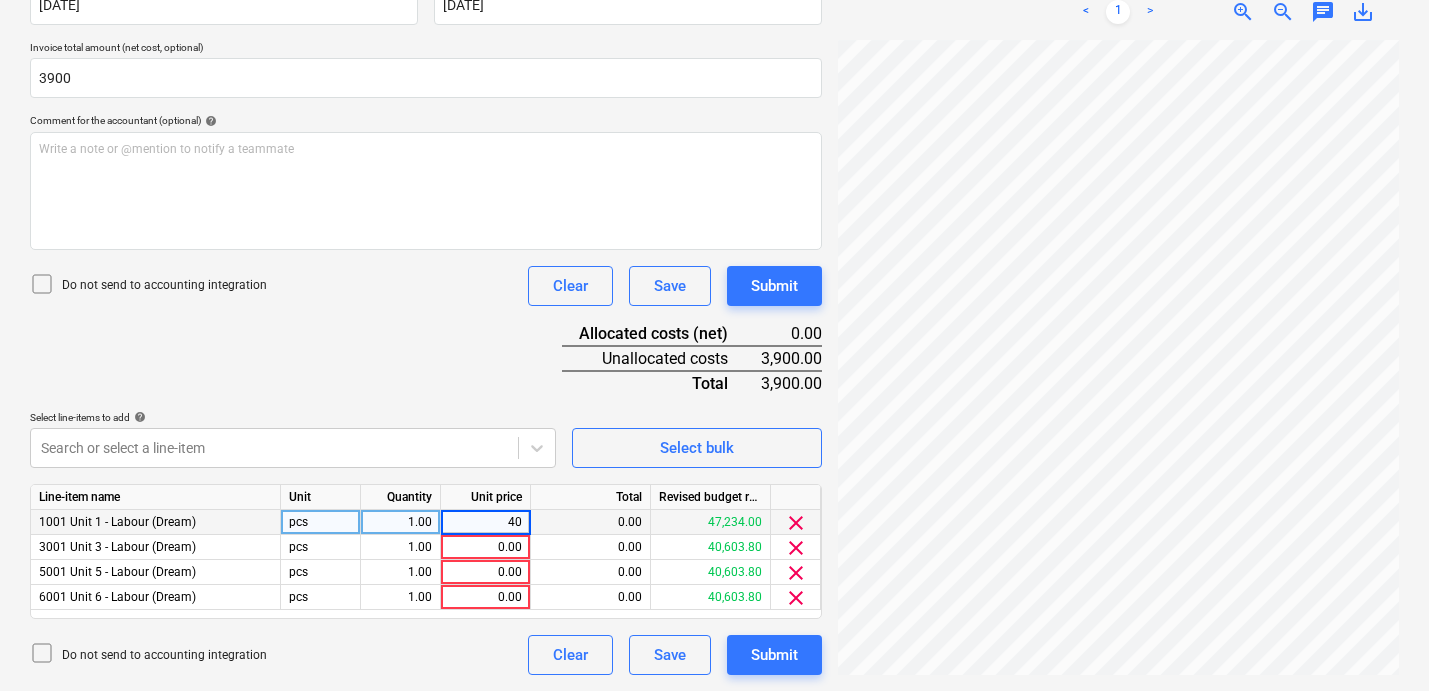 type on "400" 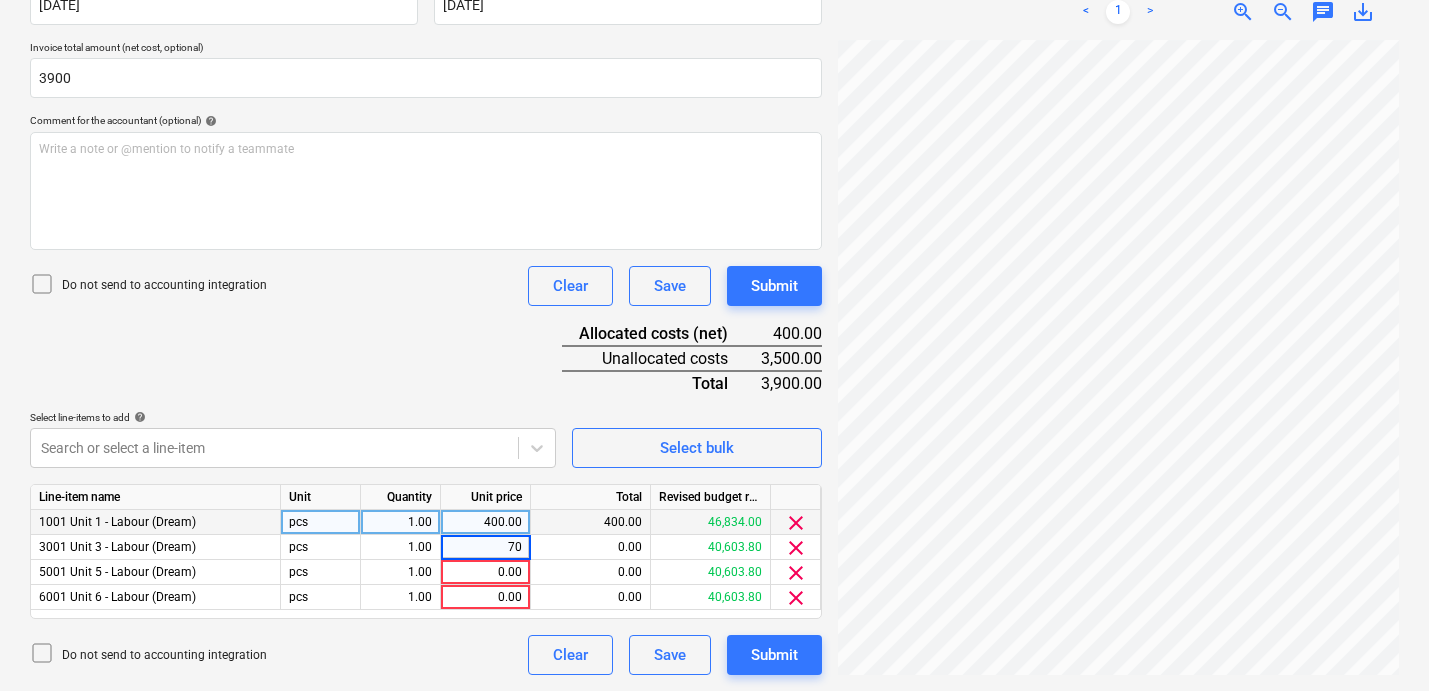 type on "700" 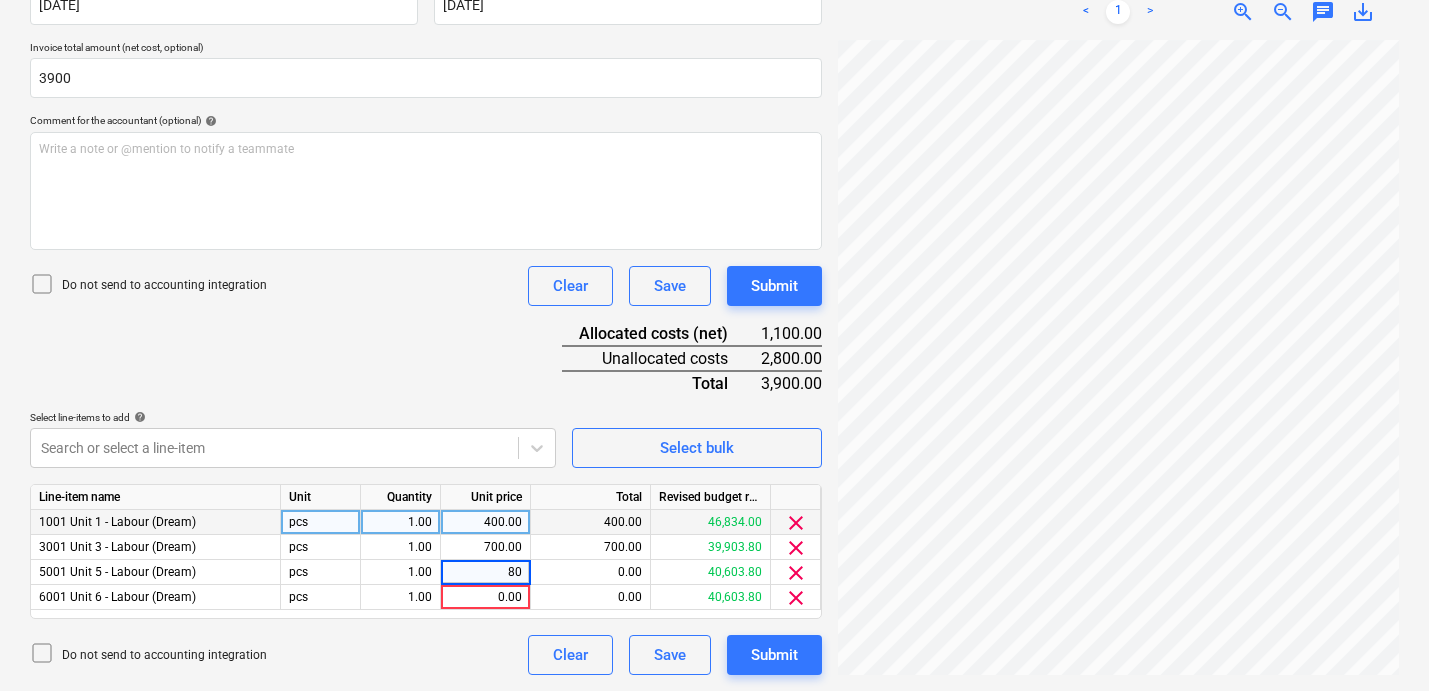 type on "800" 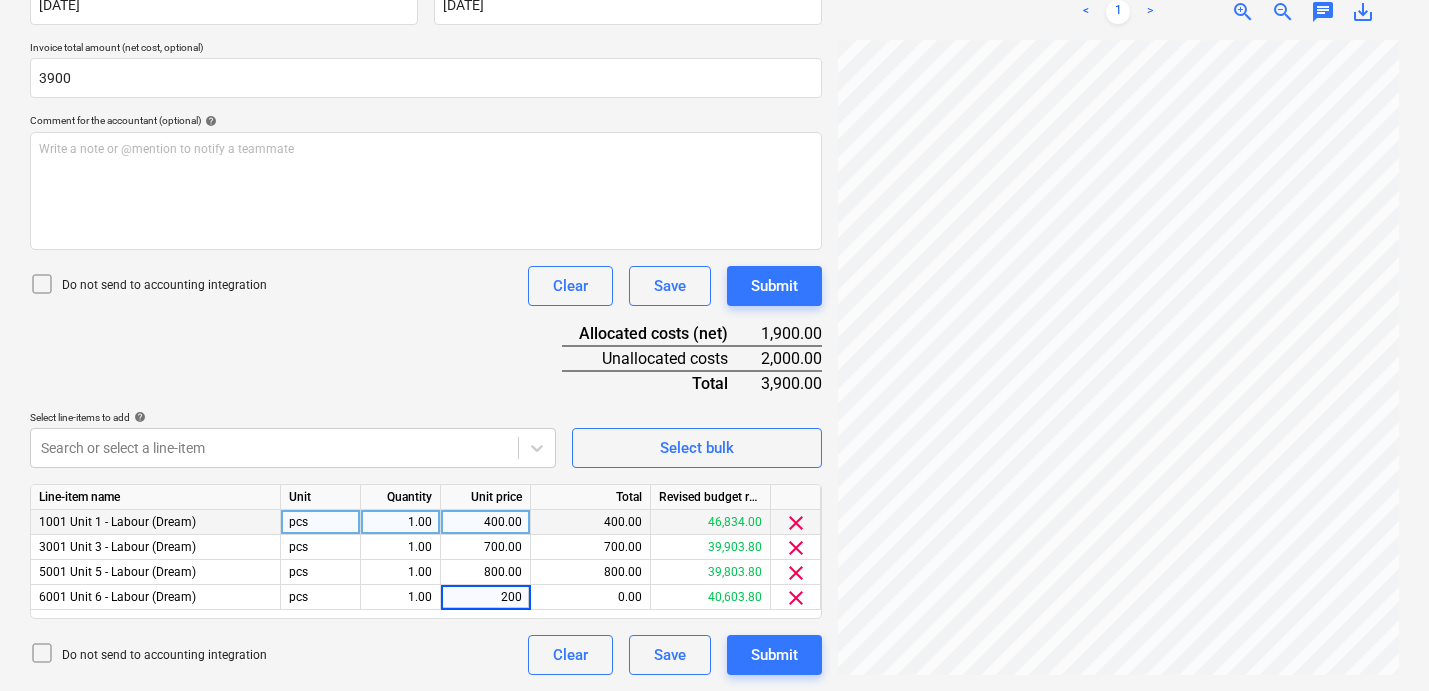type on "2000" 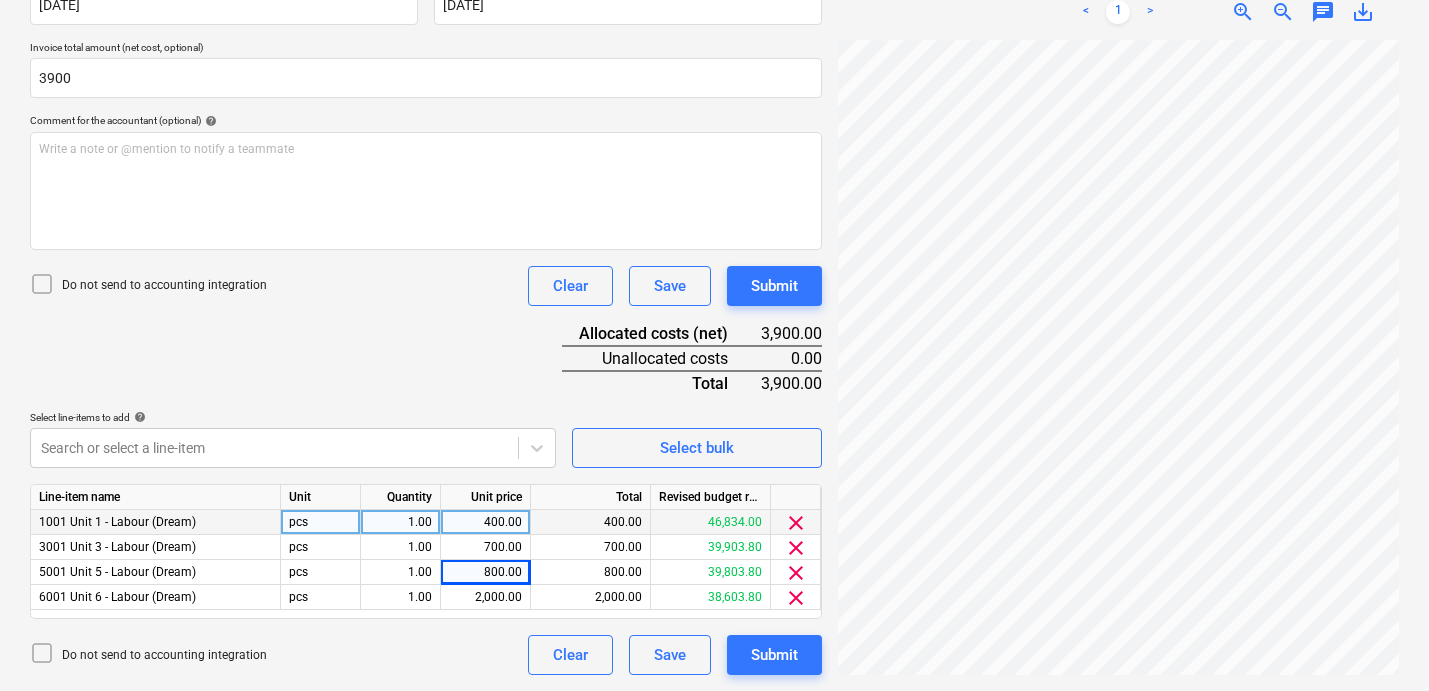 click on "Document name help [PERSON_NAME].pdf Invoice number  (optional) help Invoice date help [DATE] 20.06.2025 Press the down arrow key to interact with the calendar and
select a date. Press the question mark key to get the keyboard shortcuts for changing dates. Due date help [DATE] 20.06.2025 Press the down arrow key to interact with the calendar and
select a date. Press the question mark key to get the keyboard shortcuts for changing dates. Invoice total amount (net cost, optional) 3900 Comment for the accountant (optional) help Write a note or @mention to notify a teammate ﻿ Do not send to accounting integration Clear Save Submit Allocated costs (net) 3,900.00 Unallocated costs 0.00 Total 3,900.00 Select line-items to add help Search or select a line-item Select bulk Line-item name Unit Quantity Unit price Total Revised budget remaining 1001 Unit 1 - Labour (Dream) pcs 1.00 400.00 400.00 46,834.00 clear 3001 Unit 3 - Labour (Dream) pcs 1.00 700.00 700.00 39,903.80 clear pcs 1.00 800.00 800.00" at bounding box center [426, 285] 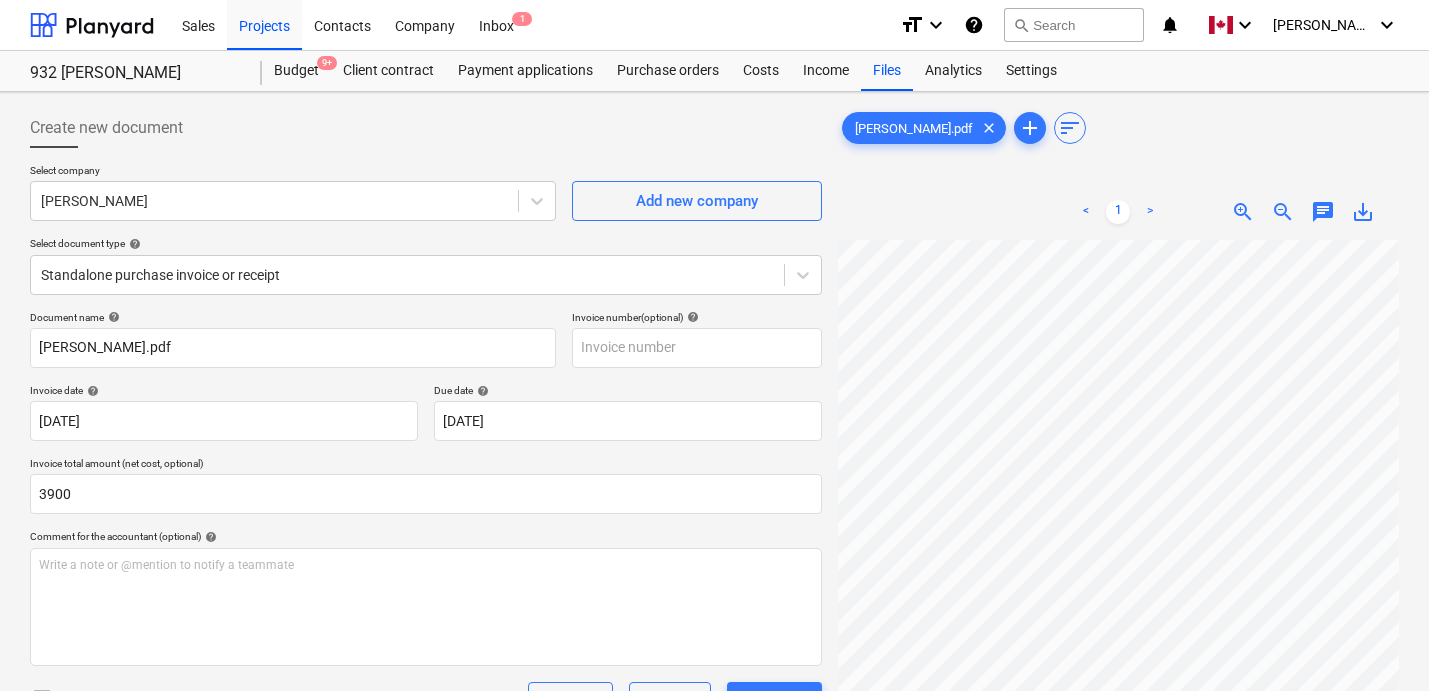 click on "Select company [PERSON_NAME] Contractor   Add new company Select document type help Standalone purchase invoice or receipt" at bounding box center [426, 237] 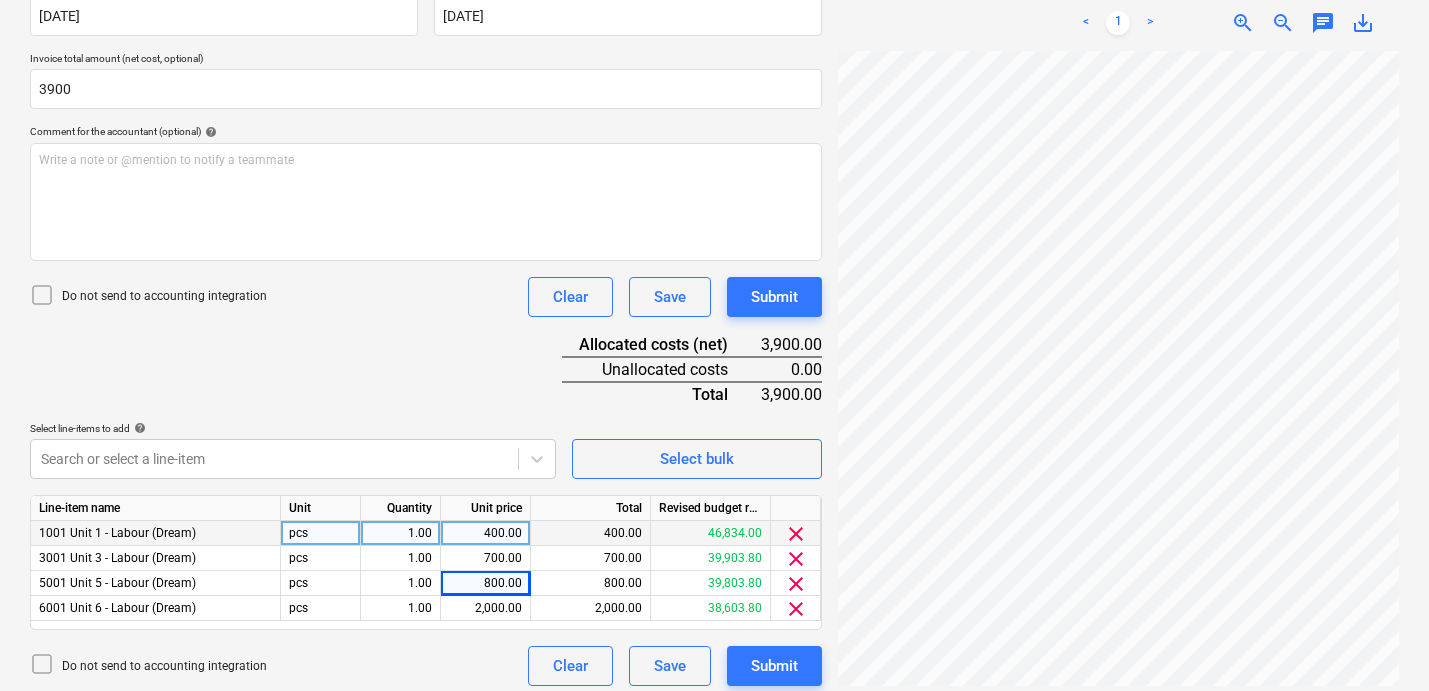 scroll, scrollTop: 416, scrollLeft: 0, axis: vertical 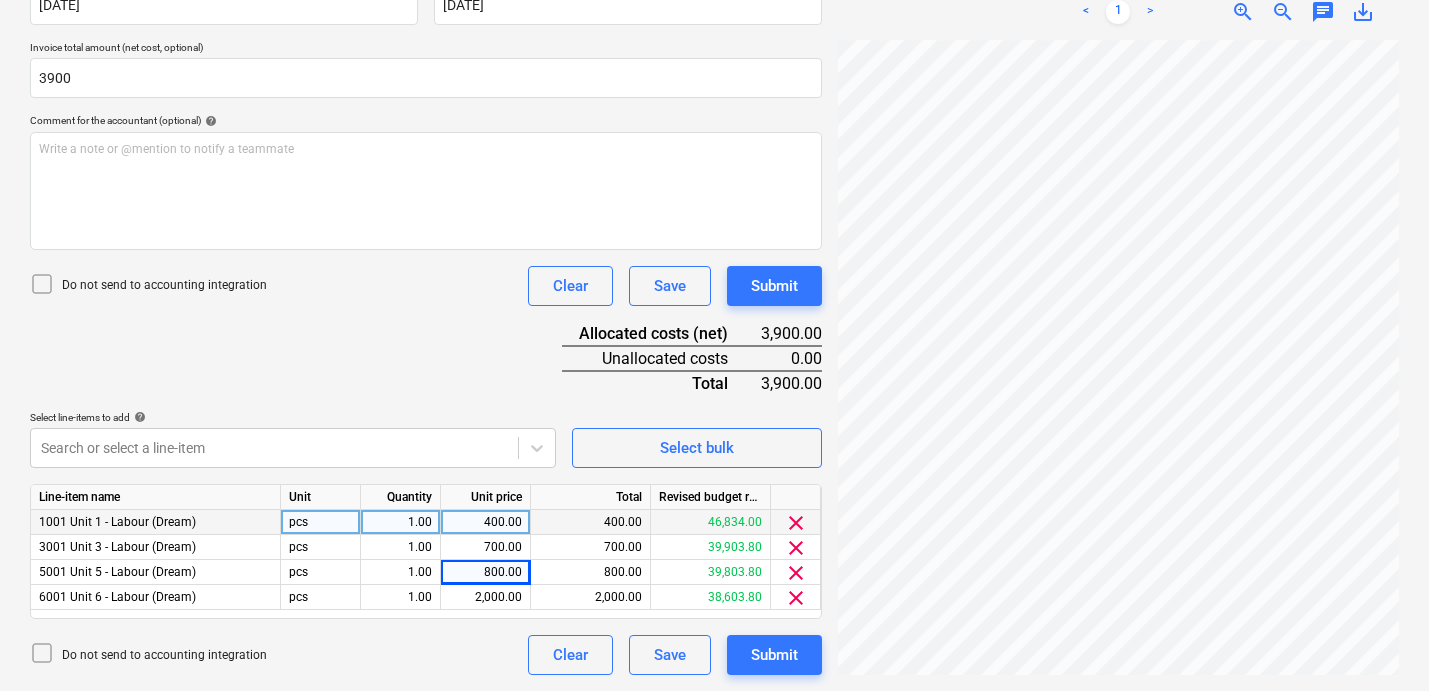 click on "Do not send to accounting integration Clear Save Submit" at bounding box center (426, 286) 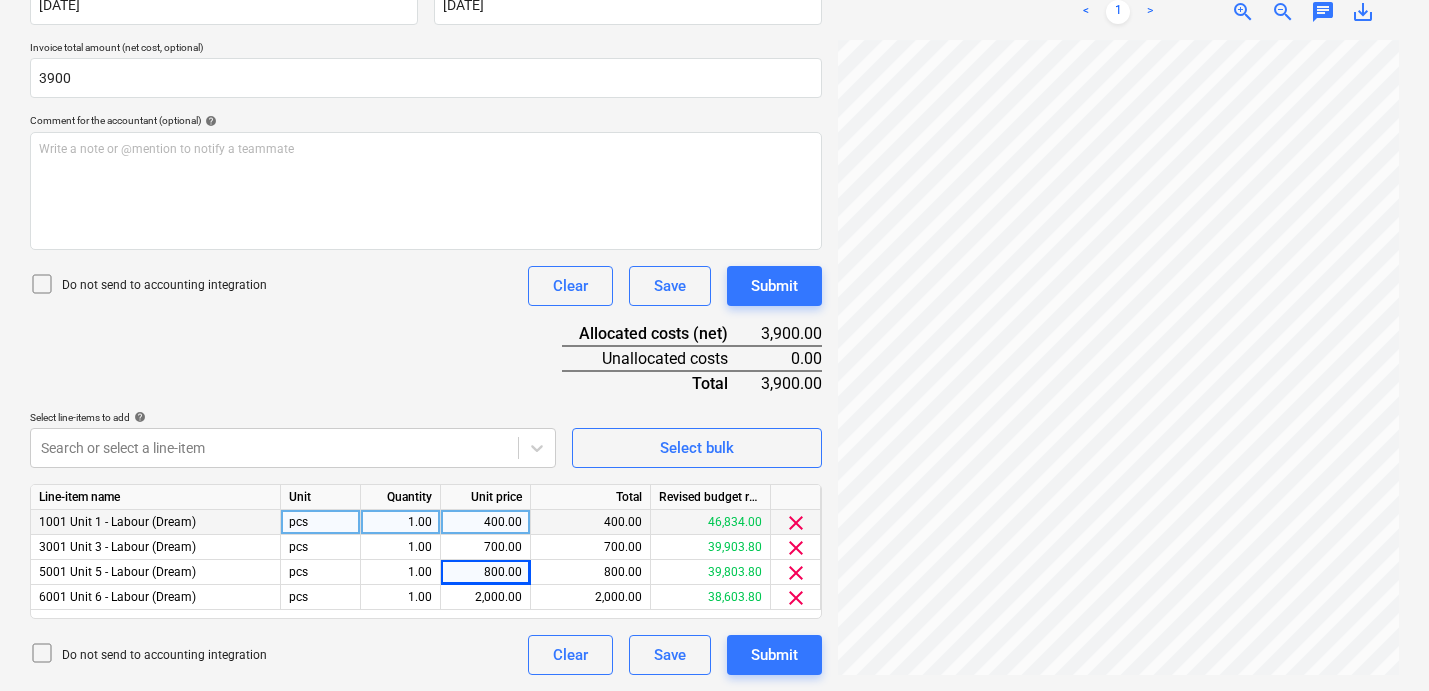 scroll, scrollTop: 0, scrollLeft: 0, axis: both 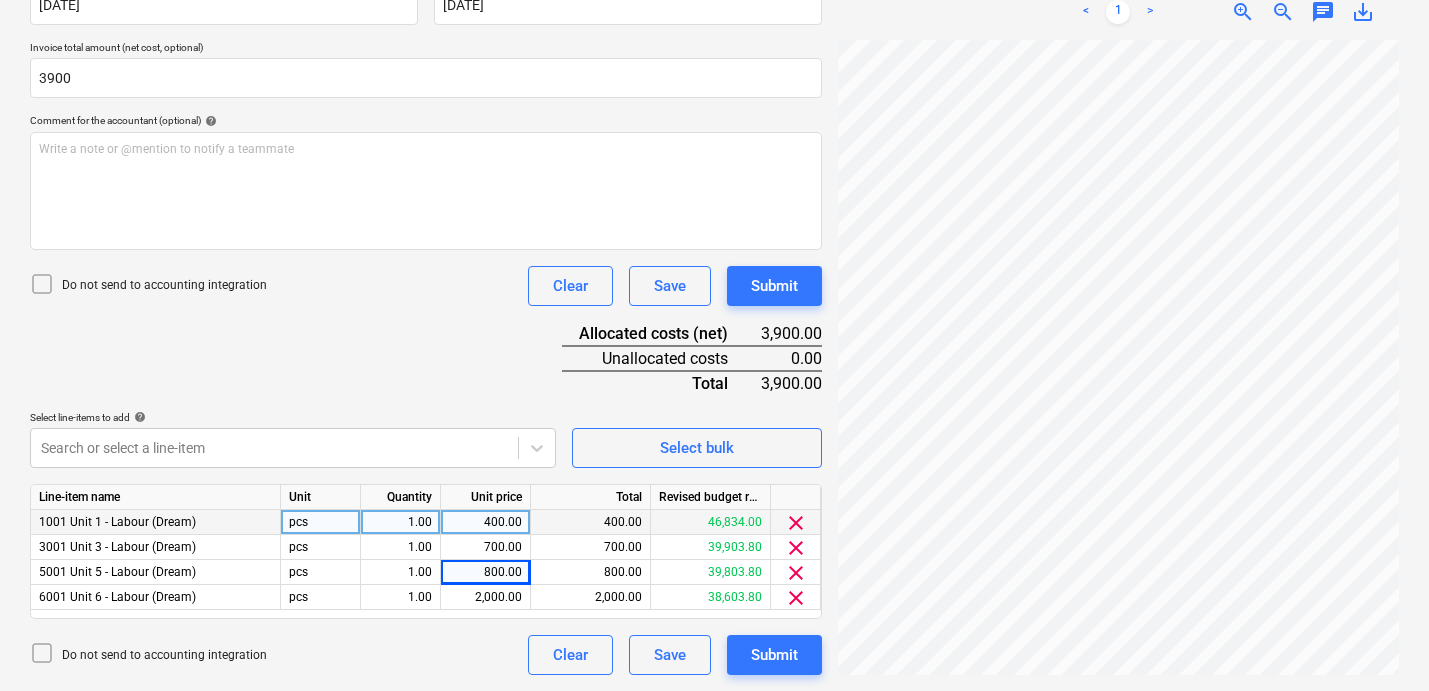 click on "Document name help [PERSON_NAME].pdf Invoice number  (optional) help Invoice date help [DATE] 20.06.2025 Press the down arrow key to interact with the calendar and
select a date. Press the question mark key to get the keyboard shortcuts for changing dates. Due date help [DATE] 20.06.2025 Press the down arrow key to interact with the calendar and
select a date. Press the question mark key to get the keyboard shortcuts for changing dates. Invoice total amount (net cost, optional) 3900 Comment for the accountant (optional) help Write a note or @mention to notify a teammate ﻿ Do not send to accounting integration Clear Save Submit Allocated costs (net) 3,900.00 Unallocated costs 0.00 Total 3,900.00 Select line-items to add help Search or select a line-item Select bulk Line-item name Unit Quantity Unit price Total Revised budget remaining 1001 Unit 1 - Labour (Dream) pcs 1.00 400.00 400.00 46,834.00 clear 3001 Unit 3 - Labour (Dream) pcs 1.00 700.00 700.00 39,903.80 clear pcs 1.00 800.00 800.00" at bounding box center (426, 285) 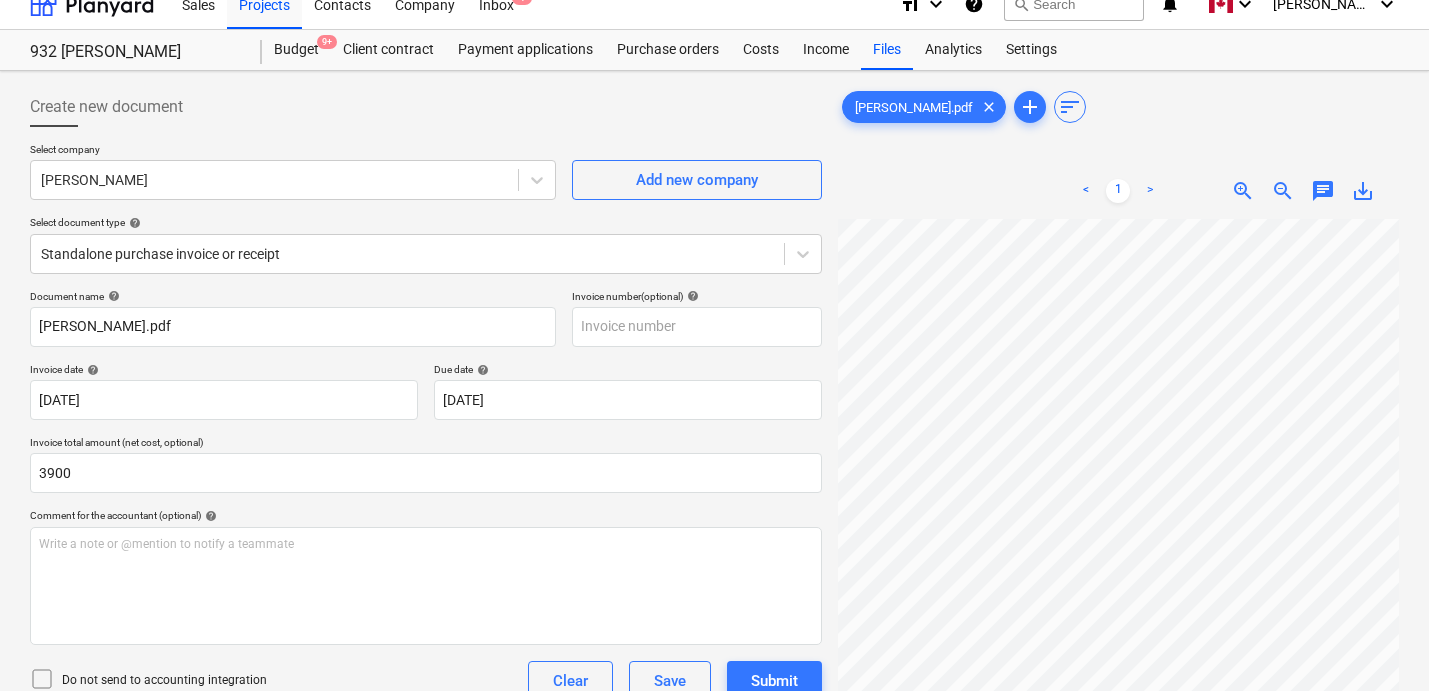 scroll, scrollTop: 0, scrollLeft: 0, axis: both 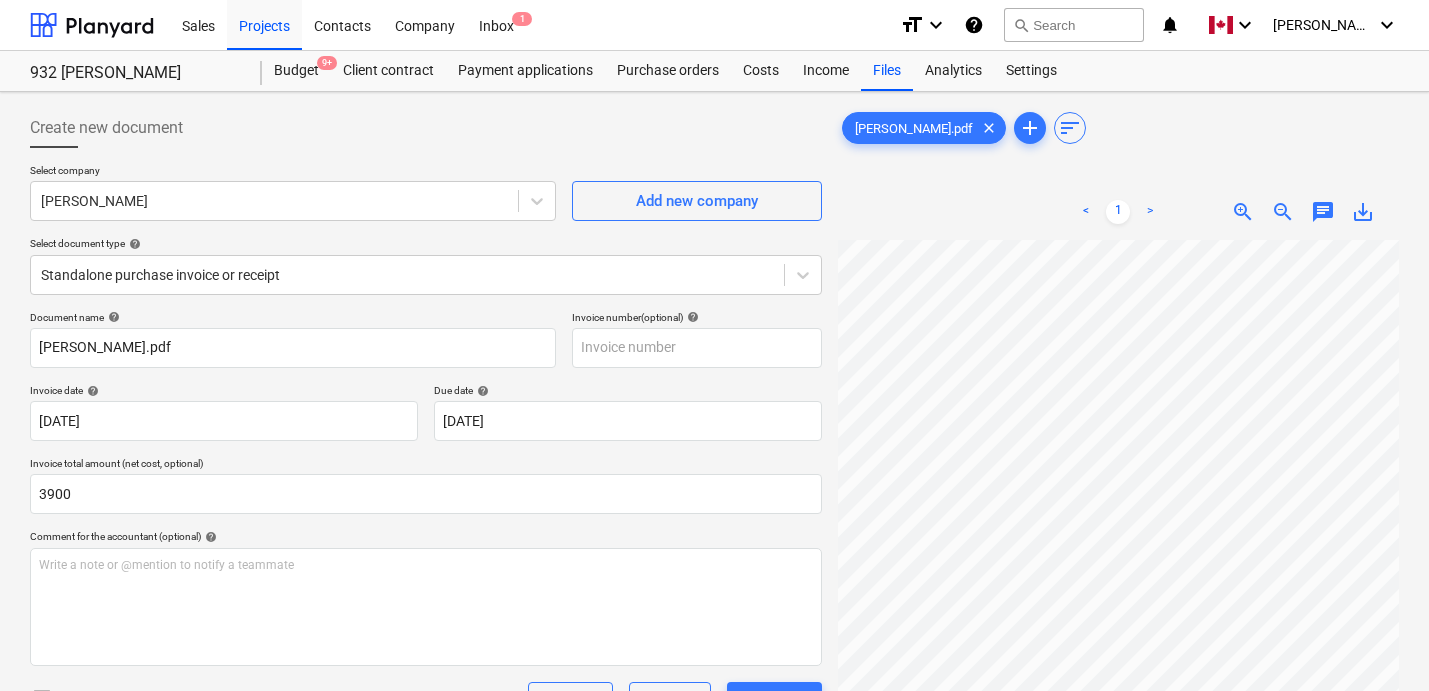 click on "Create new document" at bounding box center (426, 128) 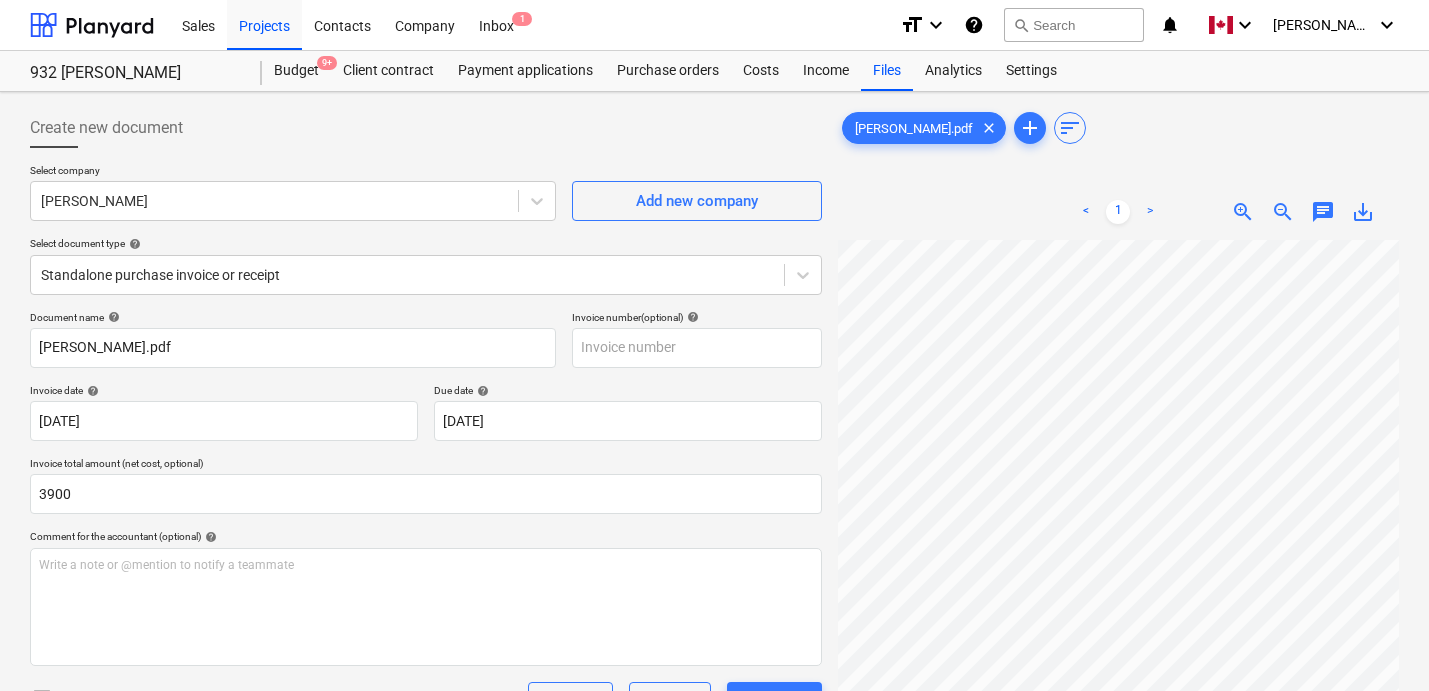 click on "Create new document" at bounding box center [426, 128] 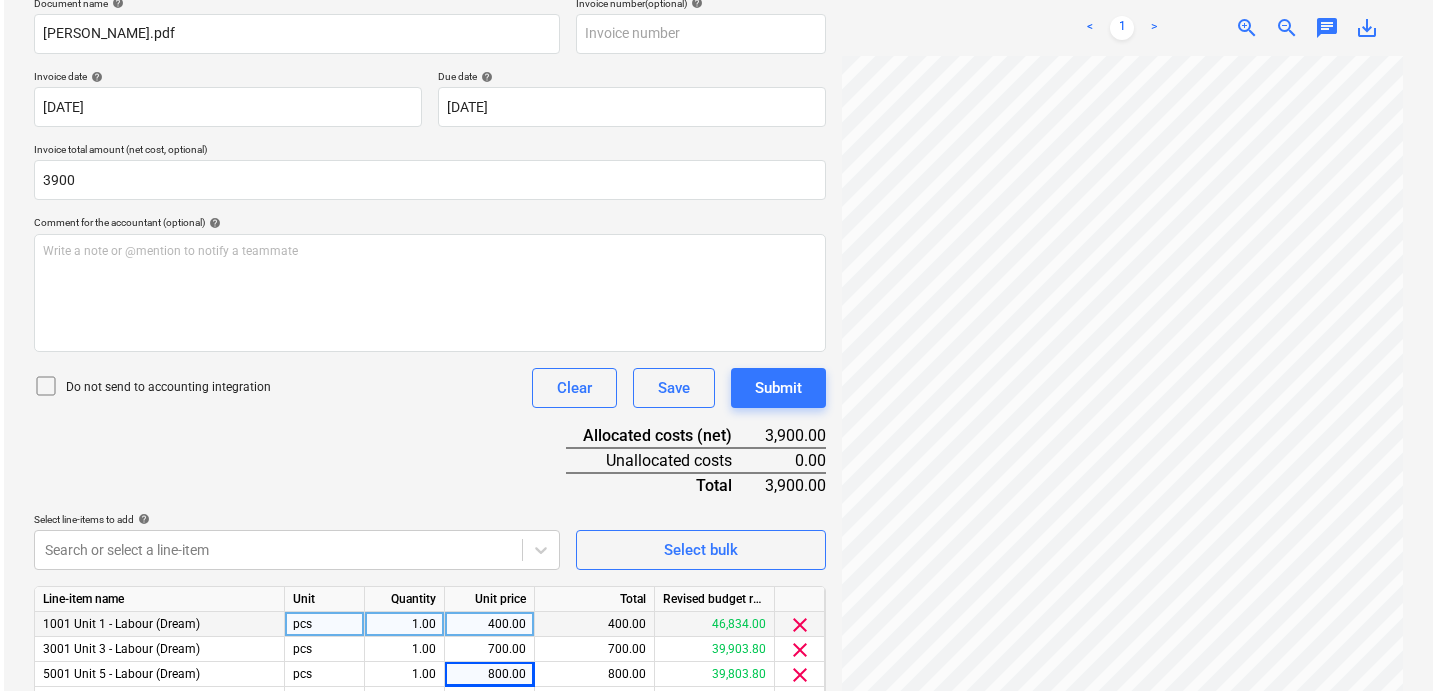 scroll, scrollTop: 416, scrollLeft: 0, axis: vertical 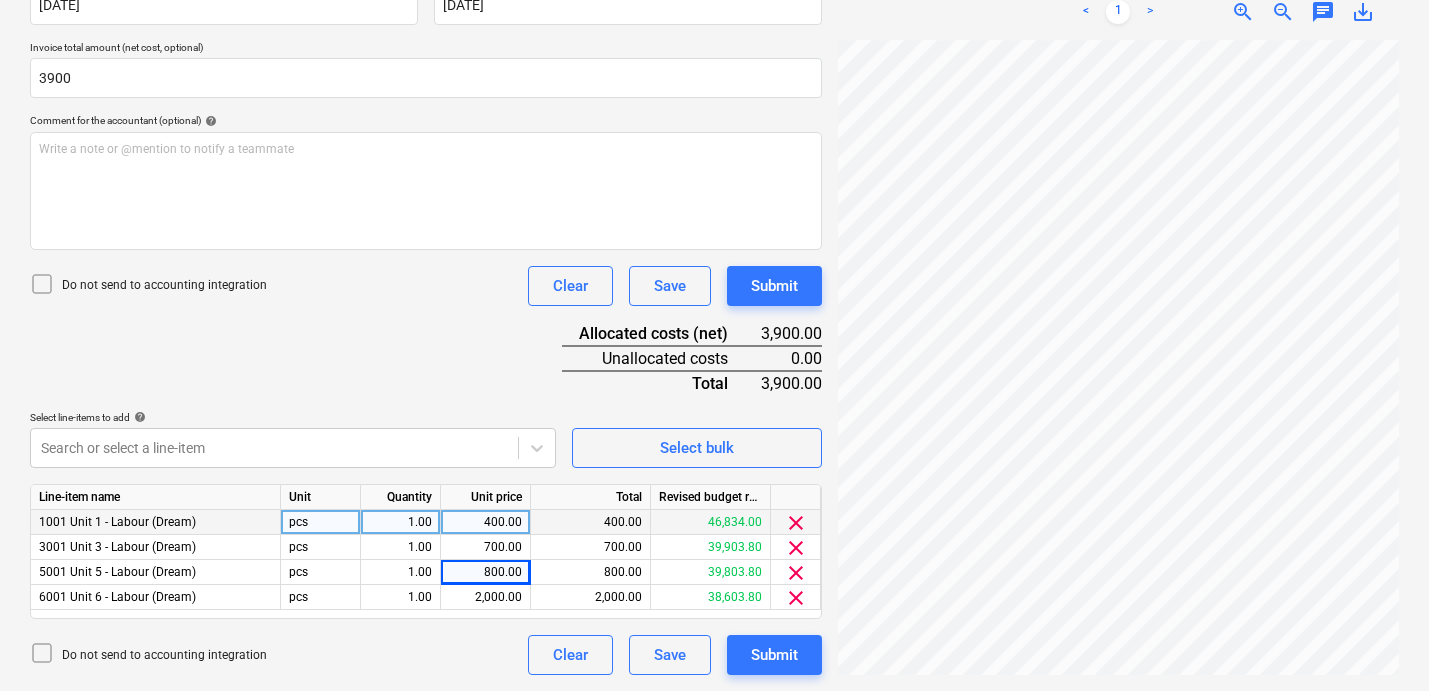 click on "Document name help [PERSON_NAME].pdf Invoice number  (optional) help Invoice date help [DATE] 20.06.2025 Press the down arrow key to interact with the calendar and
select a date. Press the question mark key to get the keyboard shortcuts for changing dates. Due date help [DATE] 20.06.2025 Press the down arrow key to interact with the calendar and
select a date. Press the question mark key to get the keyboard shortcuts for changing dates. Invoice total amount (net cost, optional) 3900 Comment for the accountant (optional) help Write a note or @mention to notify a teammate ﻿ Do not send to accounting integration Clear Save Submit Allocated costs (net) 3,900.00 Unallocated costs 0.00 Total 3,900.00 Select line-items to add help Search or select a line-item Select bulk Line-item name Unit Quantity Unit price Total Revised budget remaining 1001 Unit 1 - Labour (Dream) pcs 1.00 400.00 400.00 46,834.00 clear 3001 Unit 3 - Labour (Dream) pcs 1.00 700.00 700.00 39,903.80 clear pcs 1.00 800.00 800.00" at bounding box center (426, 285) 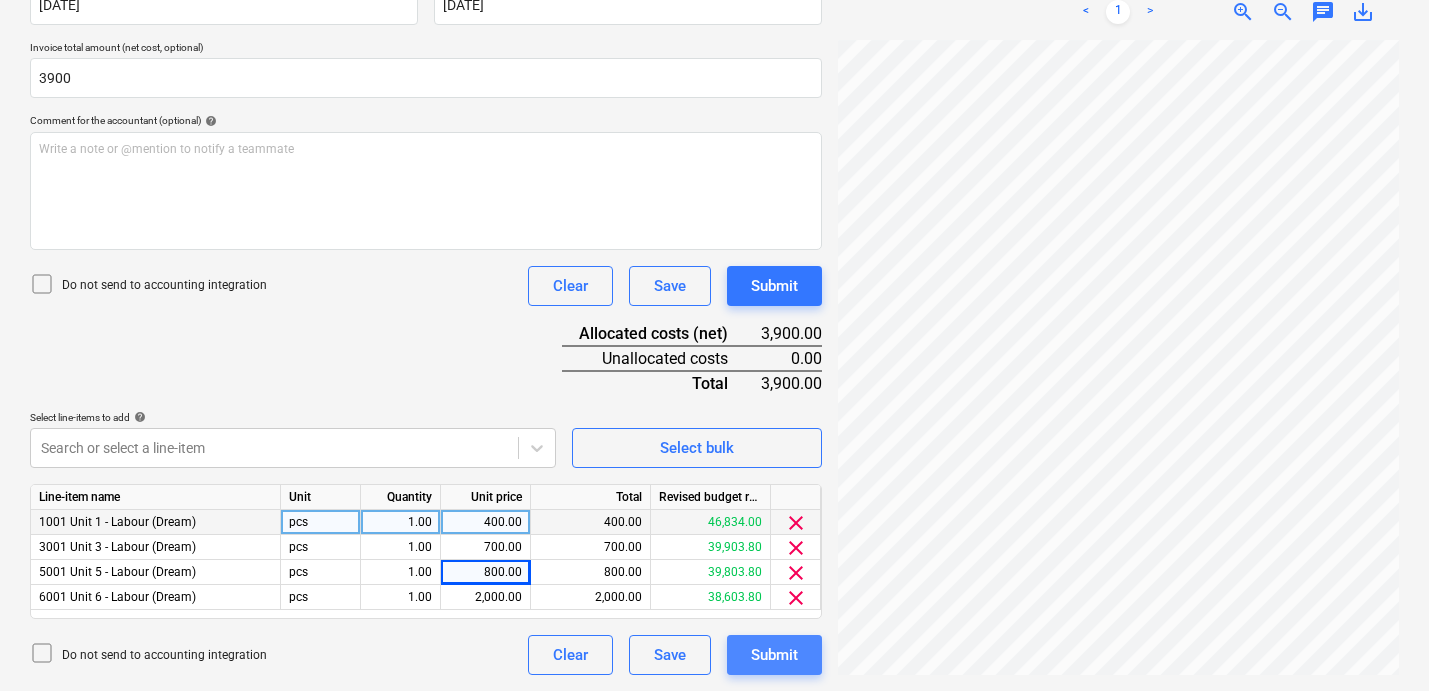 click on "Submit" at bounding box center (774, 655) 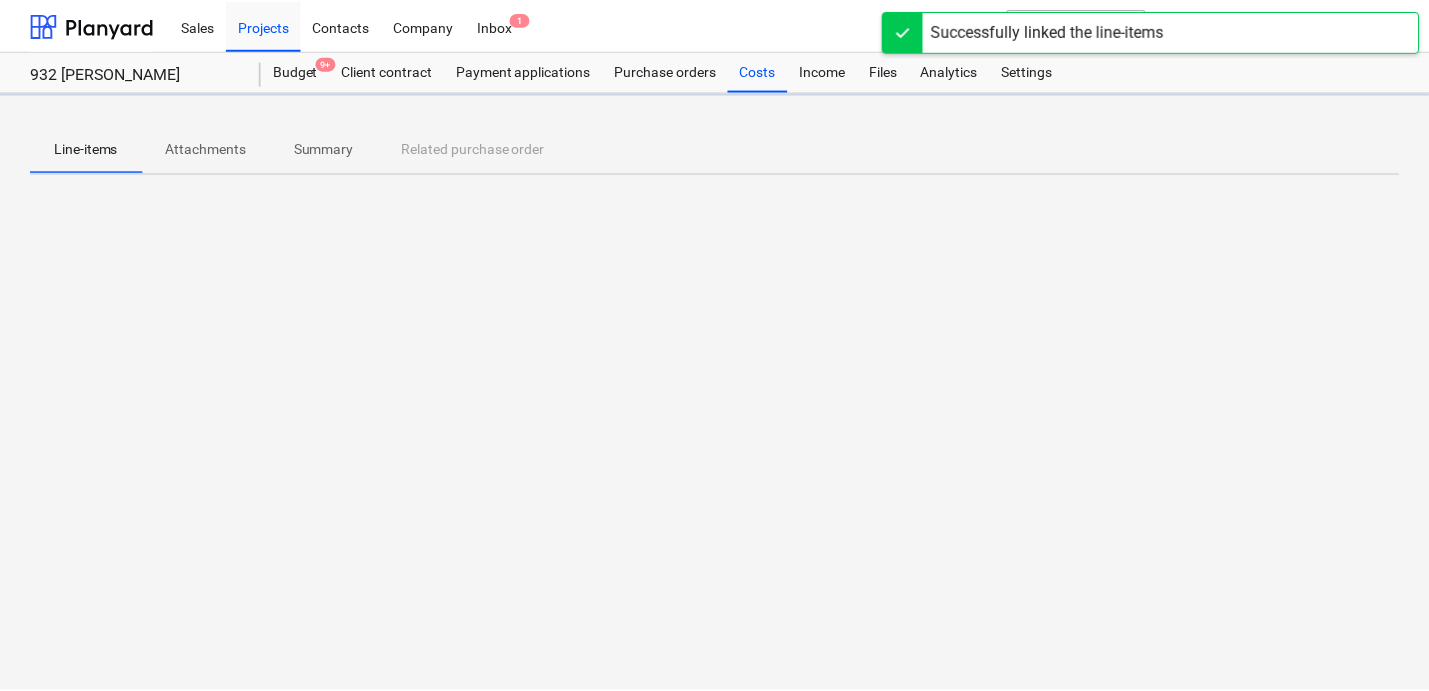 scroll, scrollTop: 0, scrollLeft: 0, axis: both 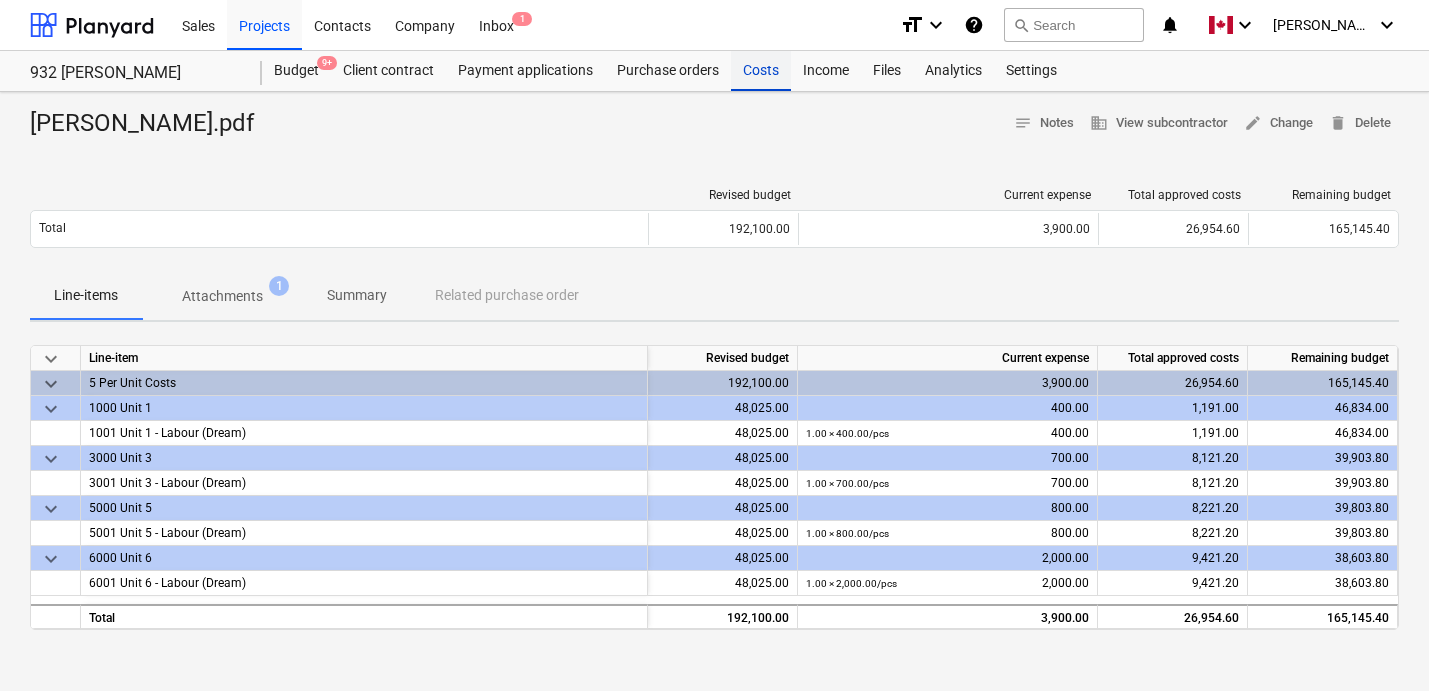 click on "Costs" at bounding box center (761, 71) 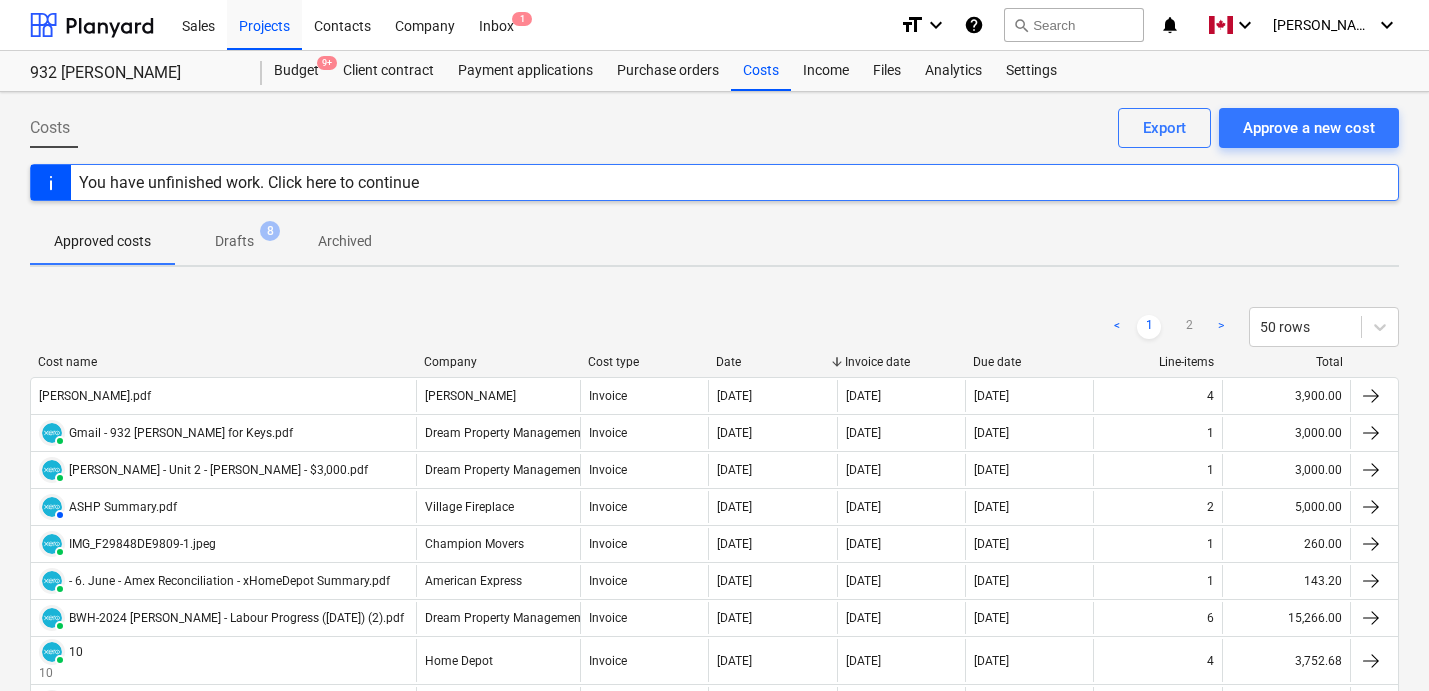 click on "< 1 2 > 50 rows" at bounding box center (714, 327) 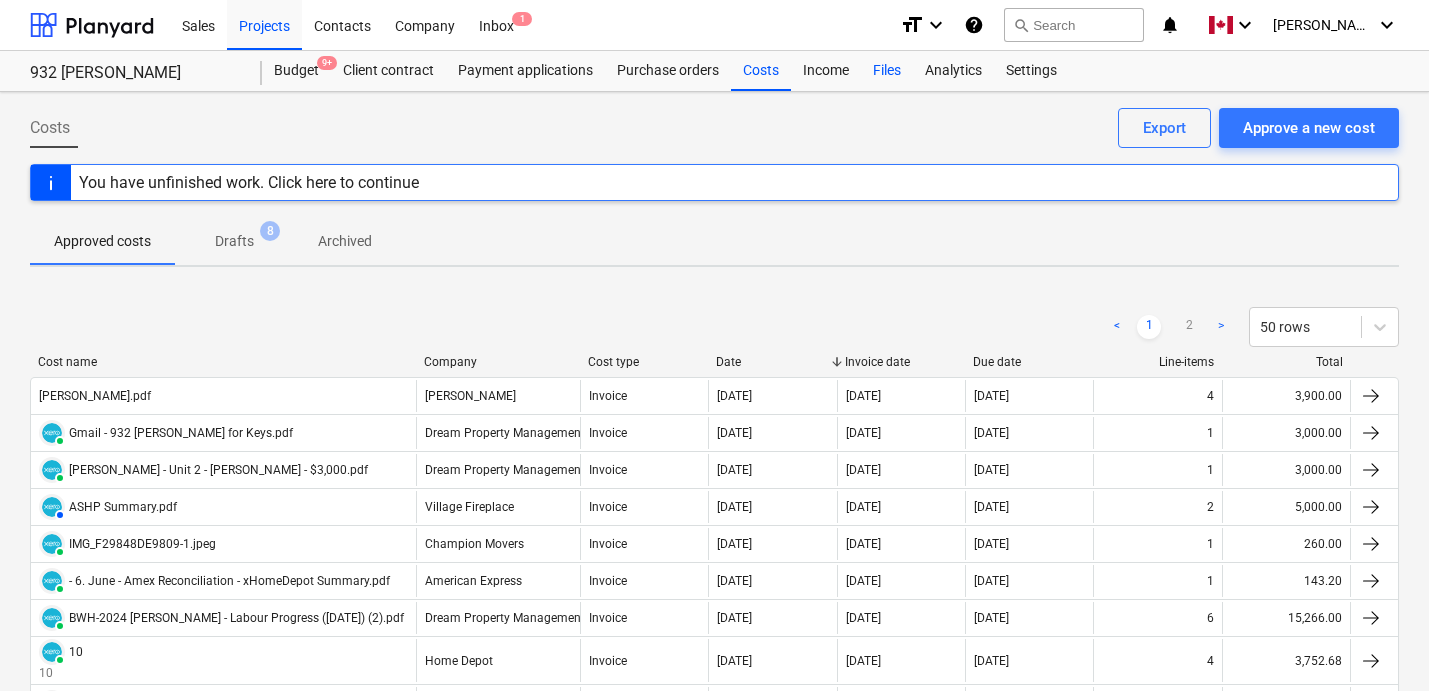 click on "Files" at bounding box center [887, 71] 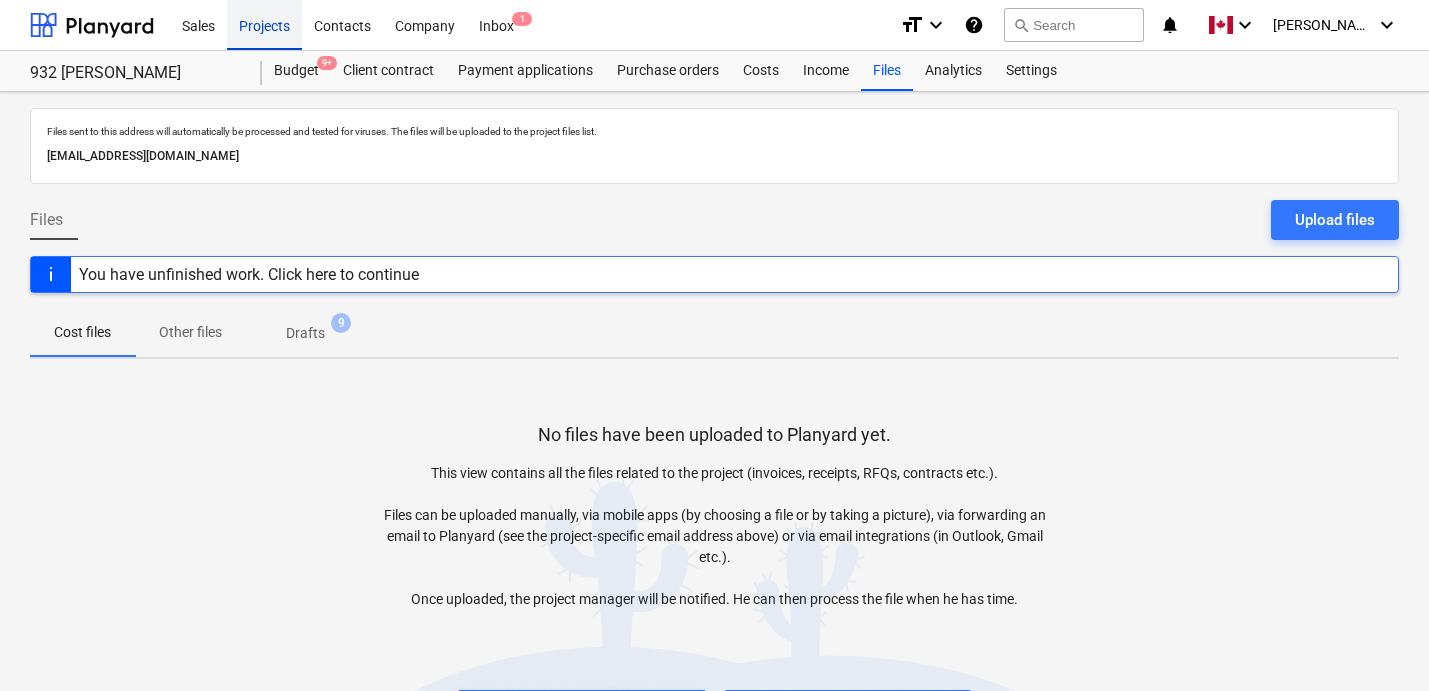 click on "Projects" at bounding box center [264, 24] 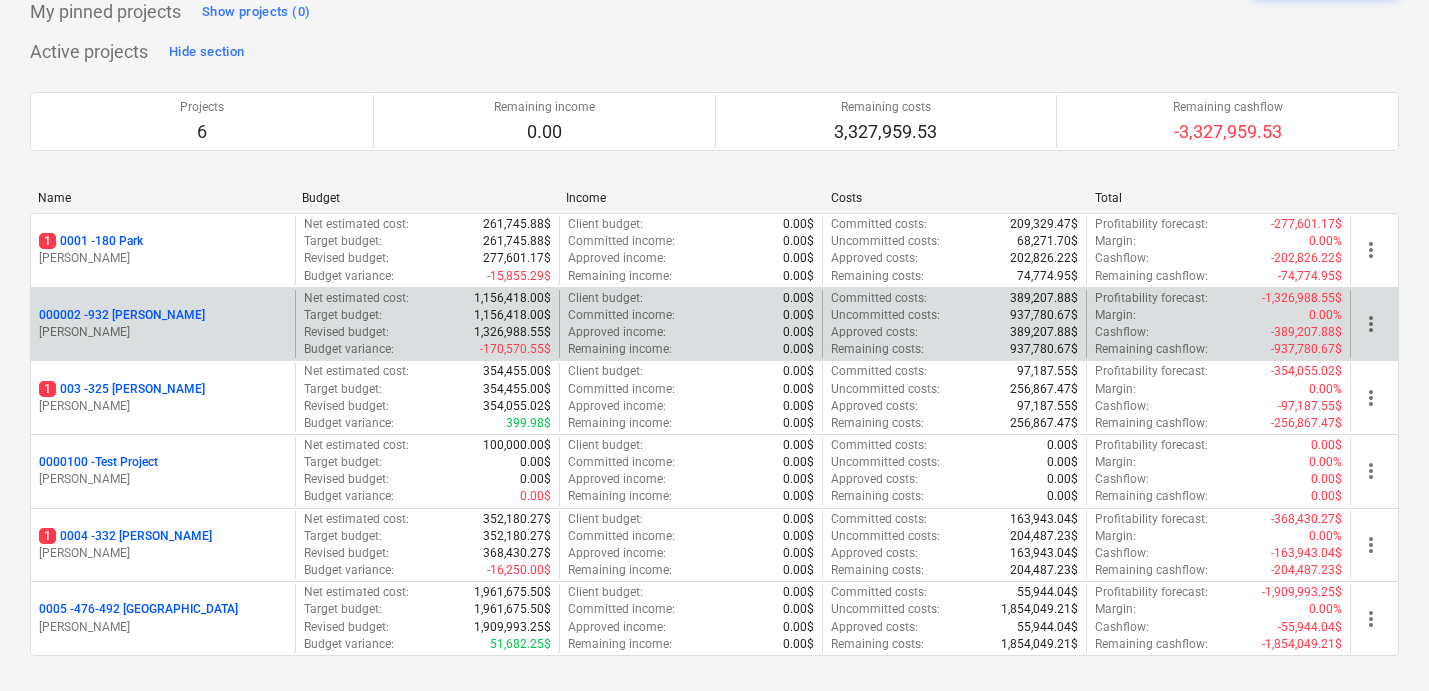 scroll, scrollTop: 157, scrollLeft: 0, axis: vertical 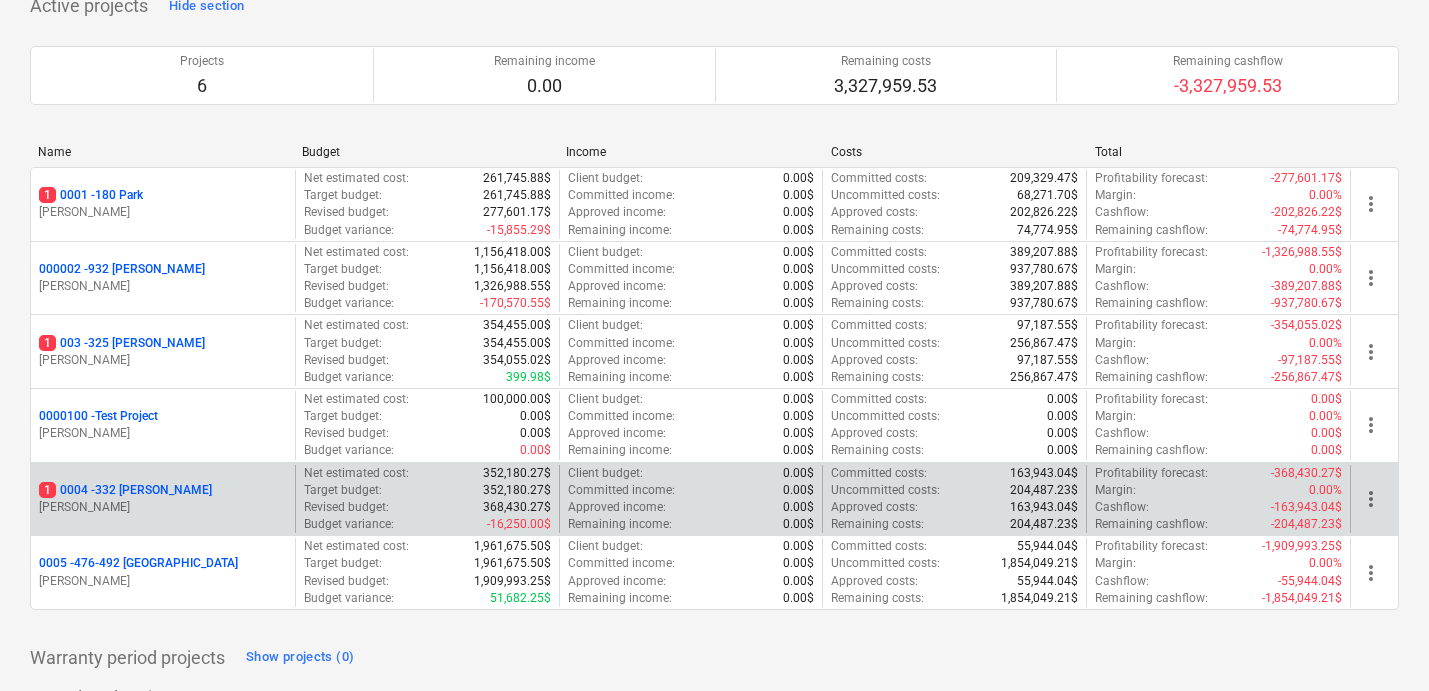 click on "1  0004 -  332 [PERSON_NAME]" at bounding box center [125, 490] 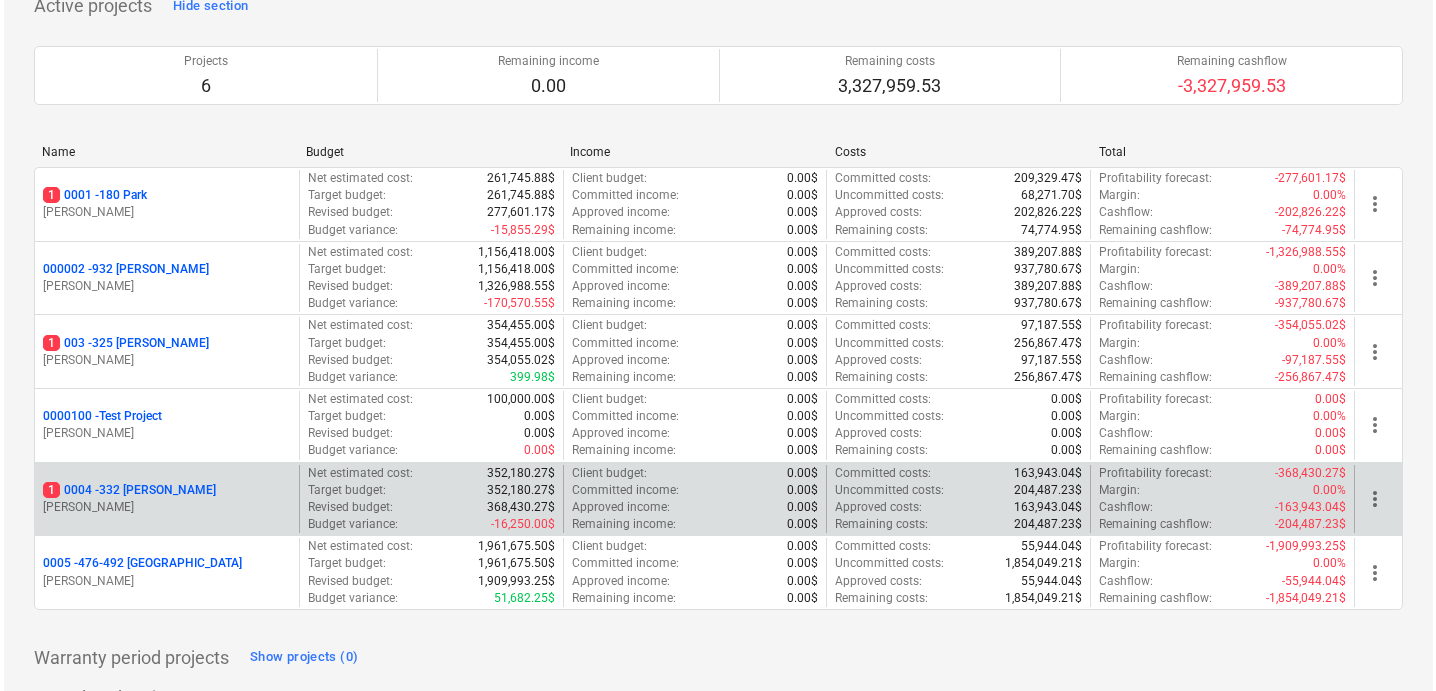 scroll, scrollTop: 0, scrollLeft: 0, axis: both 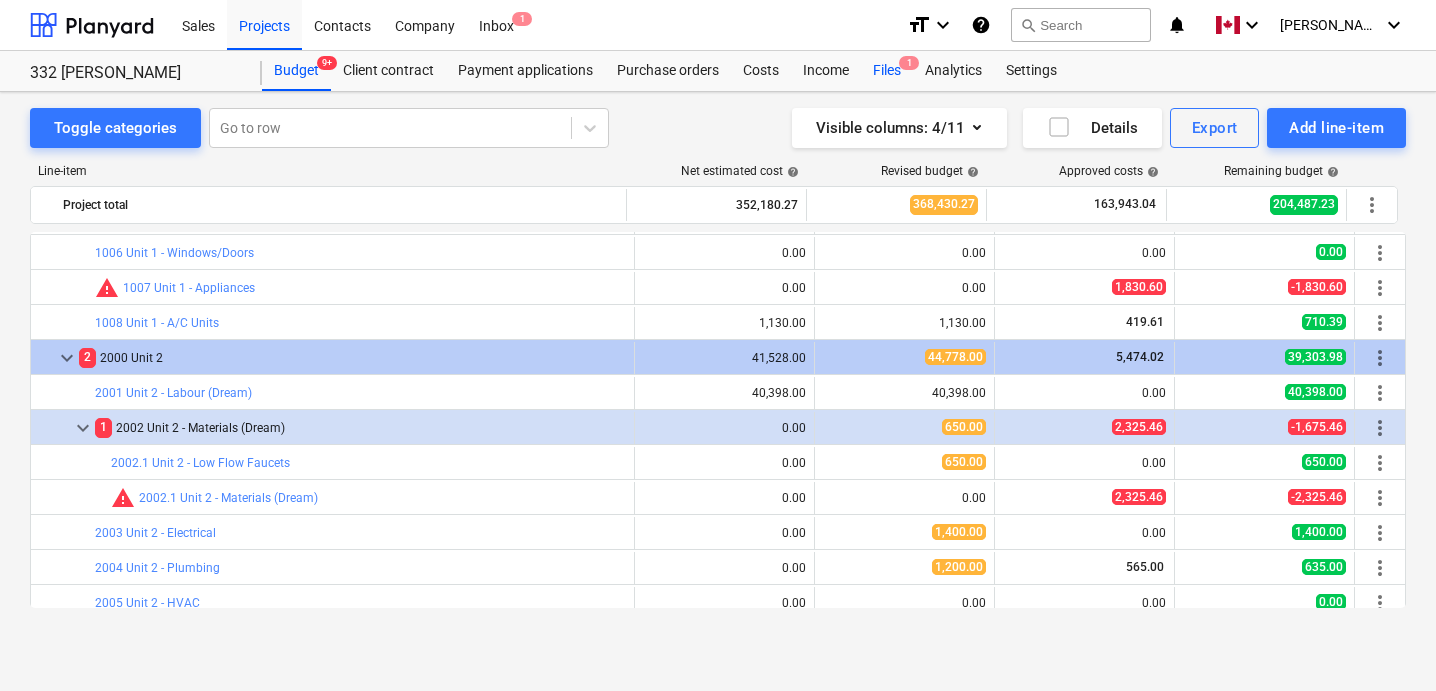 click on "Files 1" at bounding box center (887, 71) 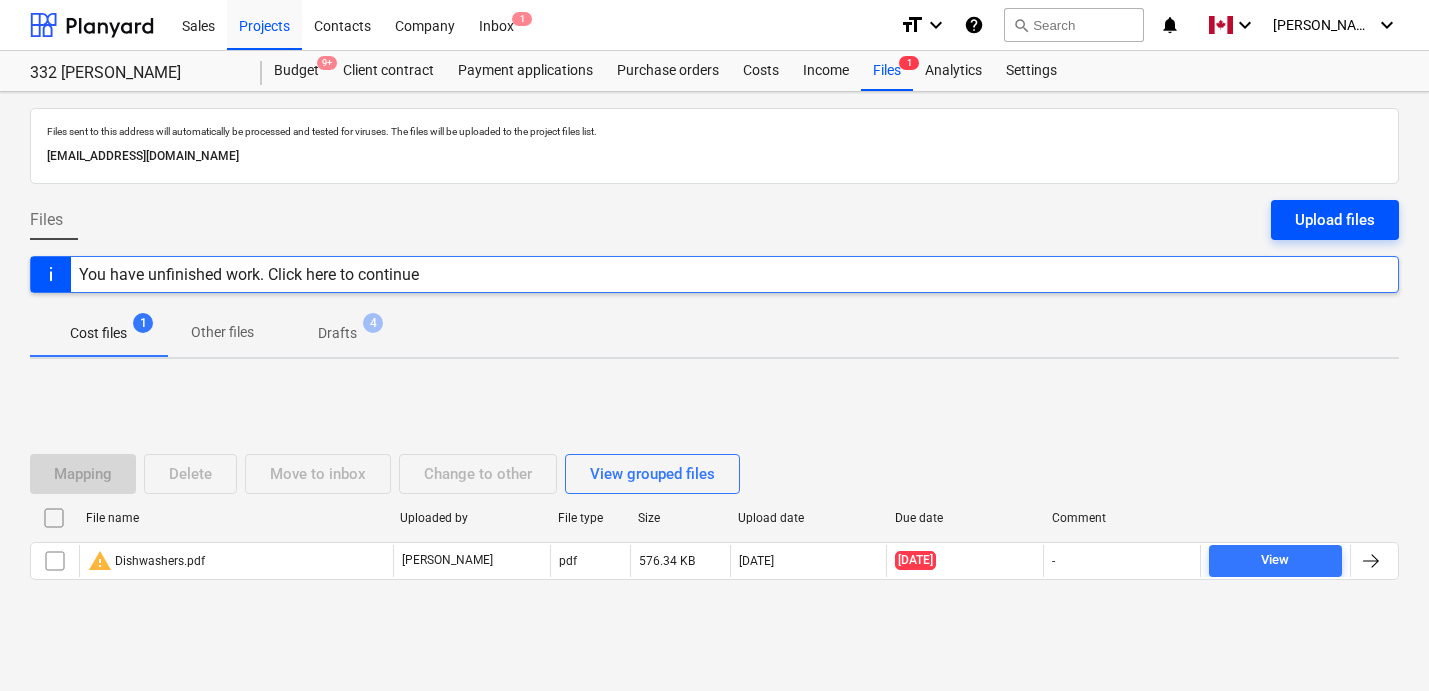 click on "Upload files" at bounding box center [1335, 220] 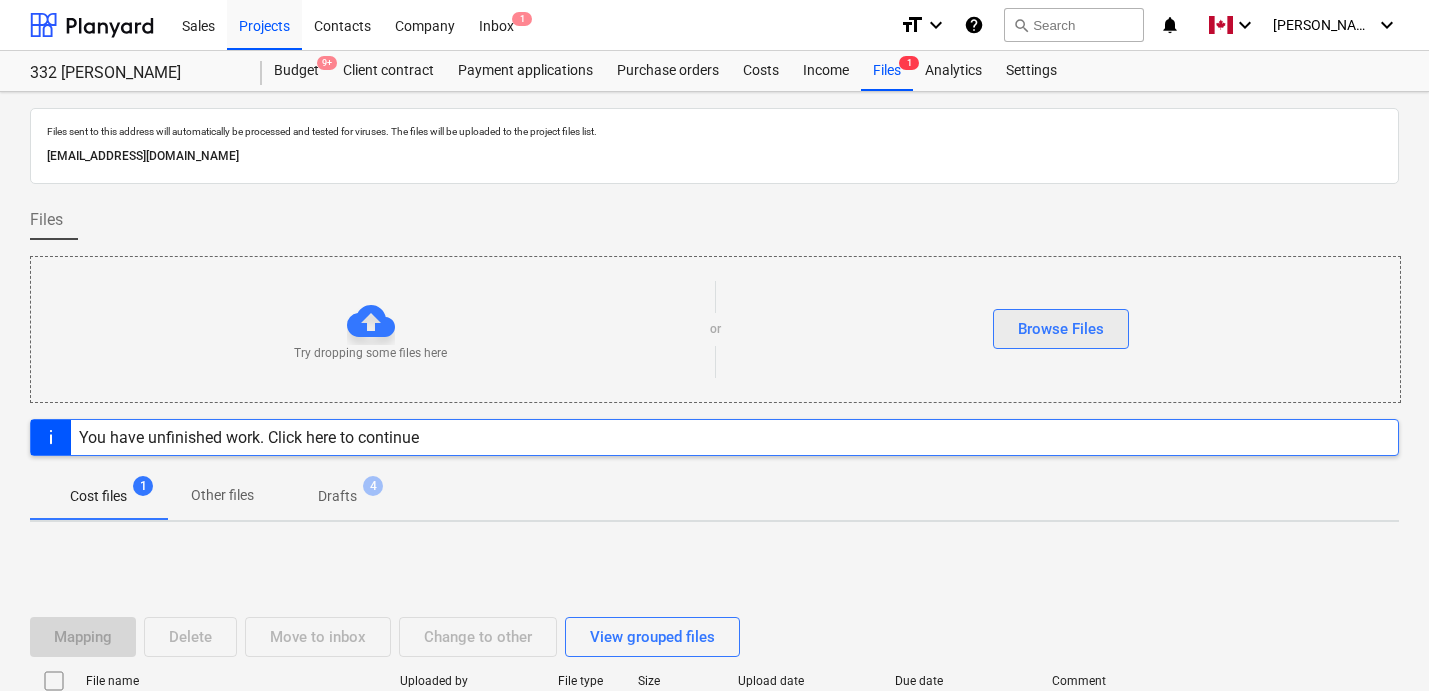 click on "Browse Files" at bounding box center [1061, 329] 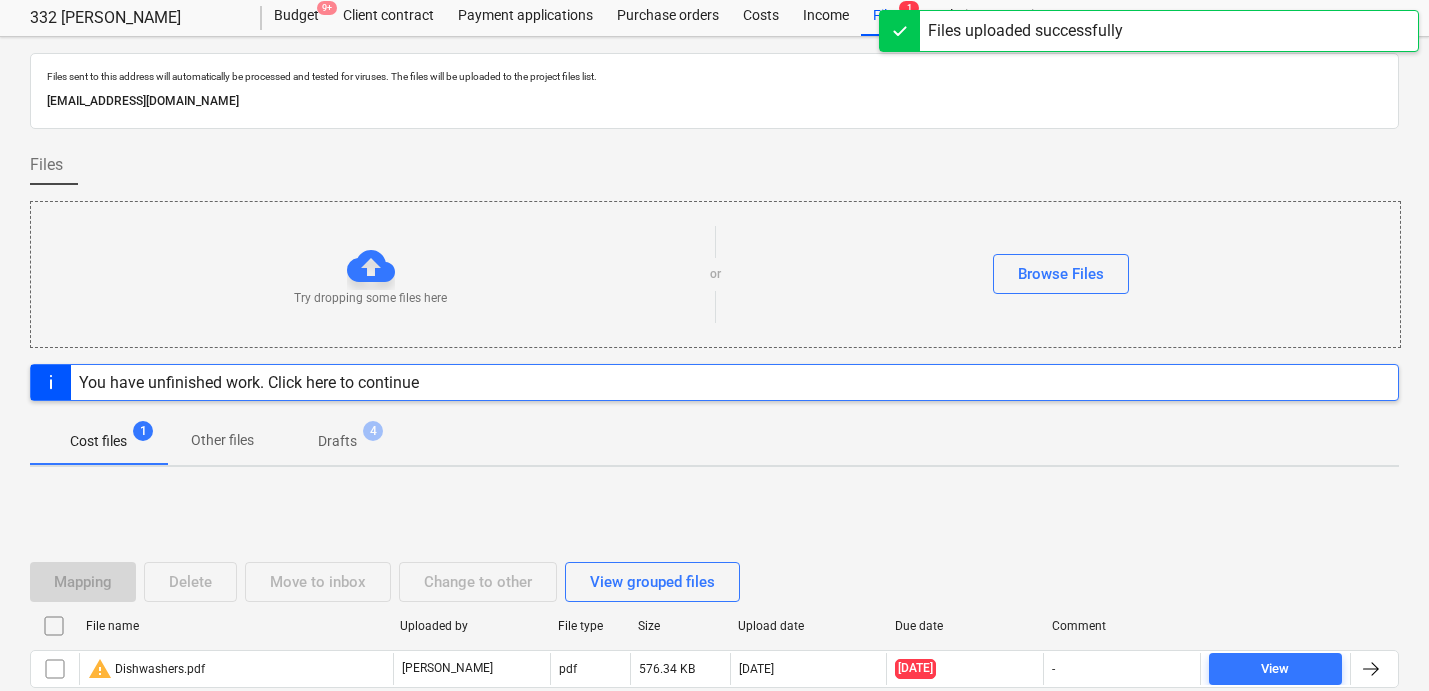 scroll, scrollTop: 176, scrollLeft: 0, axis: vertical 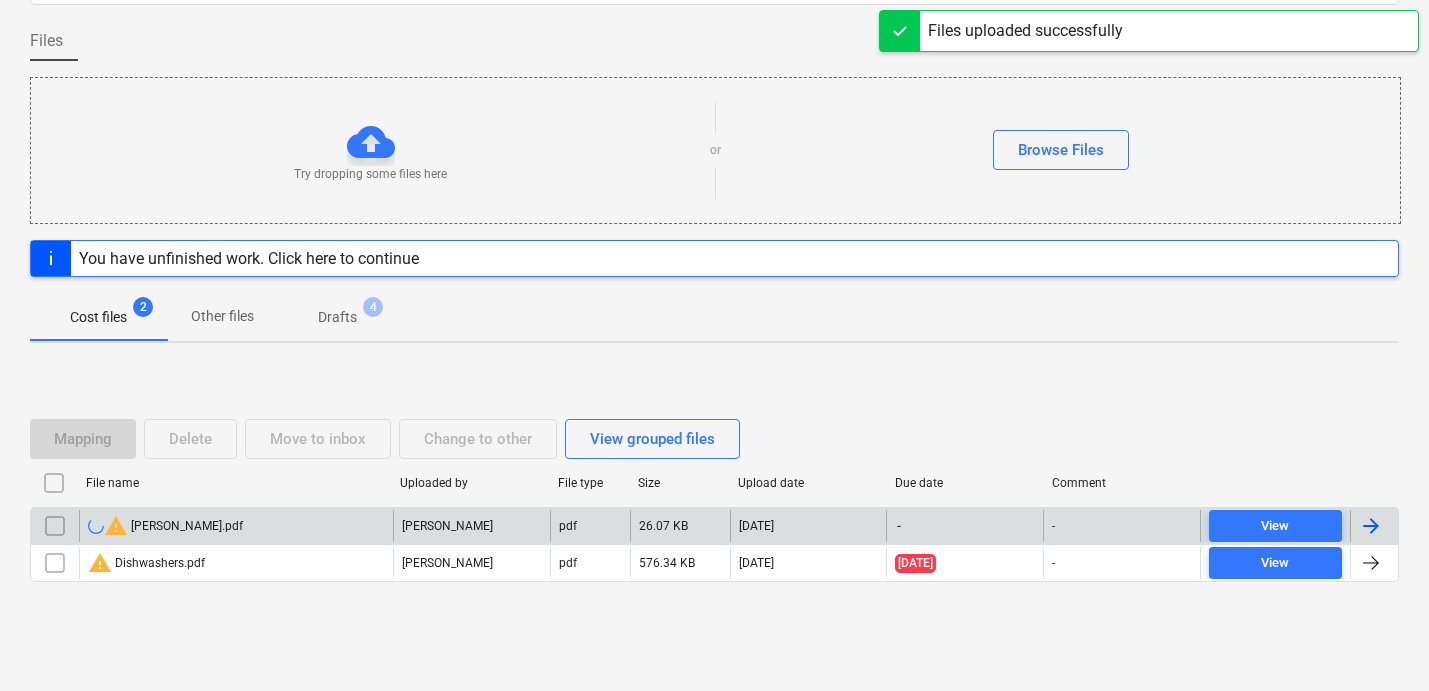 click at bounding box center [1374, 526] 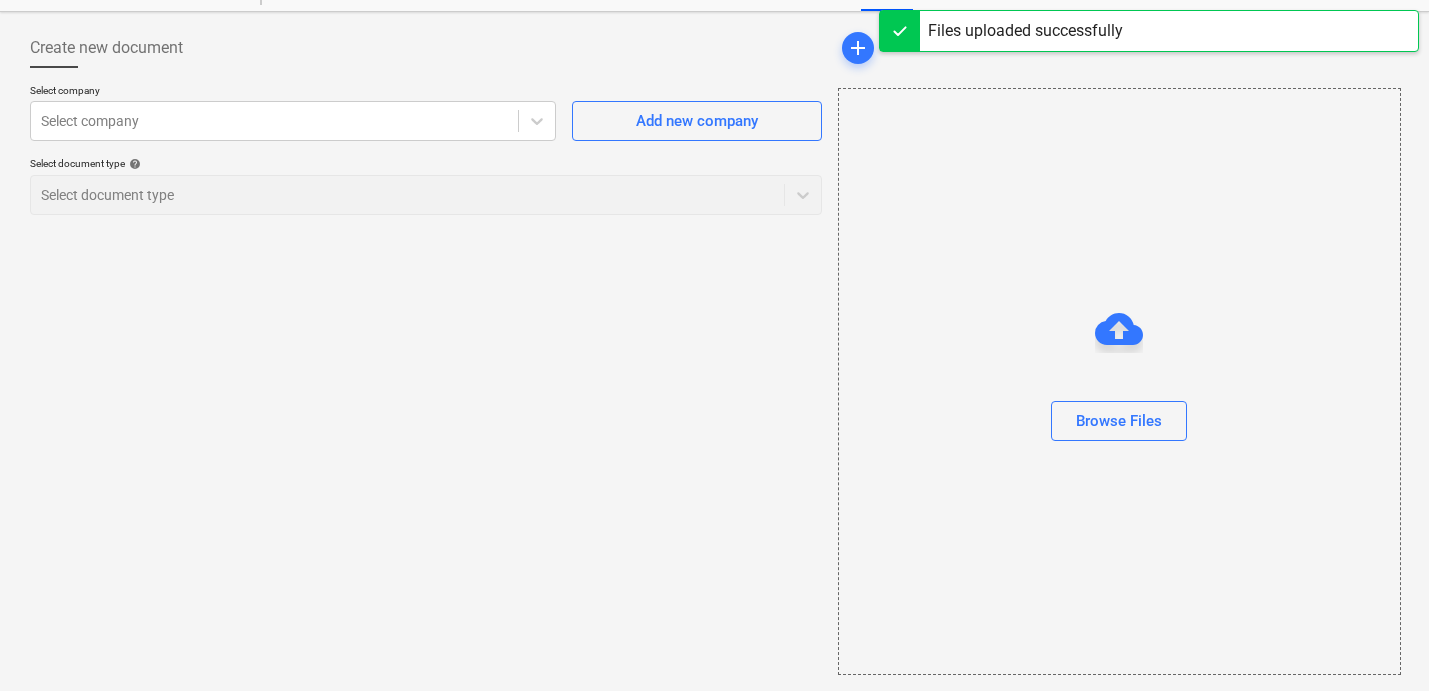 scroll, scrollTop: 80, scrollLeft: 0, axis: vertical 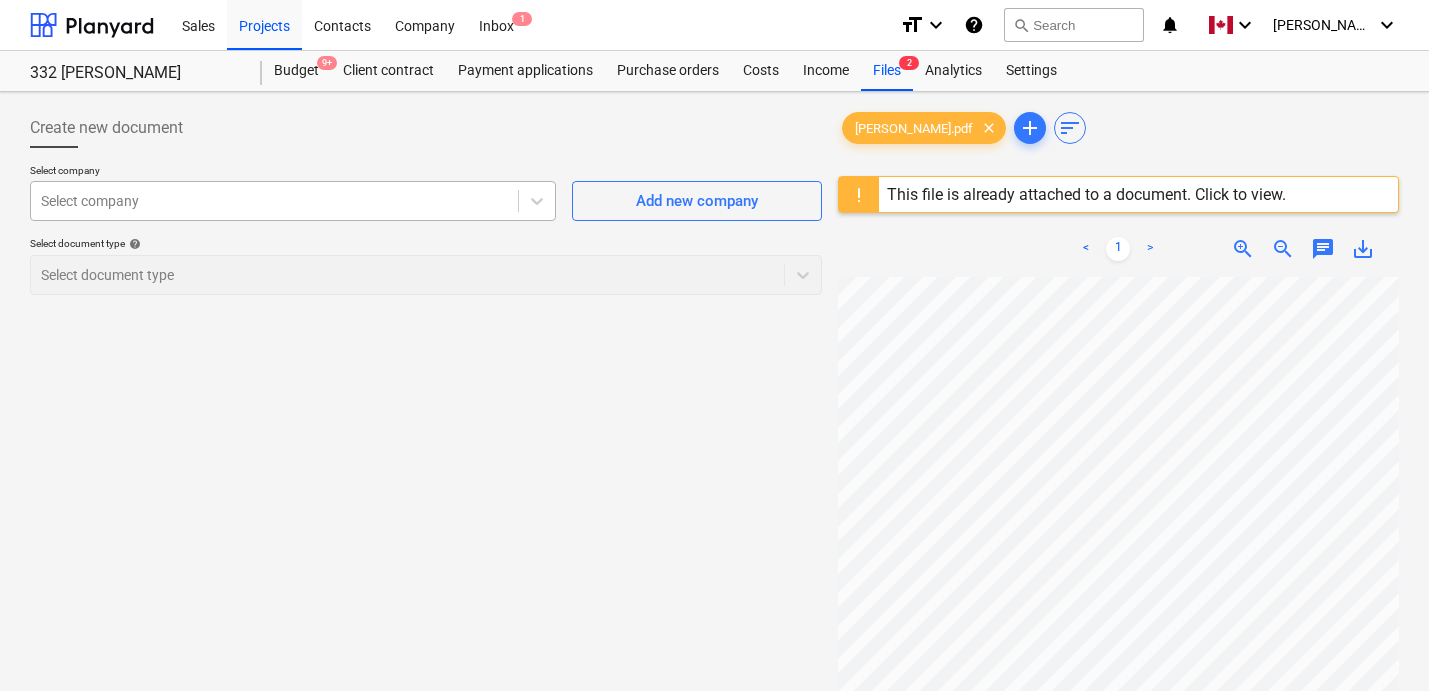 click at bounding box center [274, 201] 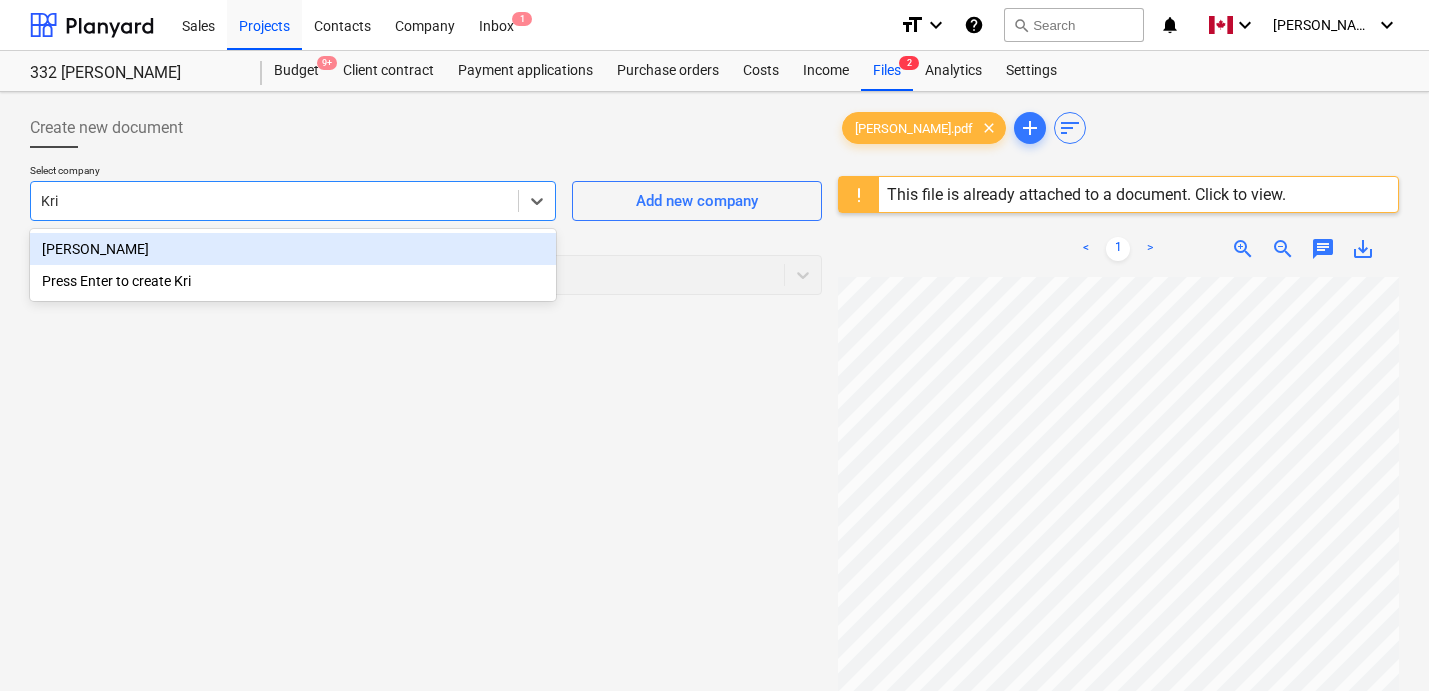 type on "[PERSON_NAME]" 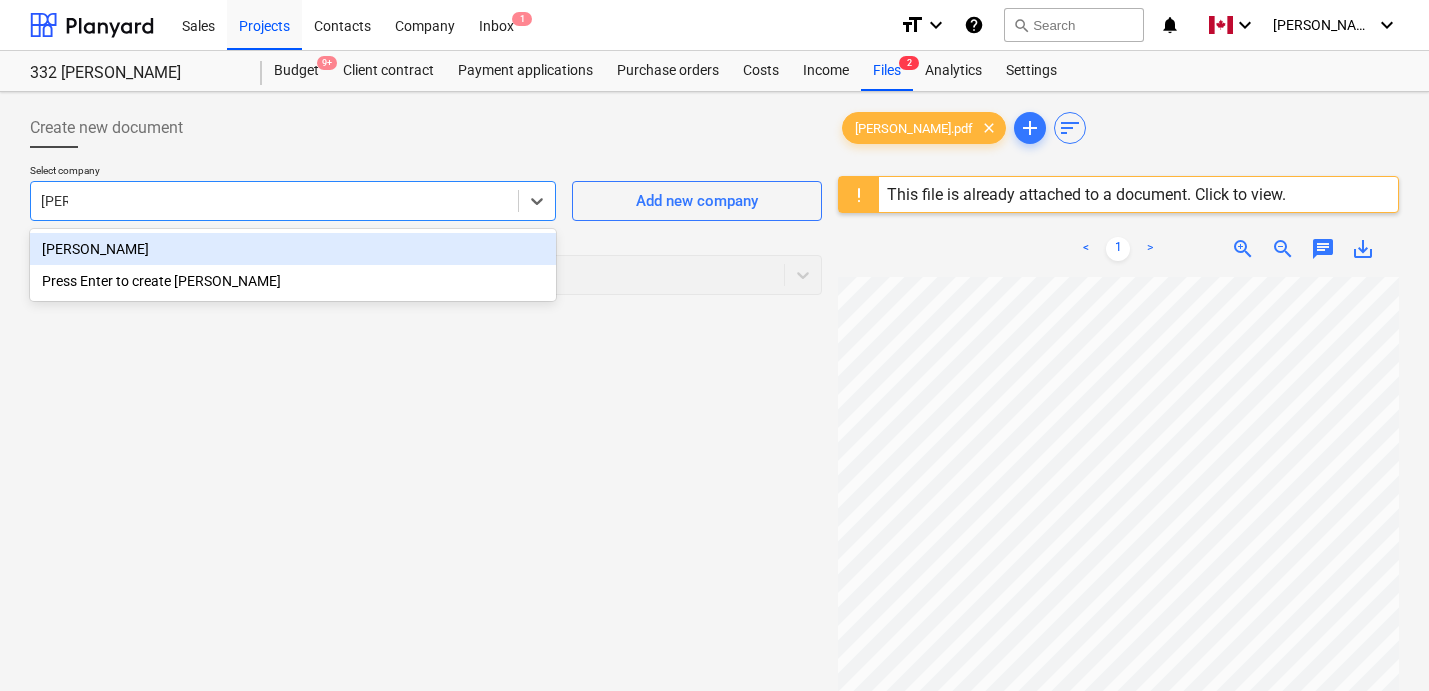 click on "[PERSON_NAME]" at bounding box center (293, 249) 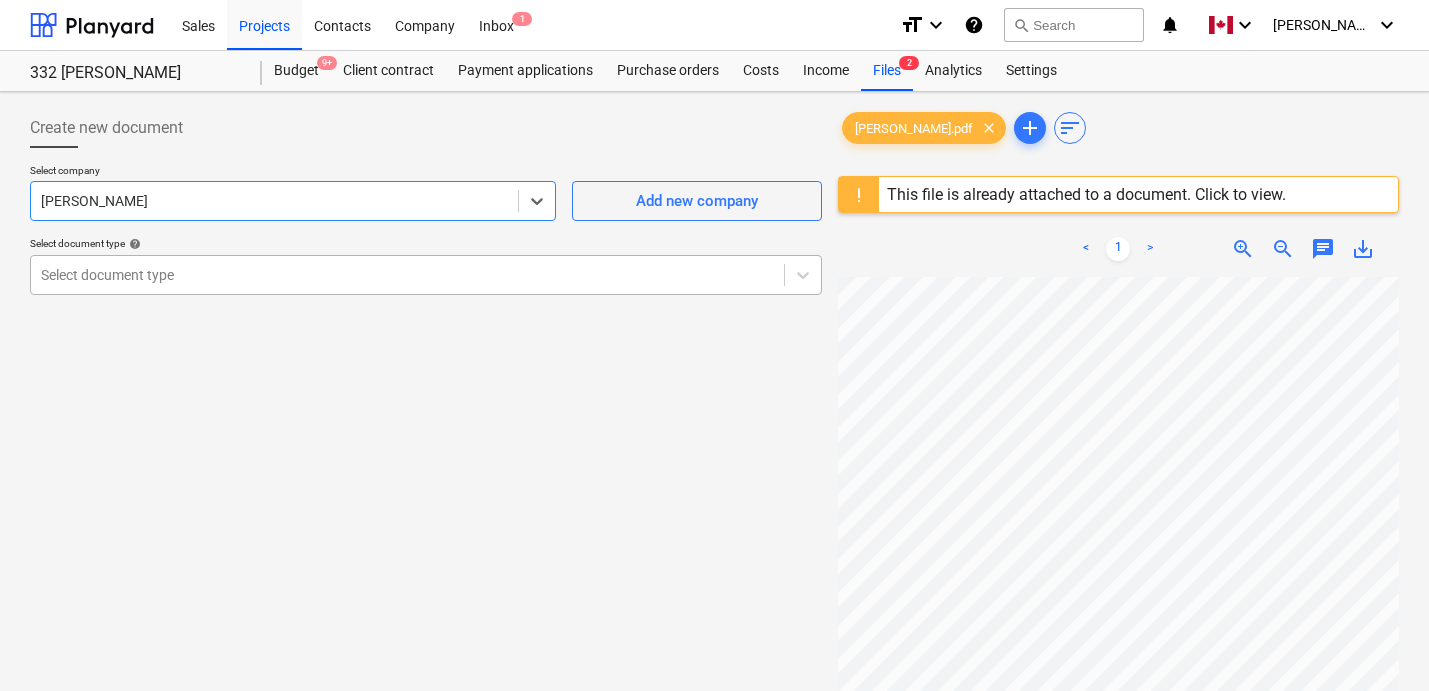 click at bounding box center [407, 275] 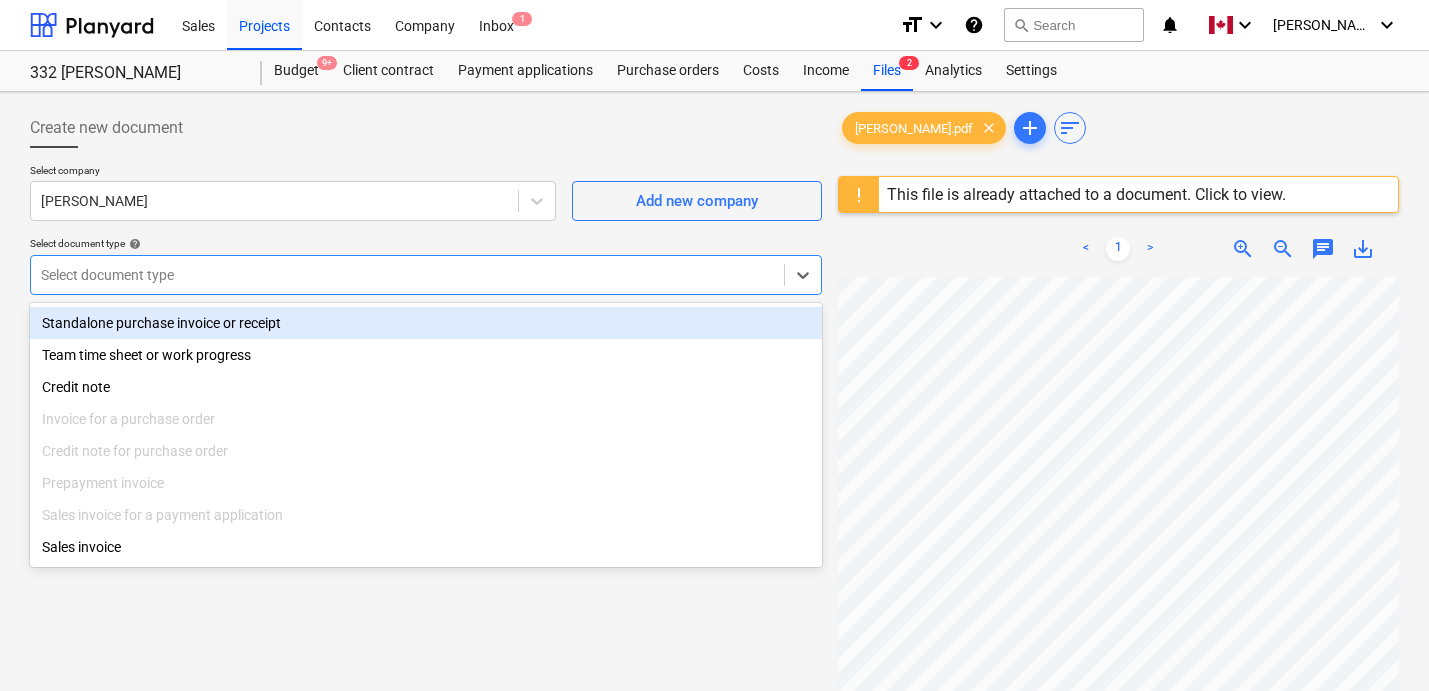 click on "Standalone purchase invoice or receipt" at bounding box center [426, 323] 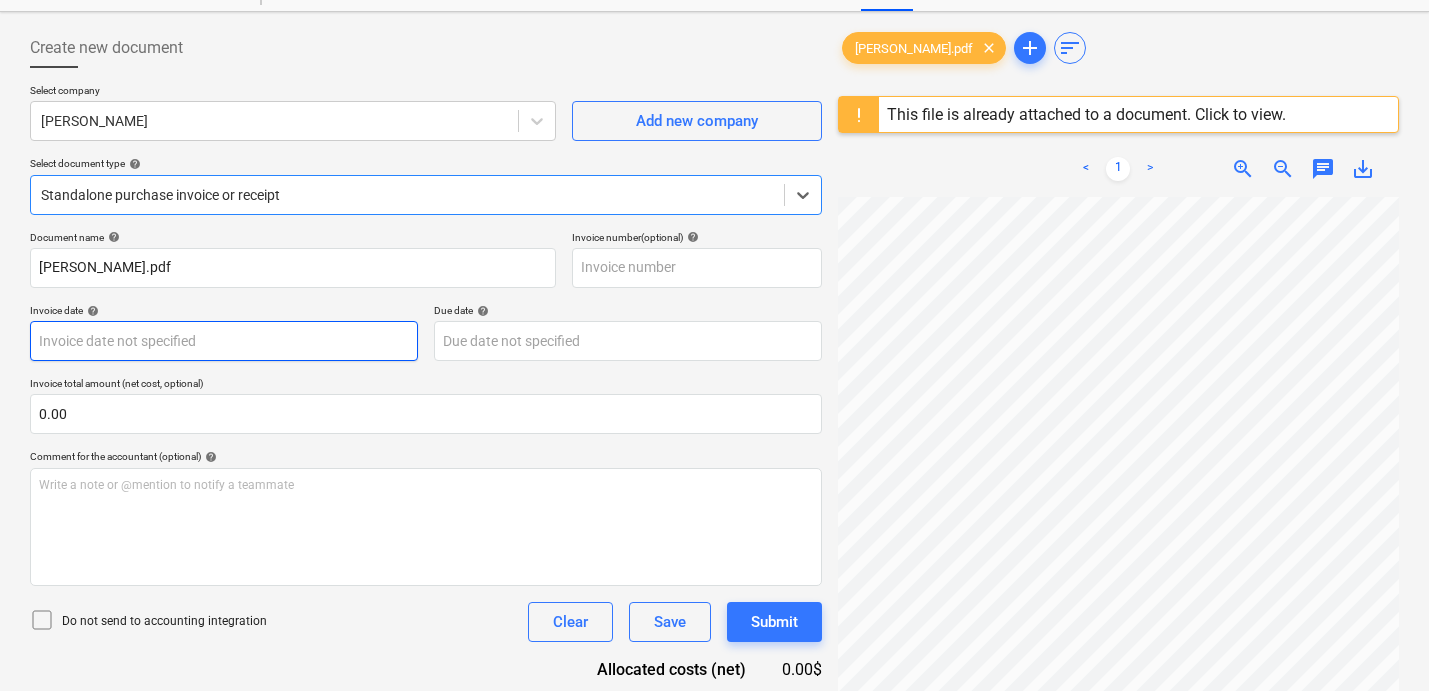scroll, scrollTop: 82, scrollLeft: 0, axis: vertical 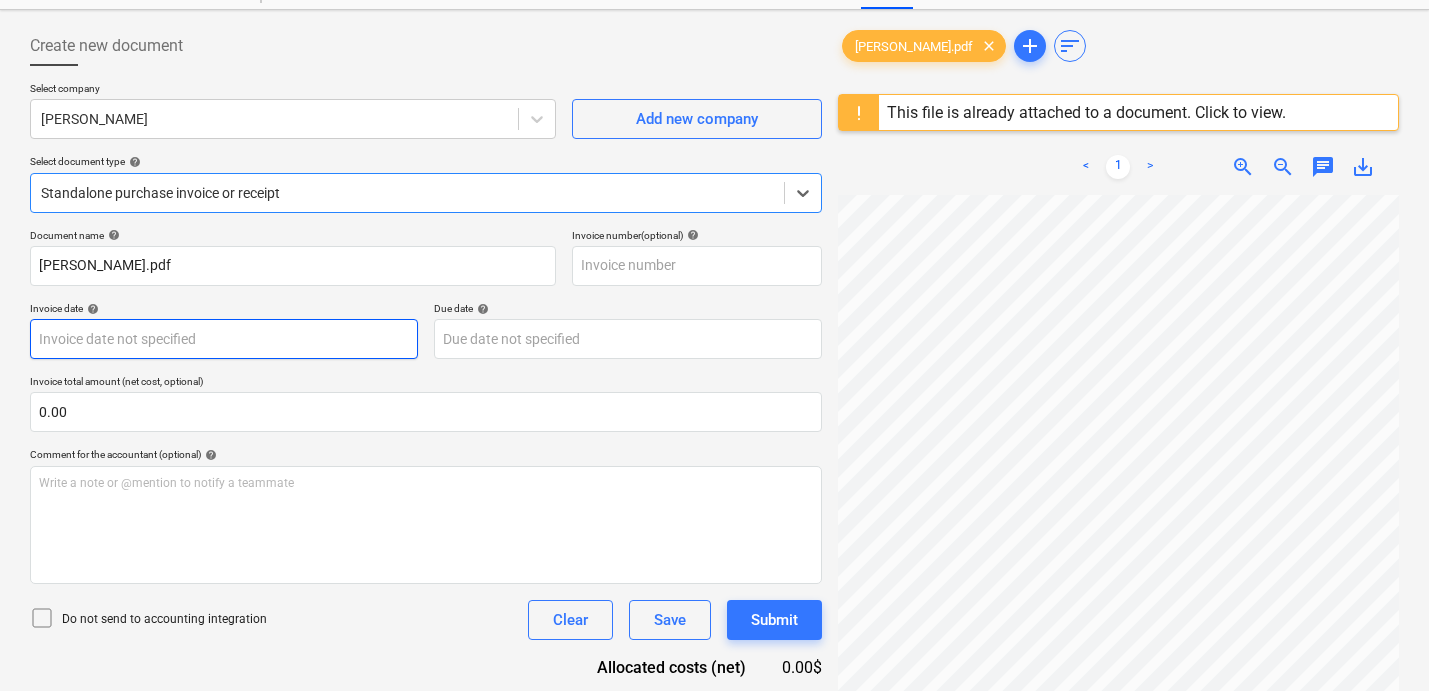 click on "Sales Projects Contacts Company Inbox 1 format_size keyboard_arrow_down help search Search notifications 0 keyboard_arrow_down [PERSON_NAME] keyboard_arrow_down 332 [PERSON_NAME] Budget 9+ Client contract Payment applications Purchase orders Costs Income Files 2 Analytics Settings Create new document Select company [PERSON_NAME] Contractor   Add new company Select document type help option Standalone purchase invoice or receipt, selected.   Select is focused ,type to refine list, press Down to open the menu,  Standalone purchase invoice or receipt Document name help [PERSON_NAME].pdf Invoice number  (optional) help Invoice date help Press the down arrow key to interact with the calendar and
select a date. Press the question mark key to get the keyboard shortcuts for changing dates. Due date help Press the down arrow key to interact with the calendar and
select a date. Press the question mark key to get the keyboard shortcuts for changing dates. Invoice total amount (net cost, optional) 0.00 help ﻿ Clear Save <" at bounding box center [714, 263] 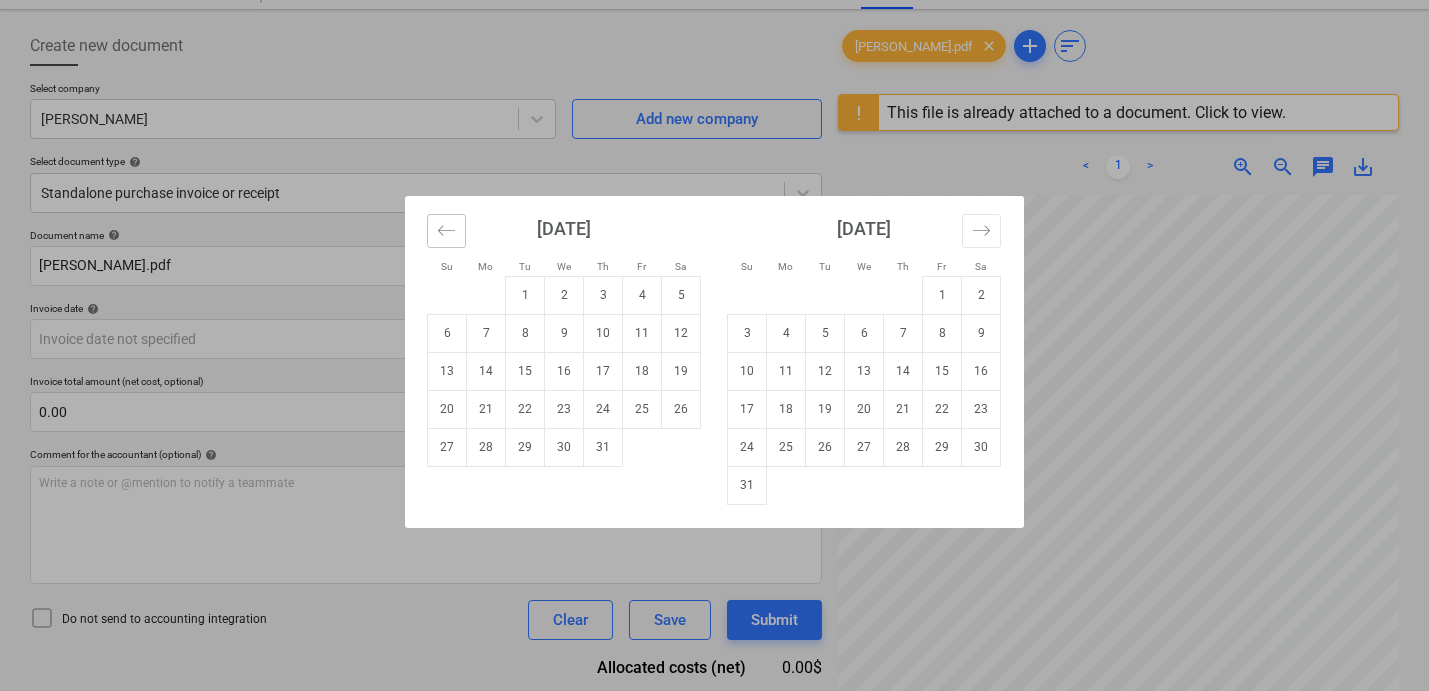 click at bounding box center [446, 231] 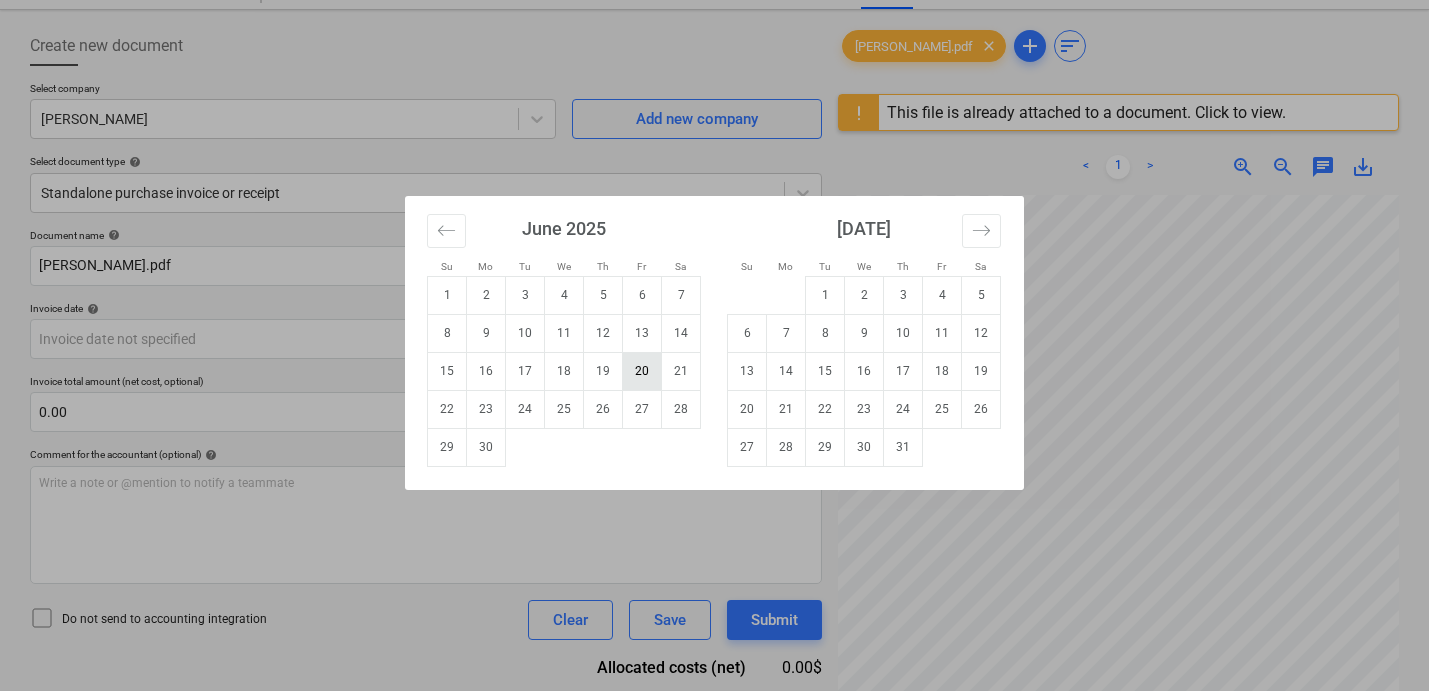 click on "20" at bounding box center [642, 371] 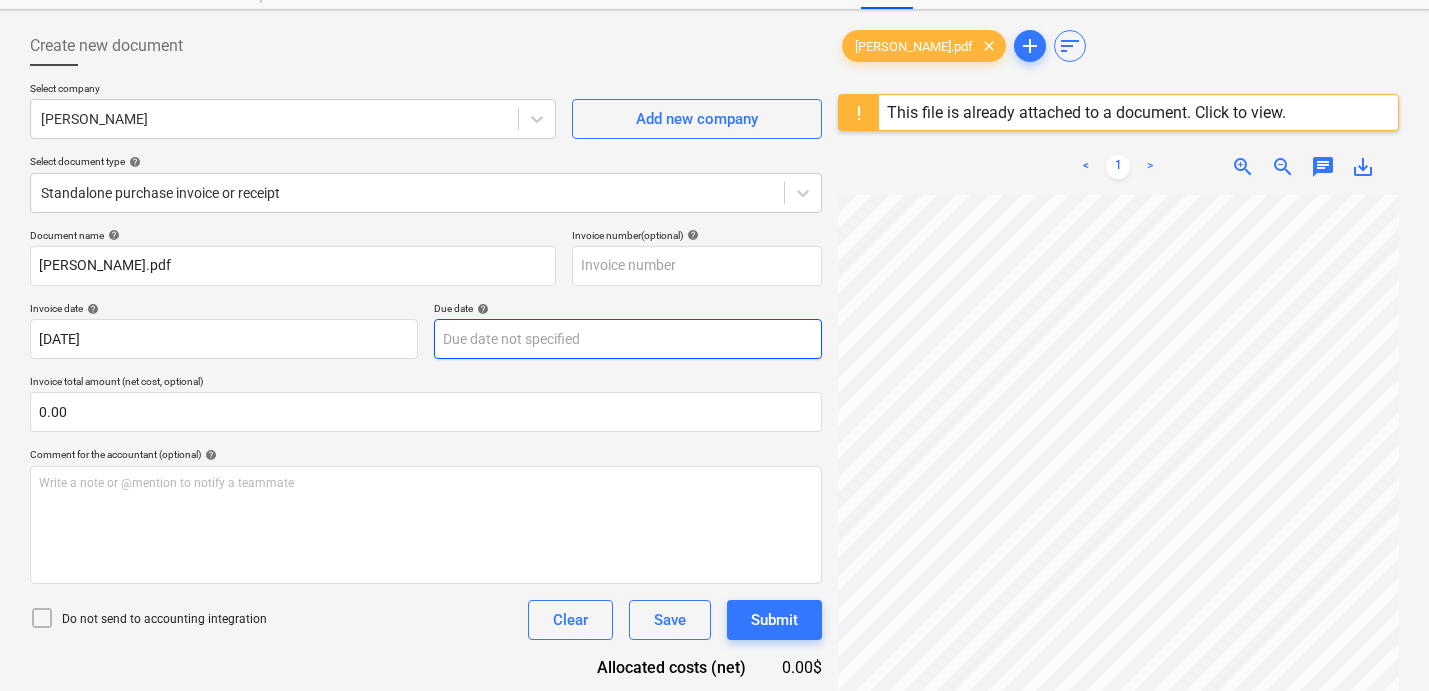 click on "Sales Projects Contacts Company Inbox 1 format_size keyboard_arrow_down help search Search notifications 0 keyboard_arrow_down [PERSON_NAME] keyboard_arrow_down 332 [PERSON_NAME] Budget 9+ Client contract Payment applications Purchase orders Costs Income Files 2 Analytics Settings Create new document Select company [PERSON_NAME] Contractor   Add new company Select document type help Standalone purchase invoice or receipt Document name help [PERSON_NAME].pdf Invoice number  (optional) help Invoice date help [DATE] 20.06.2025 Press the down arrow key to interact with the calendar and
select a date. Press the question mark key to get the keyboard shortcuts for changing dates. Due date help Press the down arrow key to interact with the calendar and
select a date. Press the question mark key to get the keyboard shortcuts for changing dates. Invoice total amount (net cost, optional) 0.00 Comment for the accountant (optional) help Write a note or @mention to notify a teammate ﻿ Clear Save Submit 0.00$ help clear" at bounding box center (714, 263) 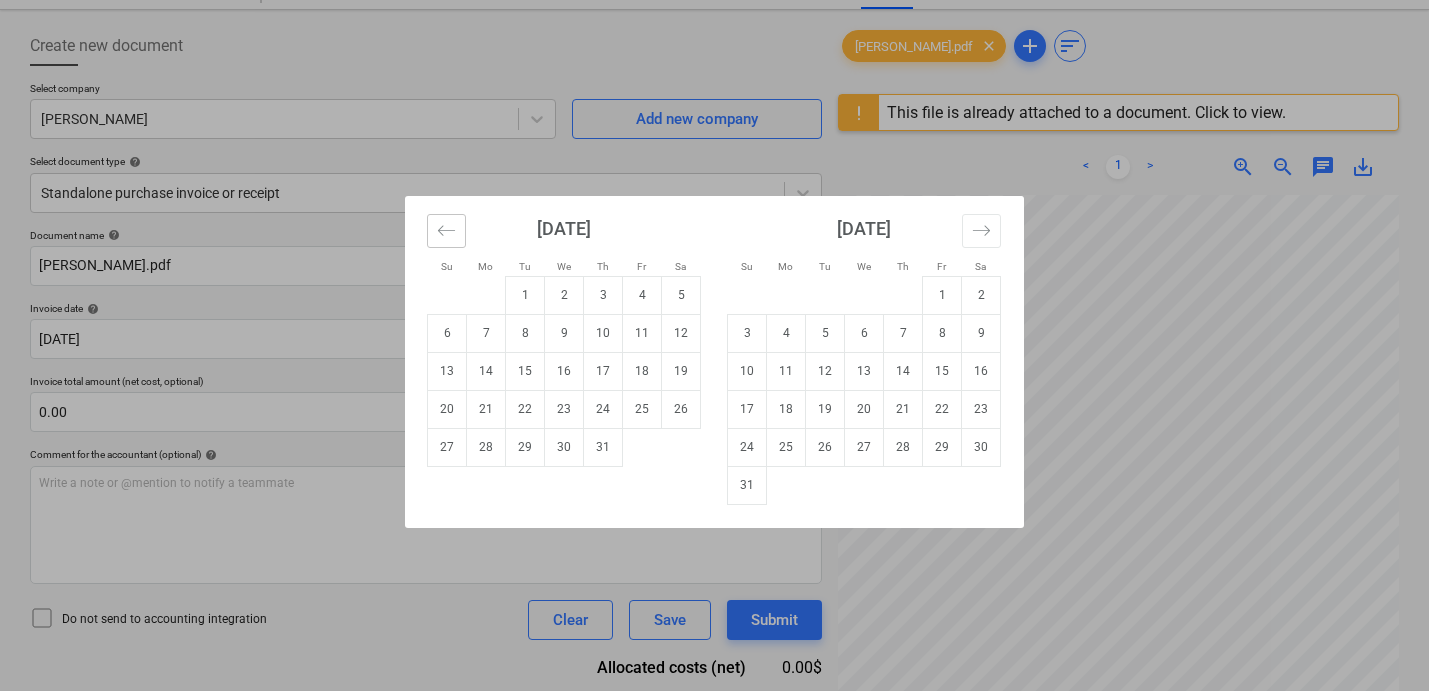 click 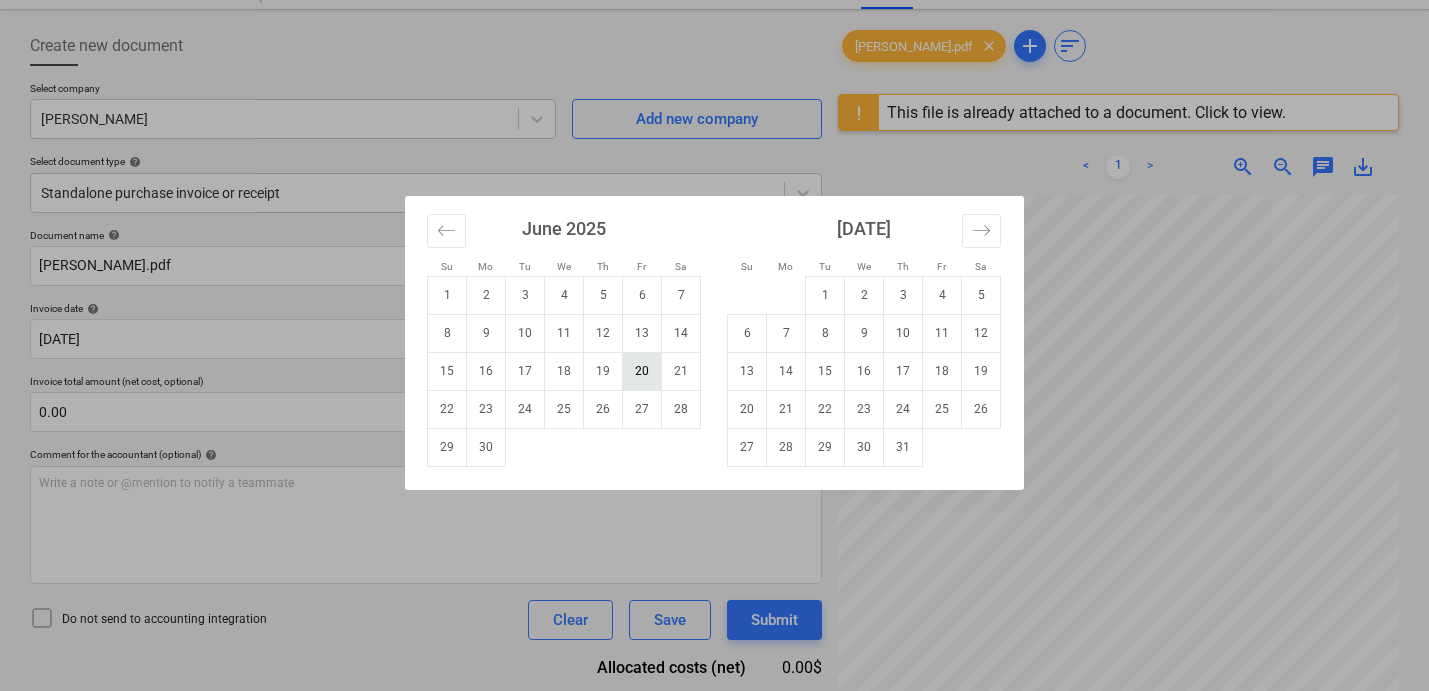 click on "20" at bounding box center [642, 371] 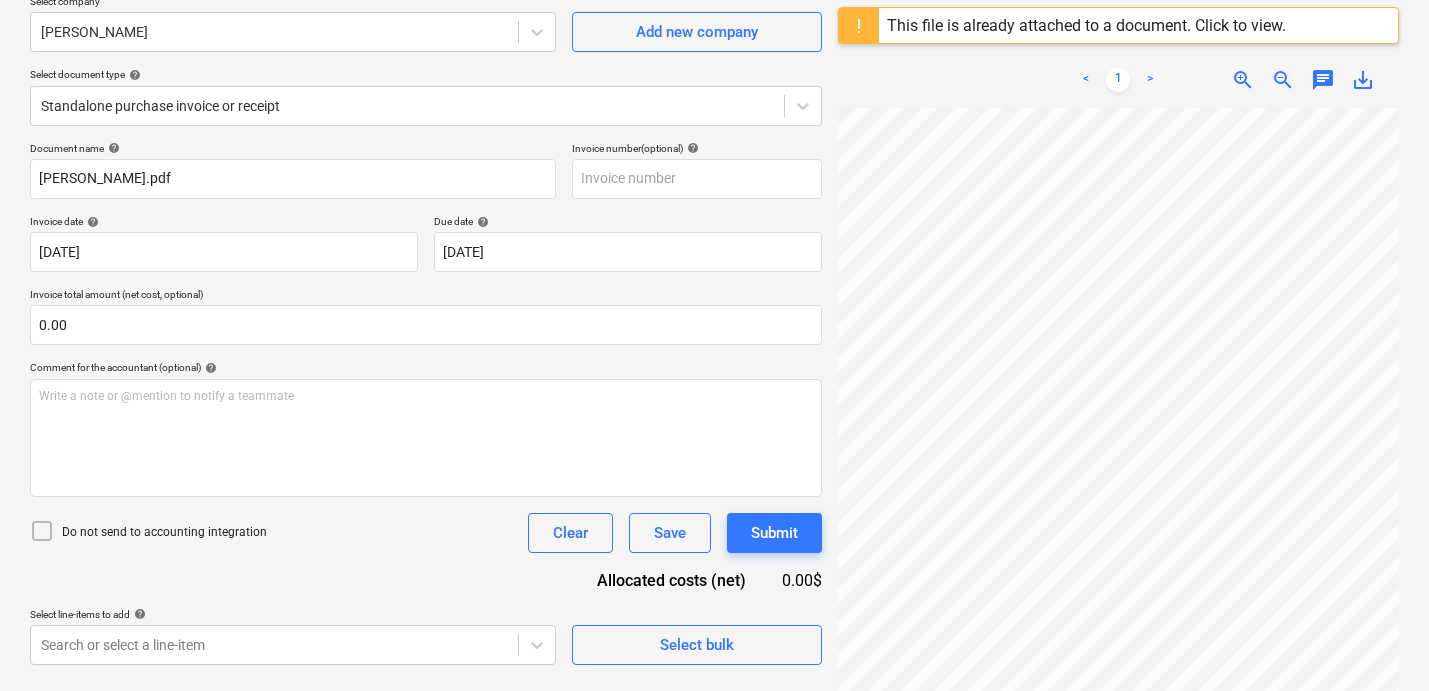 scroll, scrollTop: 185, scrollLeft: 0, axis: vertical 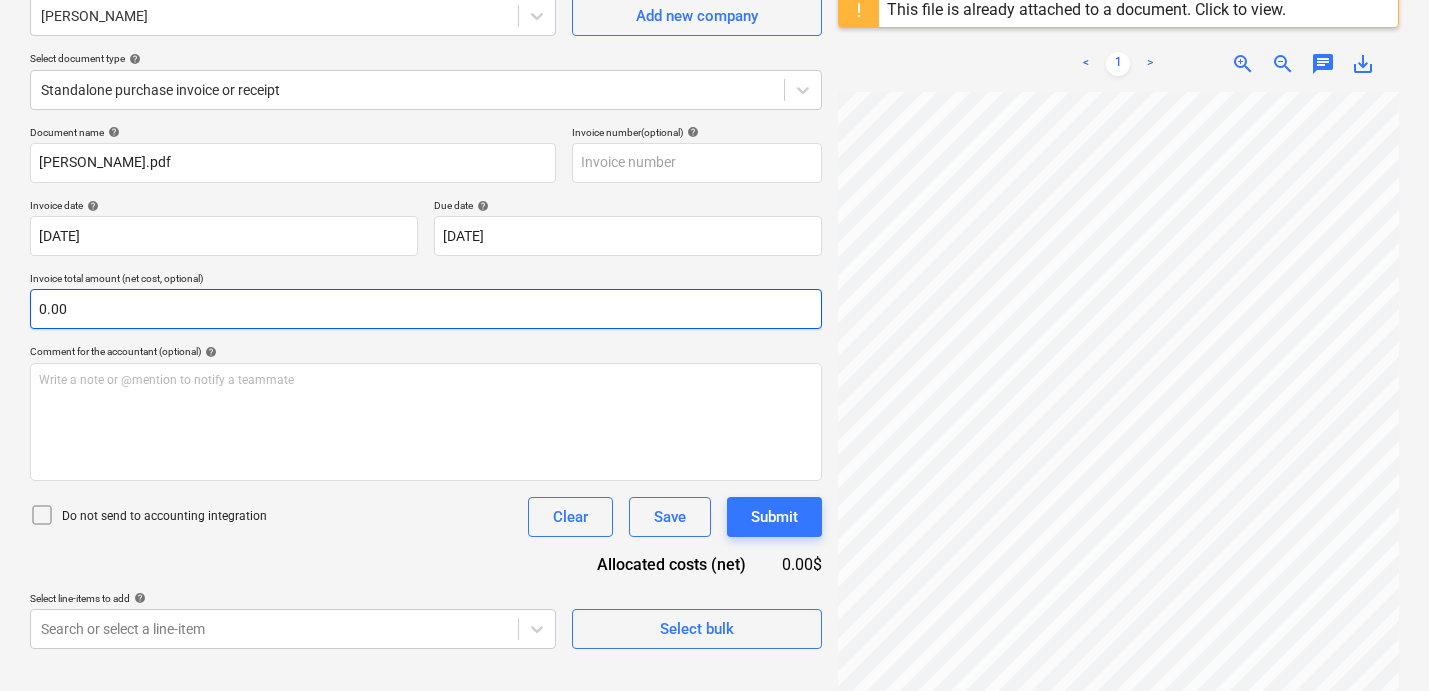 click on "0.00" at bounding box center (426, 309) 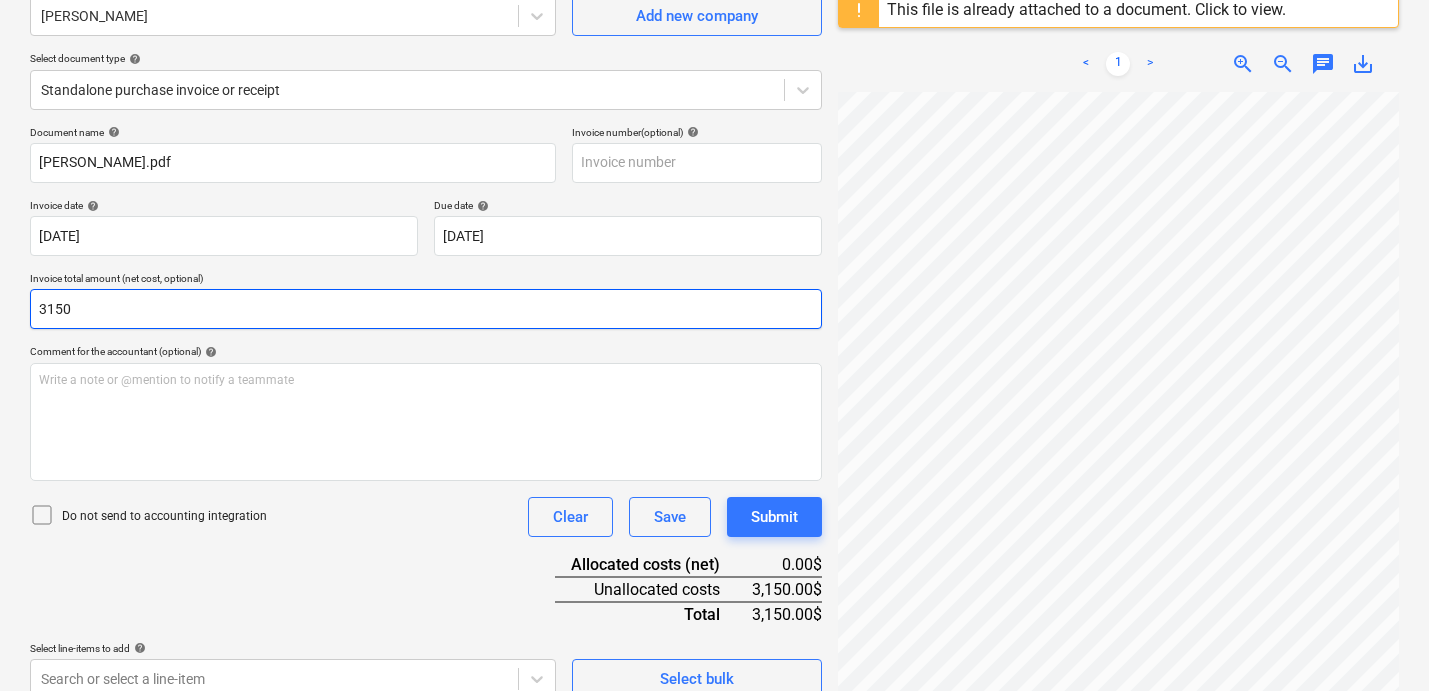 type on "3150" 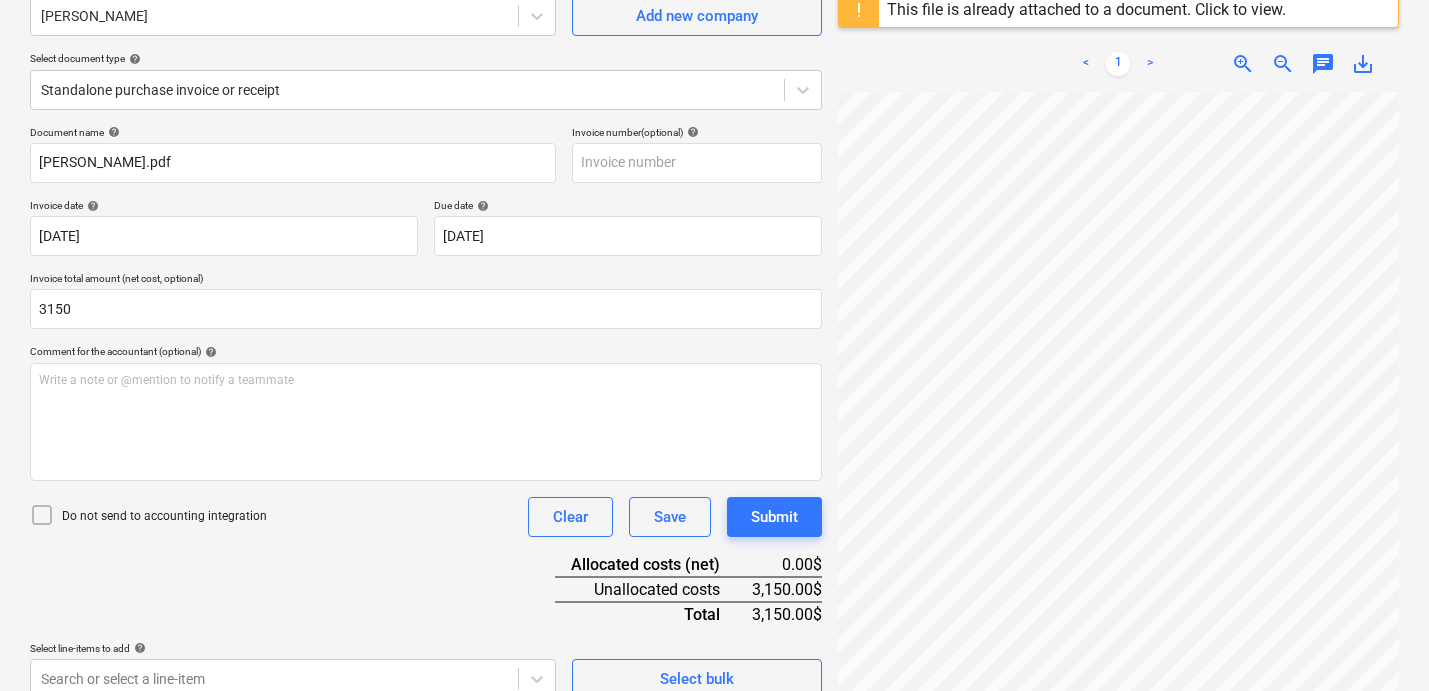 click on "Document name help [PERSON_NAME].pdf Invoice number  (optional) help Invoice date help [DATE] 20.06.2025 Press the down arrow key to interact with the calendar and
select a date. Press the question mark key to get the keyboard shortcuts for changing dates. Due date help [DATE] 20.06.2025 Press the down arrow key to interact with the calendar and
select a date. Press the question mark key to get the keyboard shortcuts for changing dates. Invoice total amount (net cost, optional) 3150 Comment for the accountant (optional) help Write a note or @mention to notify a teammate ﻿ Do not send to accounting integration Clear Save Submit Allocated costs (net) 0.00$ Unallocated costs 3,150.00$ Total 3,150.00$ Select line-items to add help Search or select a line-item Select bulk" at bounding box center [426, 412] 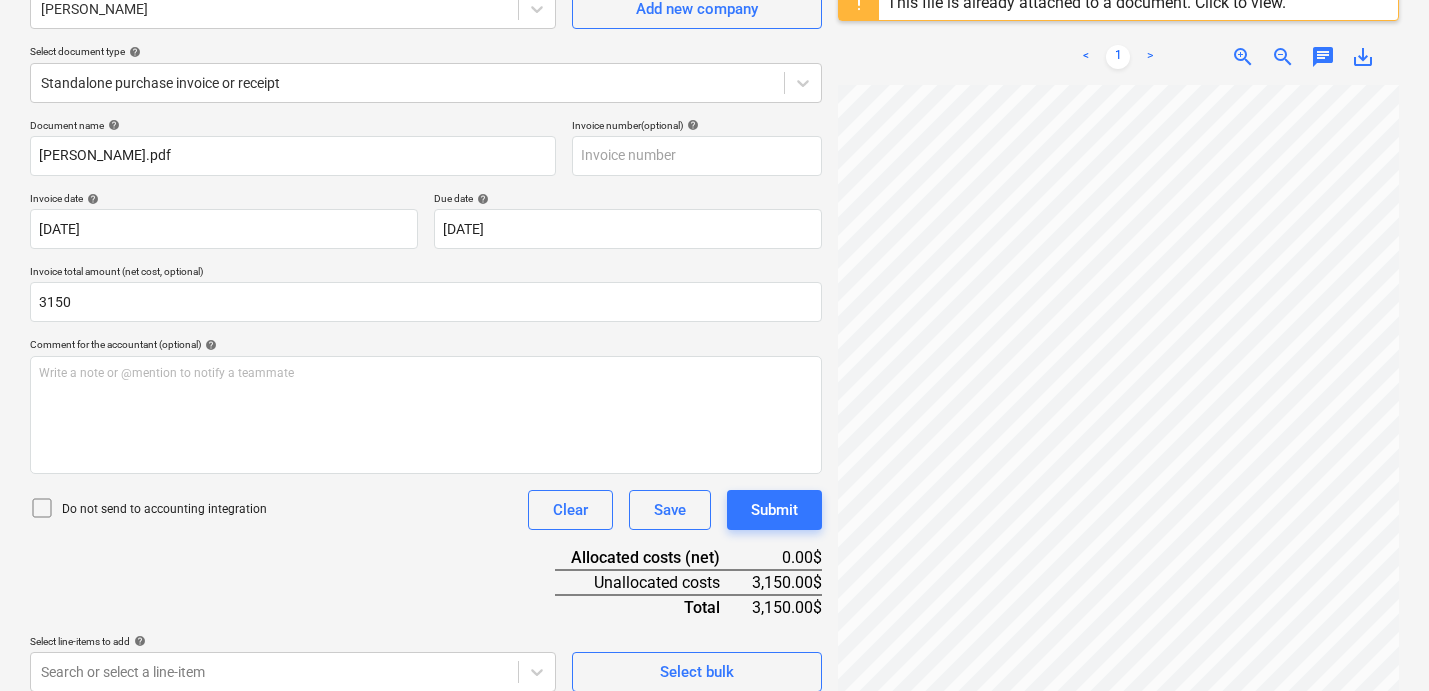 scroll, scrollTop: 237, scrollLeft: 0, axis: vertical 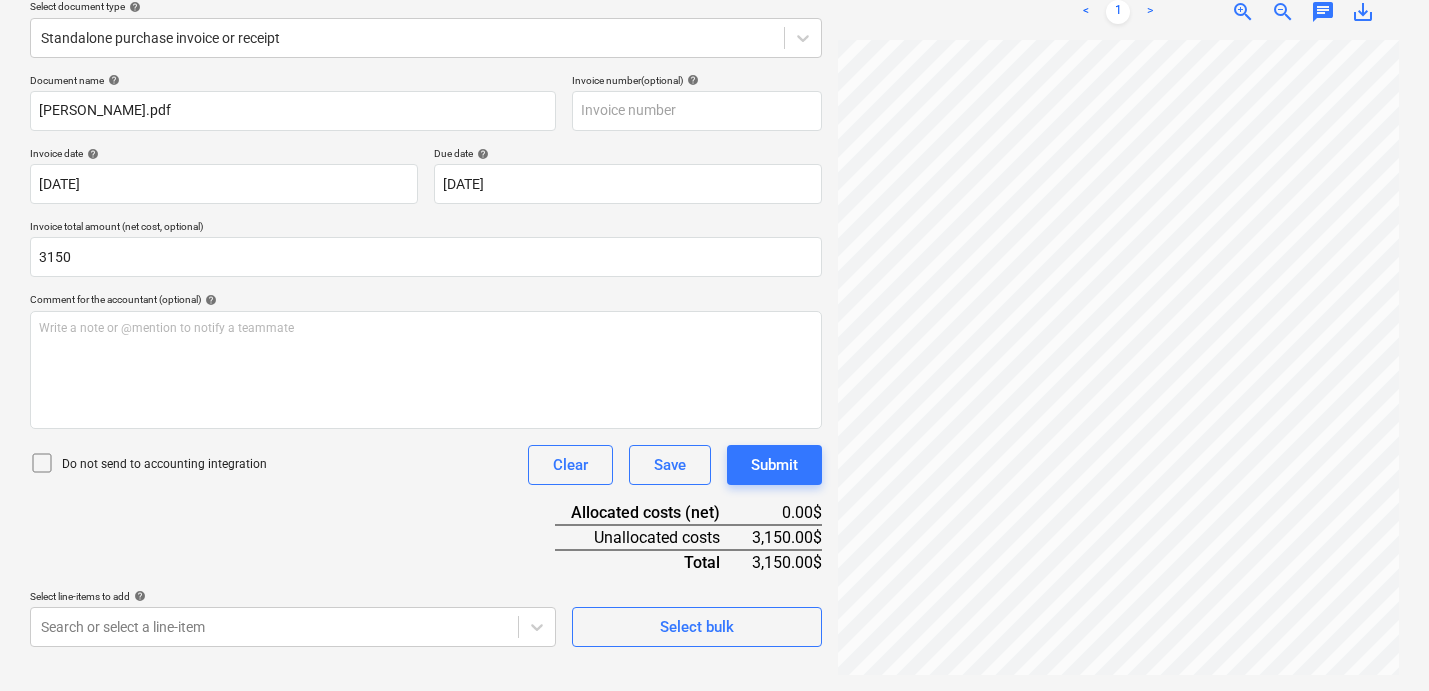 click on "Document name help [PERSON_NAME].pdf Invoice number  (optional) help Invoice date help [DATE] 20.06.2025 Press the down arrow key to interact with the calendar and
select a date. Press the question mark key to get the keyboard shortcuts for changing dates. Due date help [DATE] 20.06.2025 Press the down arrow key to interact with the calendar and
select a date. Press the question mark key to get the keyboard shortcuts for changing dates. Invoice total amount (net cost, optional) 3150 Comment for the accountant (optional) help Write a note or @mention to notify a teammate ﻿ Do not send to accounting integration Clear Save Submit Allocated costs (net) 0.00$ Unallocated costs 3,150.00$ Total 3,150.00$ Select line-items to add help Search or select a line-item Select bulk" at bounding box center [426, 360] 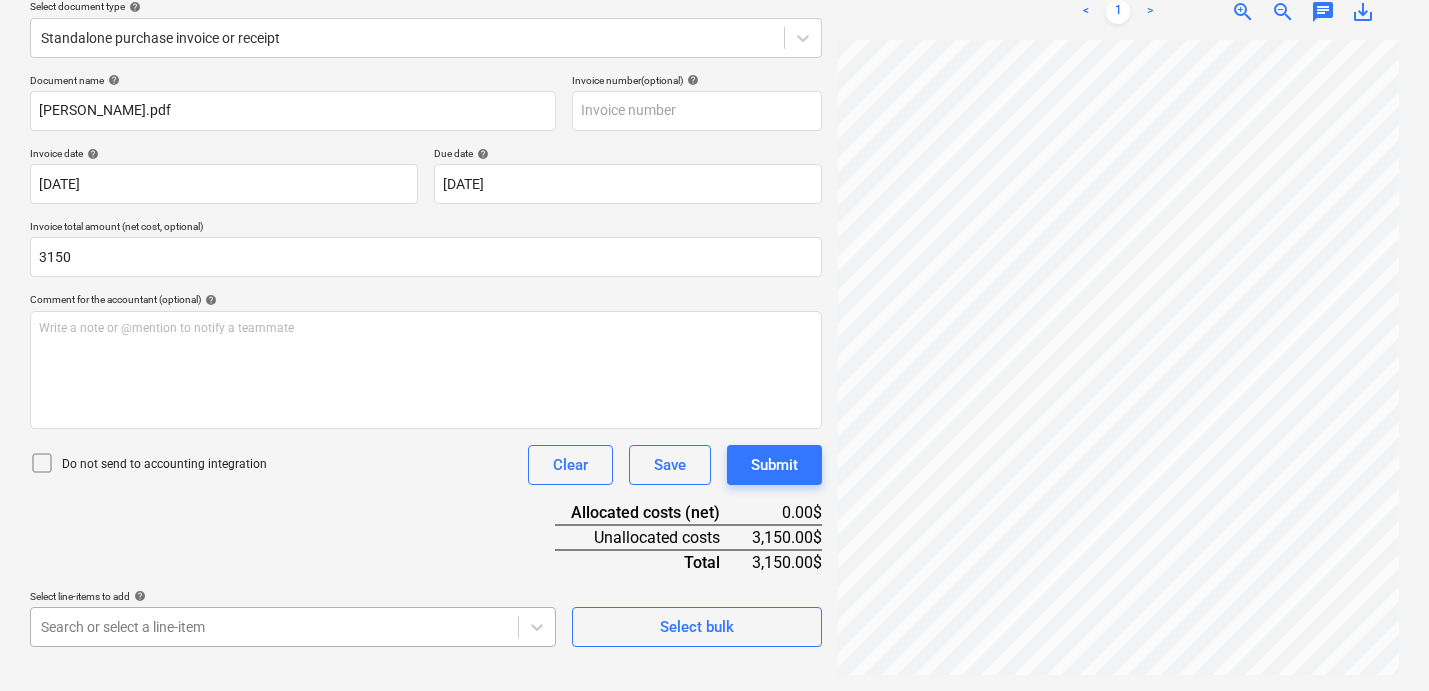 click on "Sales Projects Contacts Company Inbox 1 format_size keyboard_arrow_down help search Search notifications 0 keyboard_arrow_down [PERSON_NAME] keyboard_arrow_down 332 [PERSON_NAME] Budget 9+ Client contract Payment applications Purchase orders Costs Income Files 2 Analytics Settings Create new document Select company [PERSON_NAME] Contractor   Add new company Select document type help Standalone purchase invoice or receipt Document name help [PERSON_NAME].pdf Invoice number  (optional) help Invoice date help [DATE] 20.06.2025 Press the down arrow key to interact with the calendar and
select a date. Press the question mark key to get the keyboard shortcuts for changing dates. Due date help [DATE] 20.06.2025 Press the down arrow key to interact with the calendar and
select a date. Press the question mark key to get the keyboard shortcuts for changing dates. Invoice total amount (net cost, optional) 3150 Comment for the accountant (optional) help Write a note or @mention to notify a teammate ﻿ Clear Save <" at bounding box center (714, 108) 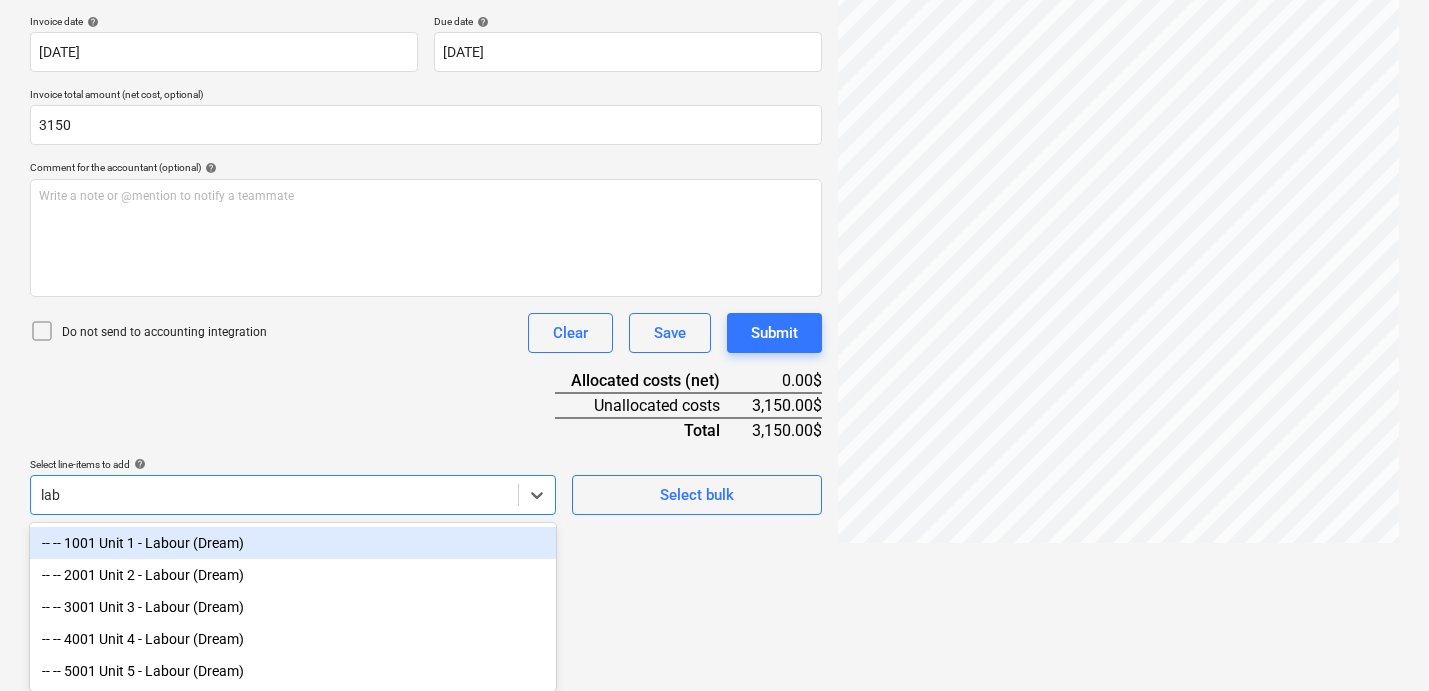 scroll, scrollTop: 369, scrollLeft: 0, axis: vertical 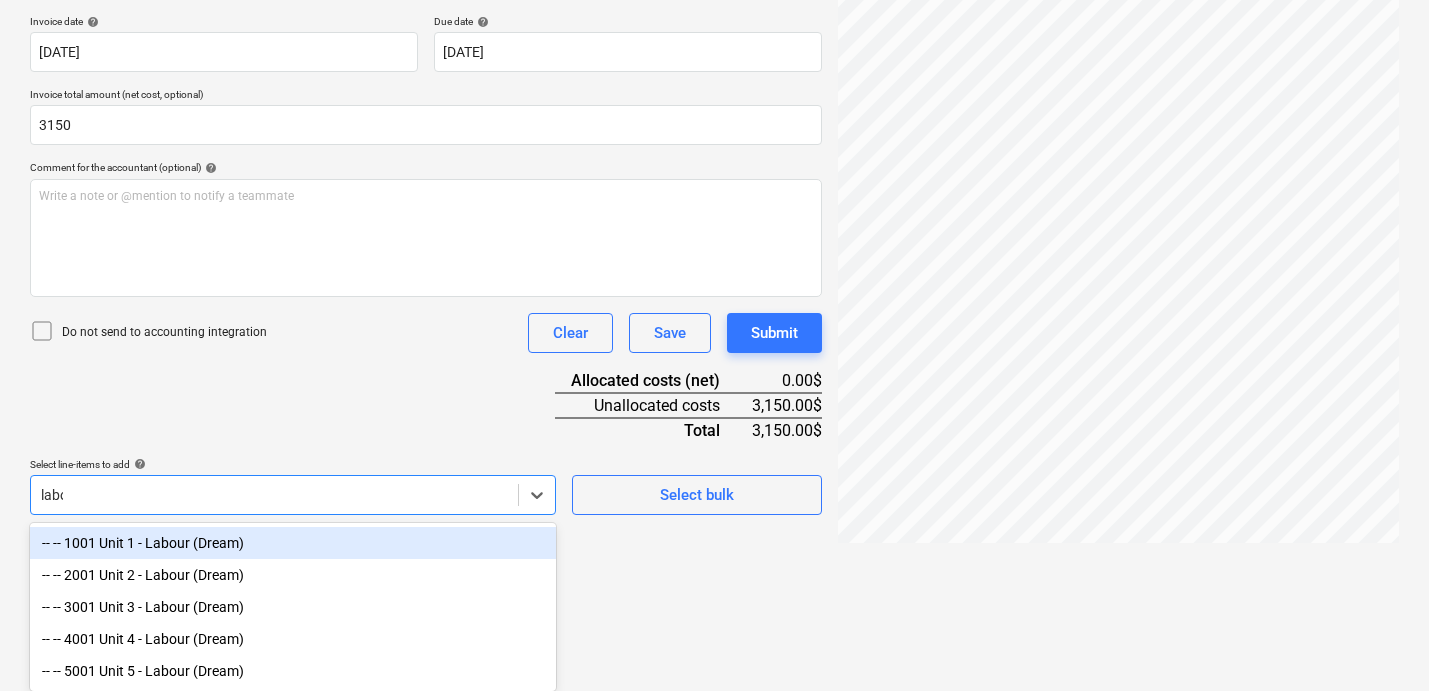 type on "labou" 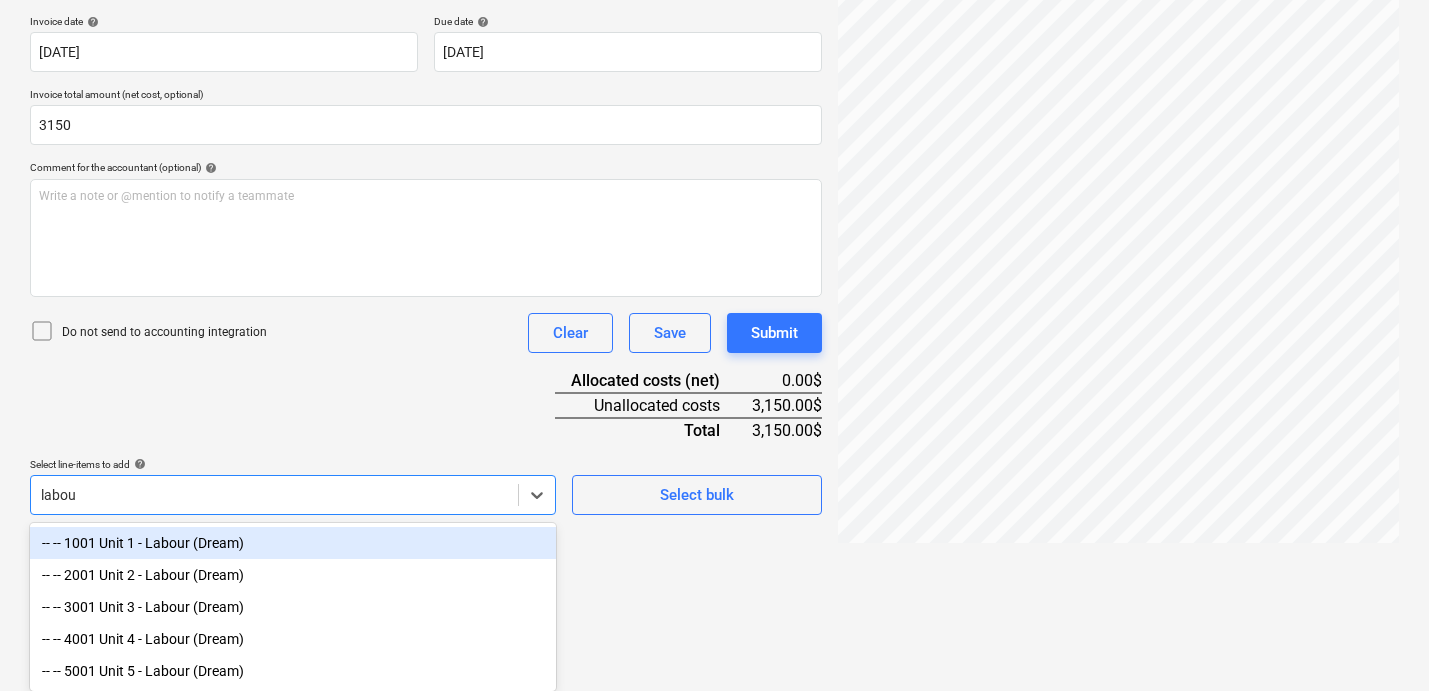 click on "-- --  1001 Unit 1 - Labour (Dream)" at bounding box center [293, 543] 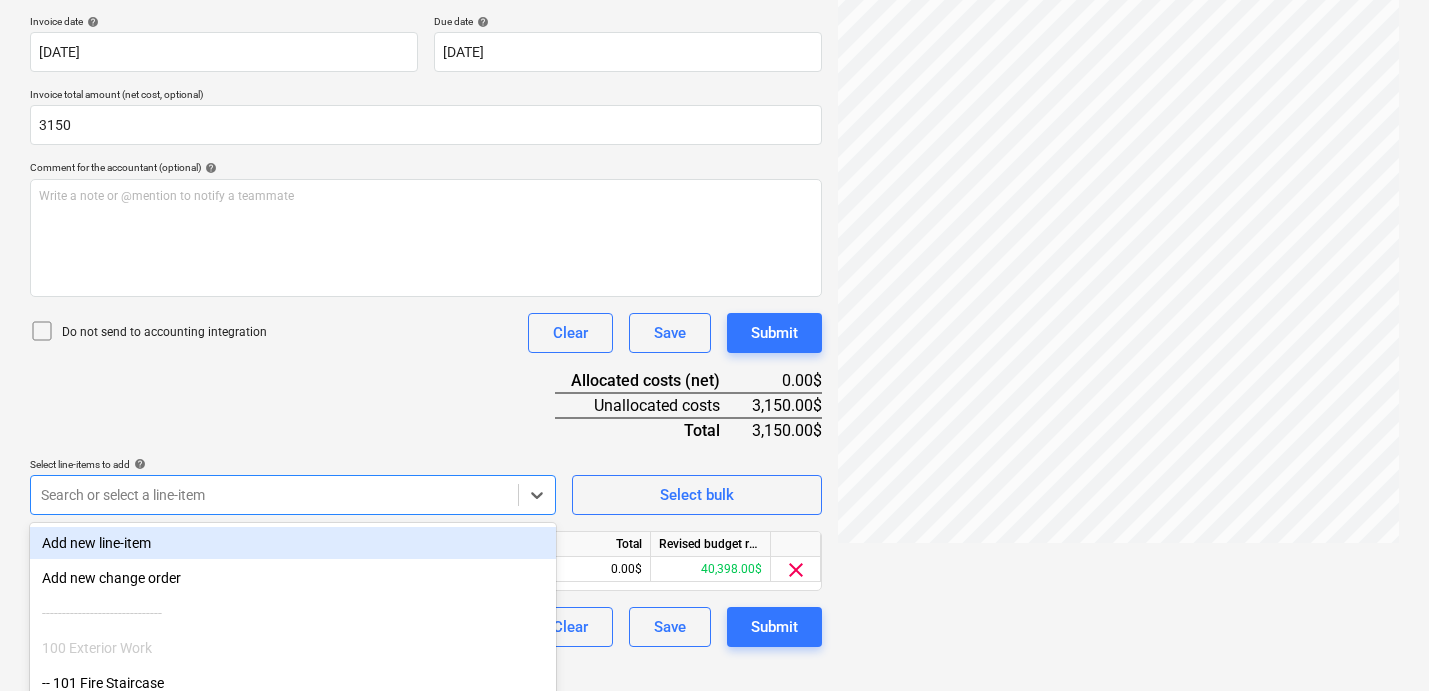 click on "Select line-items to add help option -- --  1001 Unit 1 - Labour (Dream), selected. option Add new line-item focused, 1 of 93. 93 results available. Use Up and Down to choose options, press Enter to select the currently focused option, press Escape to exit the menu, press Tab to select the option and exit the menu. Search or select a line-item" at bounding box center (293, 486) 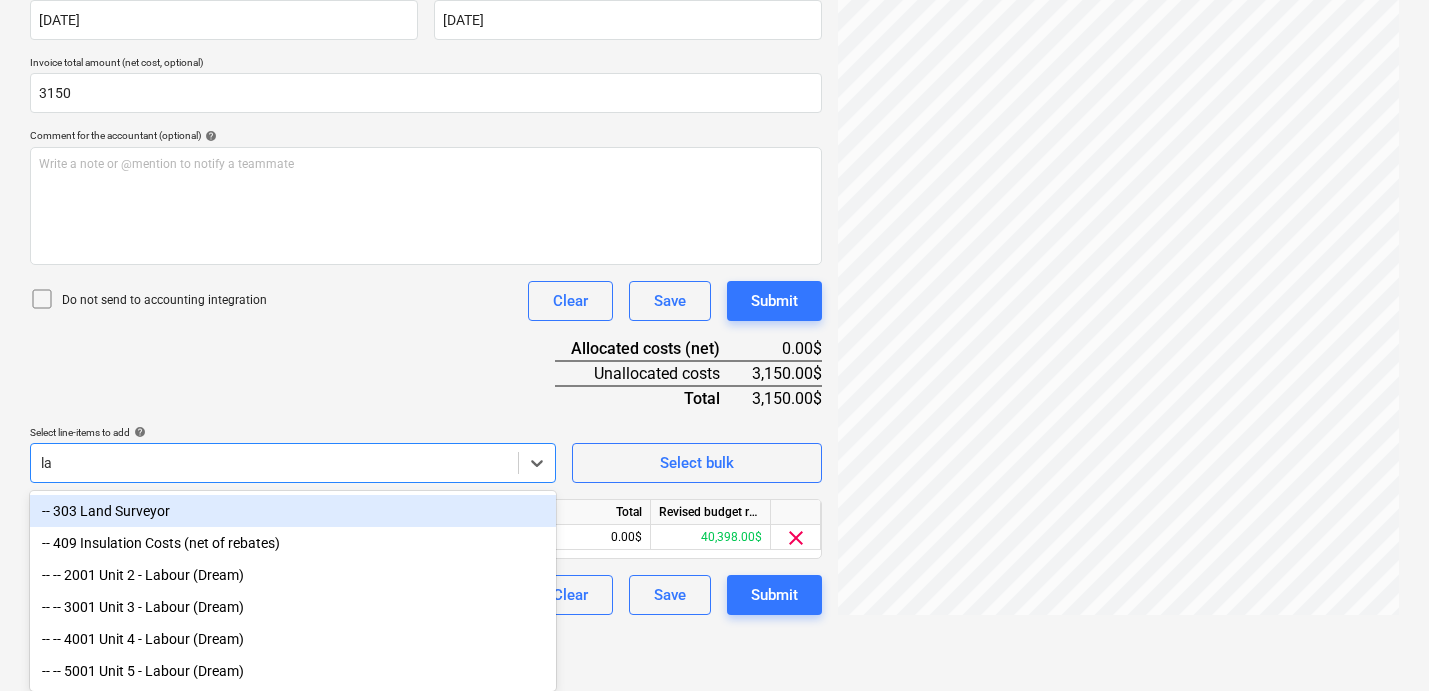 scroll, scrollTop: 341, scrollLeft: 0, axis: vertical 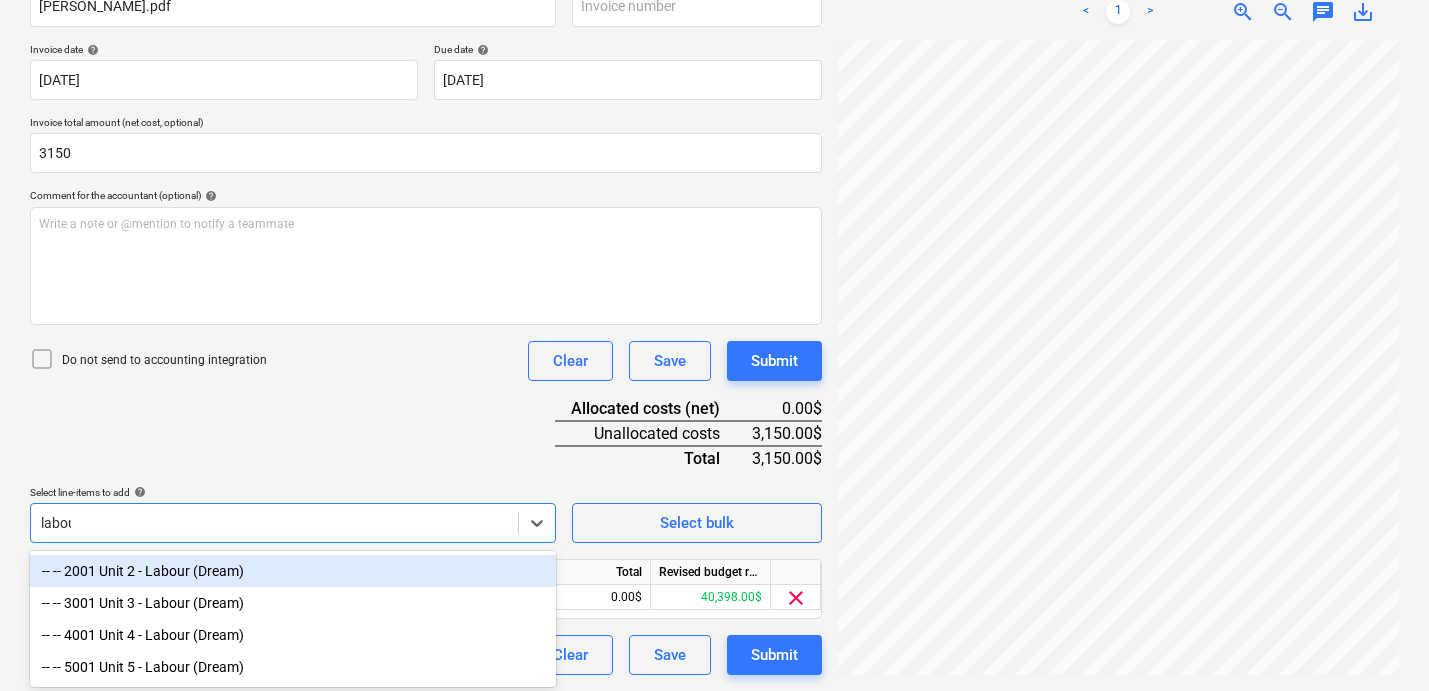 type on "labour" 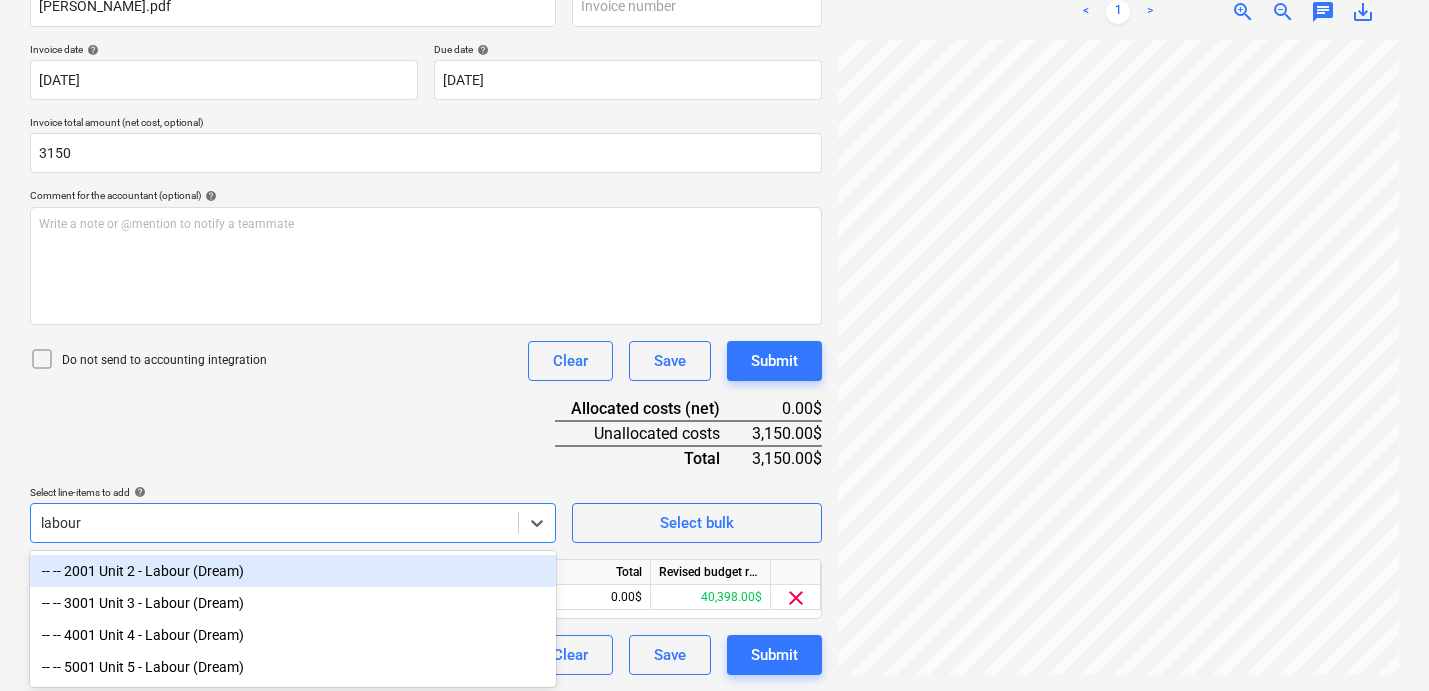 click on "-- --  2001 Unit 2 - Labour (Dream)" at bounding box center [293, 571] 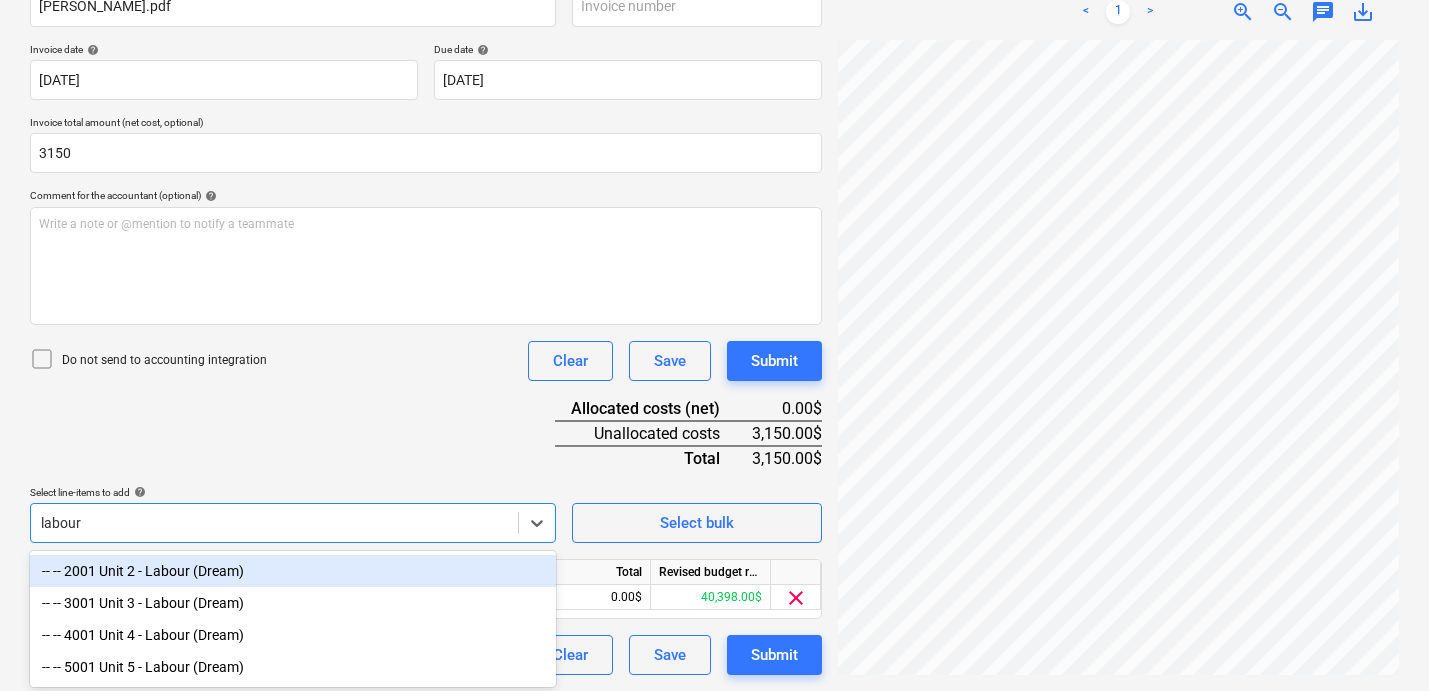 type 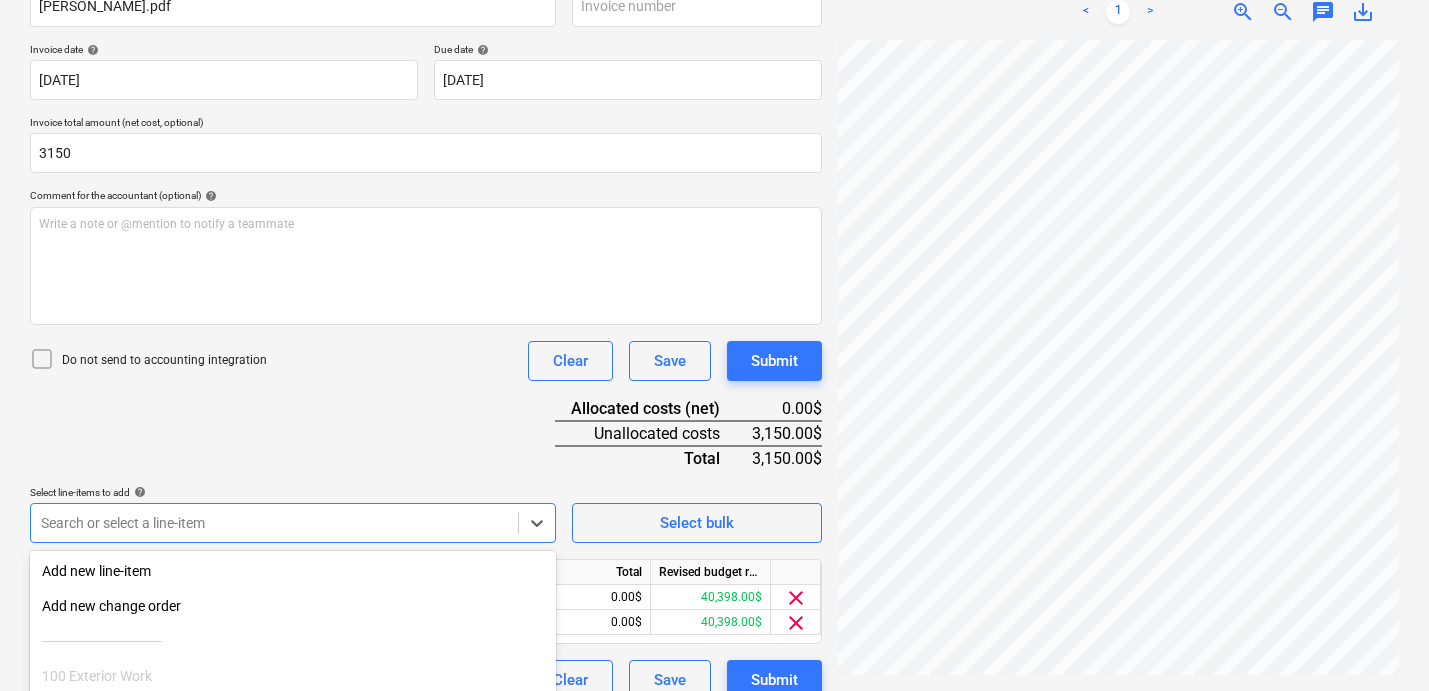 scroll, scrollTop: 505, scrollLeft: 0, axis: vertical 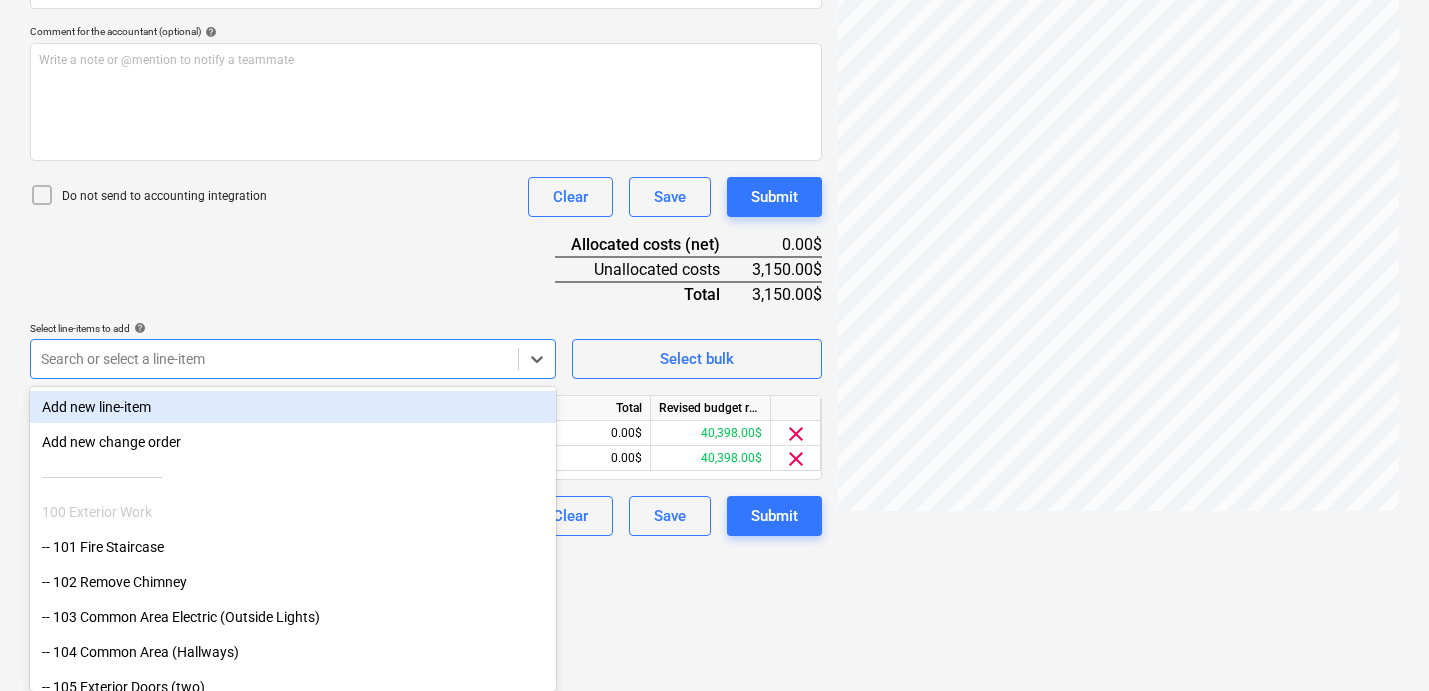 click on "Document name help [PERSON_NAME].pdf Invoice number  (optional) help Invoice date help [DATE] 20.06.2025 Press the down arrow key to interact with the calendar and
select a date. Press the question mark key to get the keyboard shortcuts for changing dates. Due date help [DATE] 20.06.2025 Press the down arrow key to interact with the calendar and
select a date. Press the question mark key to get the keyboard shortcuts for changing dates. Invoice total amount (net cost, optional) 3150 Comment for the accountant (optional) help Write a note or @mention to notify a teammate ﻿ Do not send to accounting integration Clear Save Submit Allocated costs (net) 0.00$ Unallocated costs 3,150.00$ Total 3,150.00$ Select line-items to add help option -- --  2001 Unit 2 - Labour (Dream), selected. Search or select a line-item Select bulk Line-item name Unit Quantity Unit price Total Revised budget remaining 1001 Unit 1 - Labour (Dream) 0.00 0.00 0.00$ 40,398.00$ clear 2001 Unit 2 - Labour (Dream) 0.00 0.00" at bounding box center (426, 171) 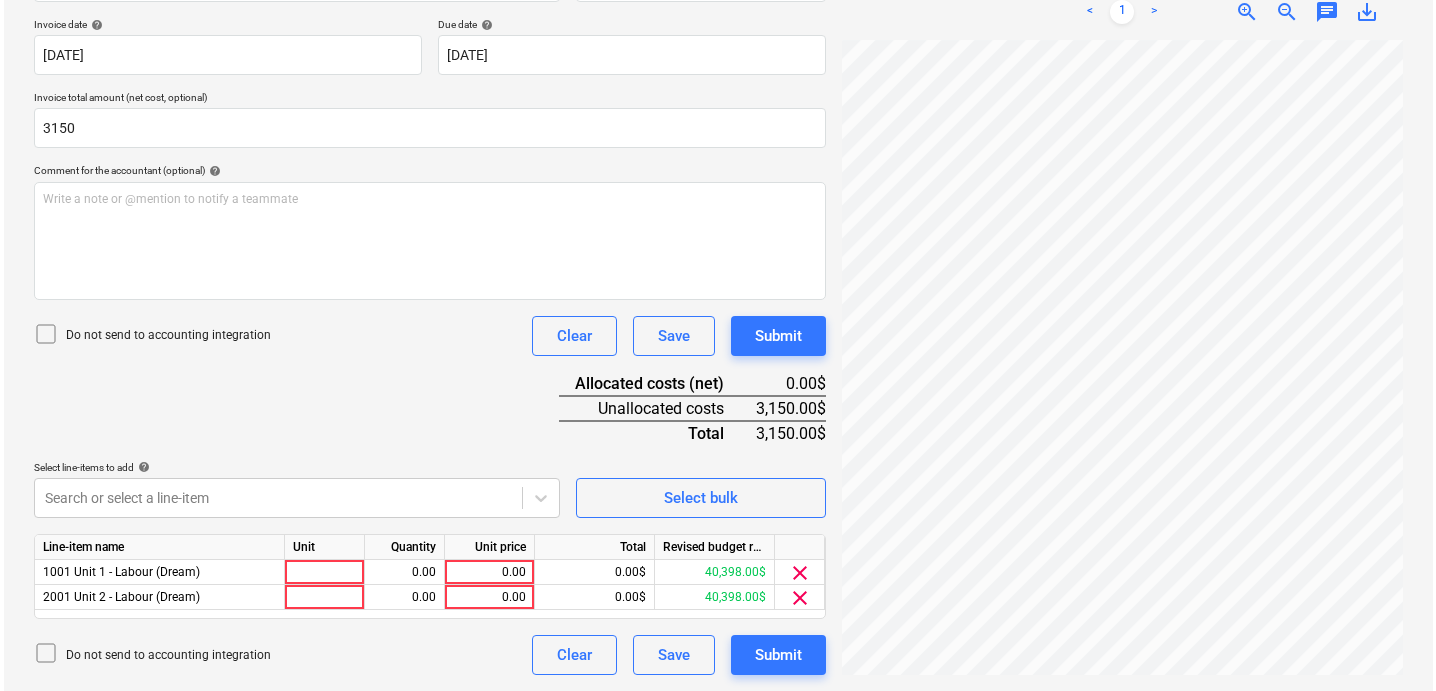 scroll, scrollTop: 366, scrollLeft: 0, axis: vertical 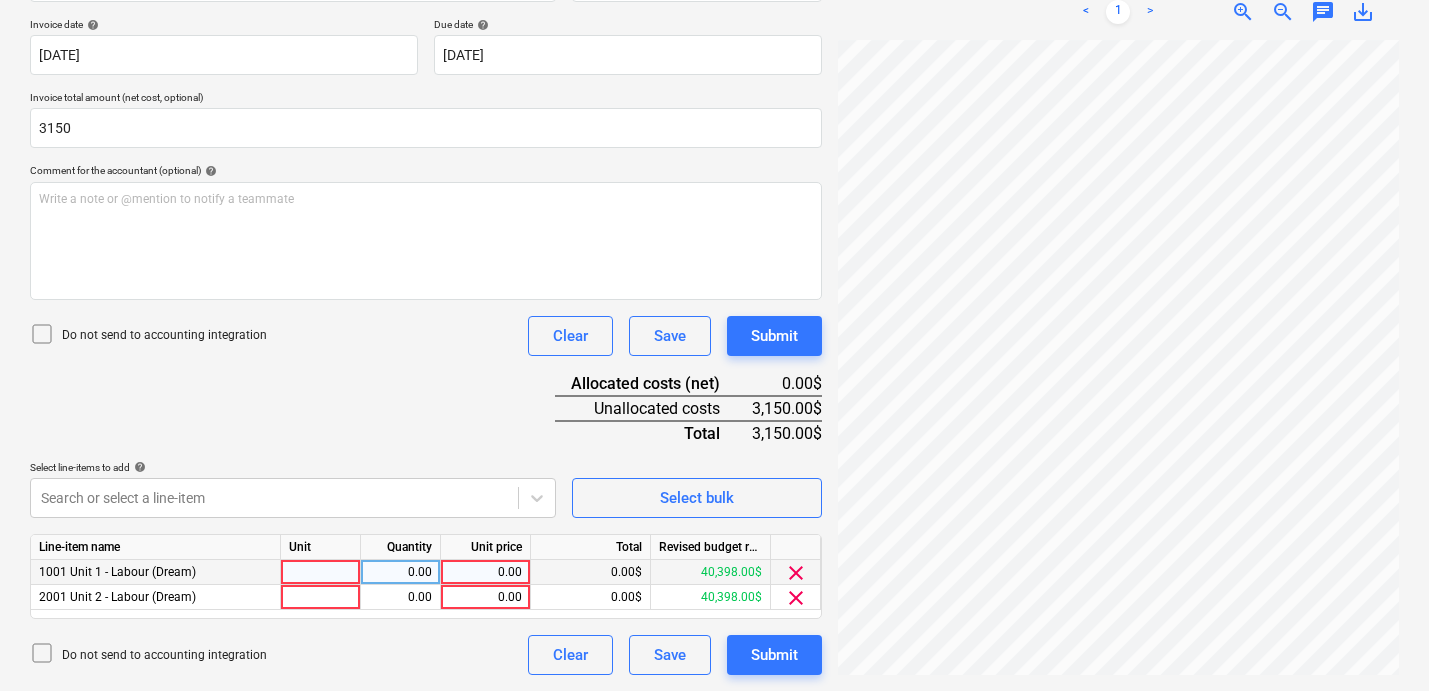 click at bounding box center [321, 572] 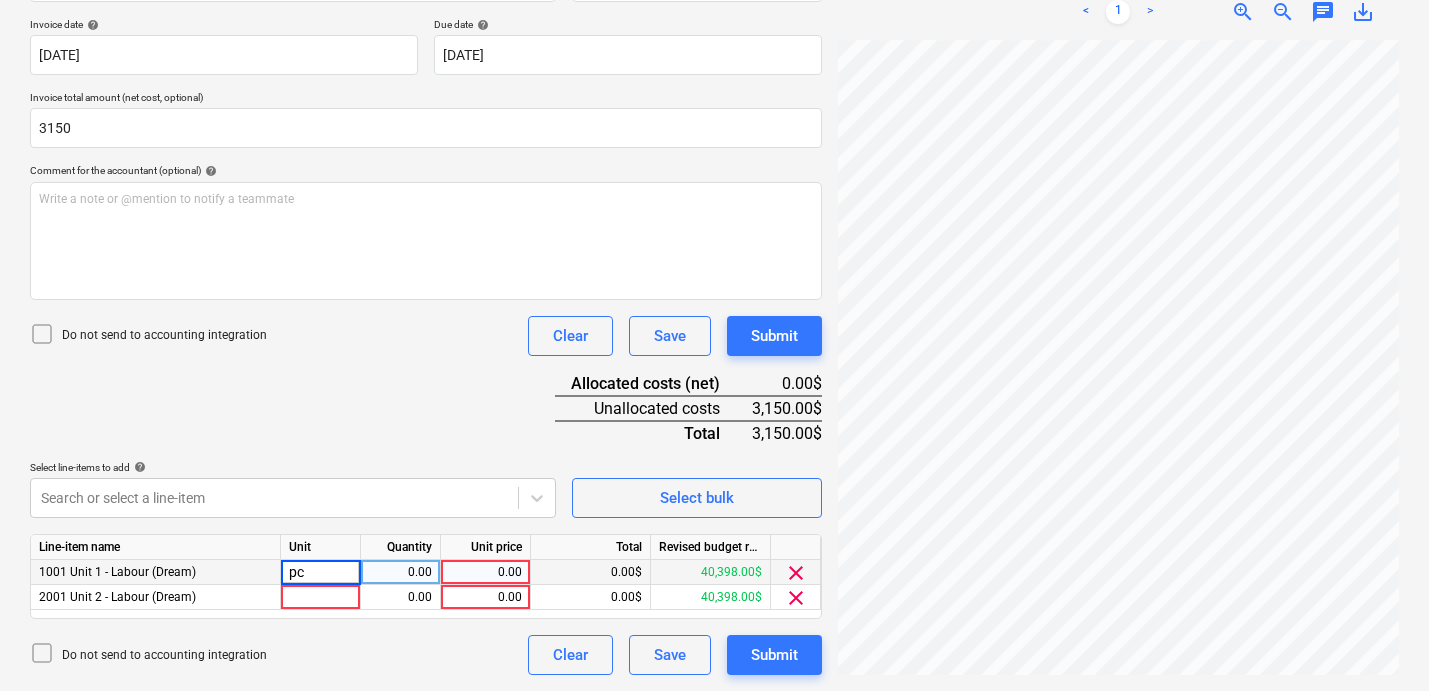 type on "pcs" 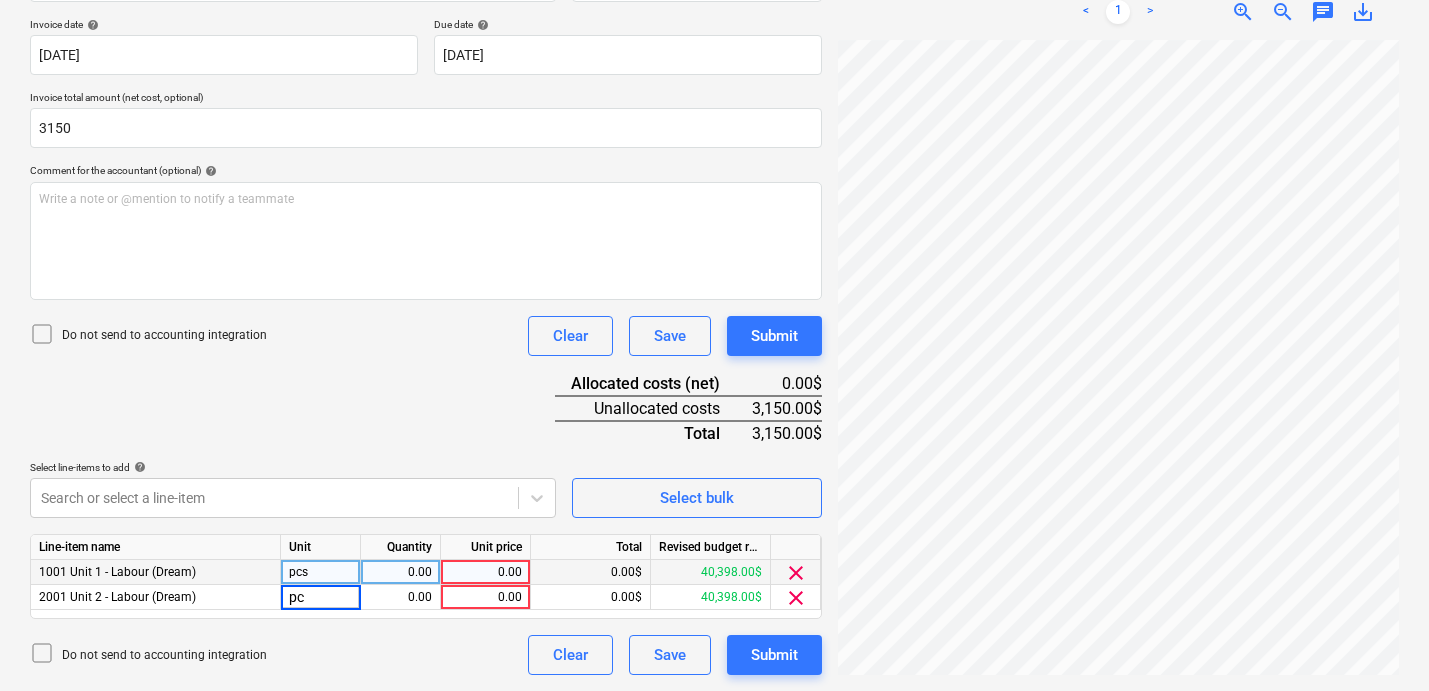 type on "pcs" 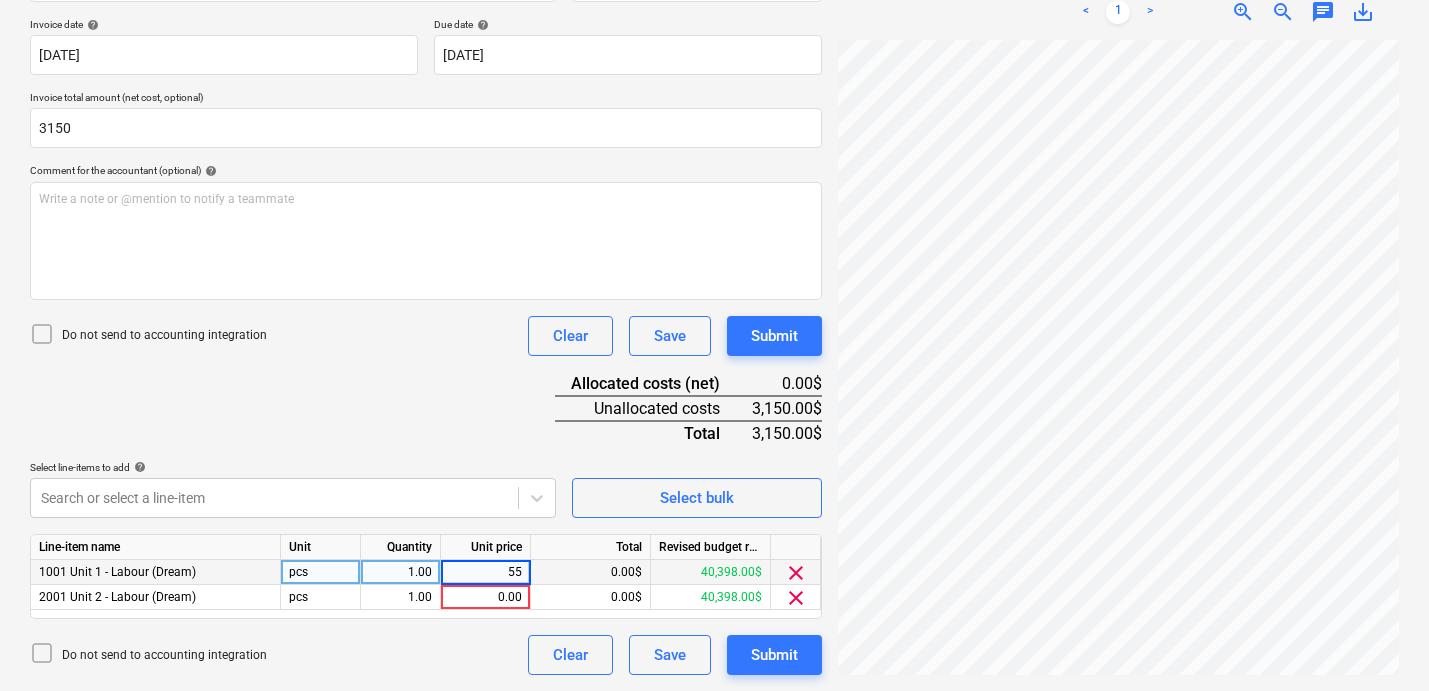 type on "550" 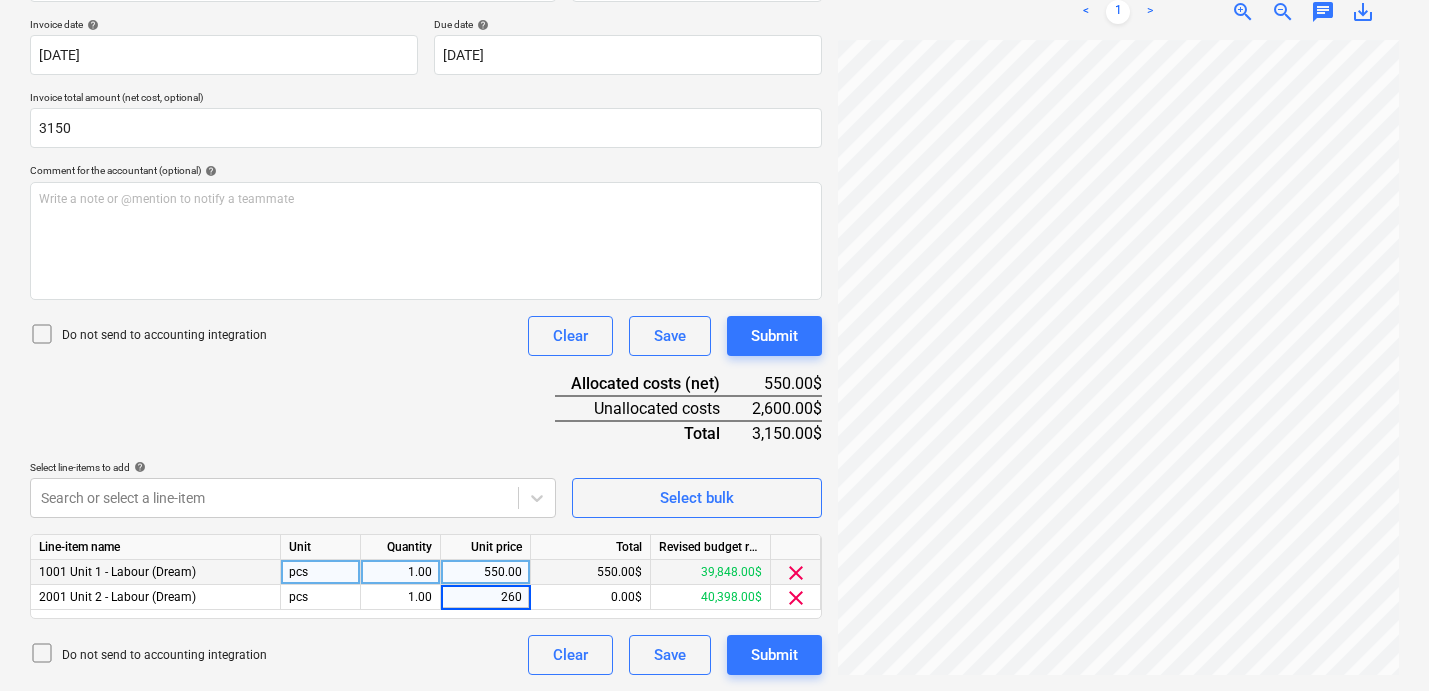 type on "2600" 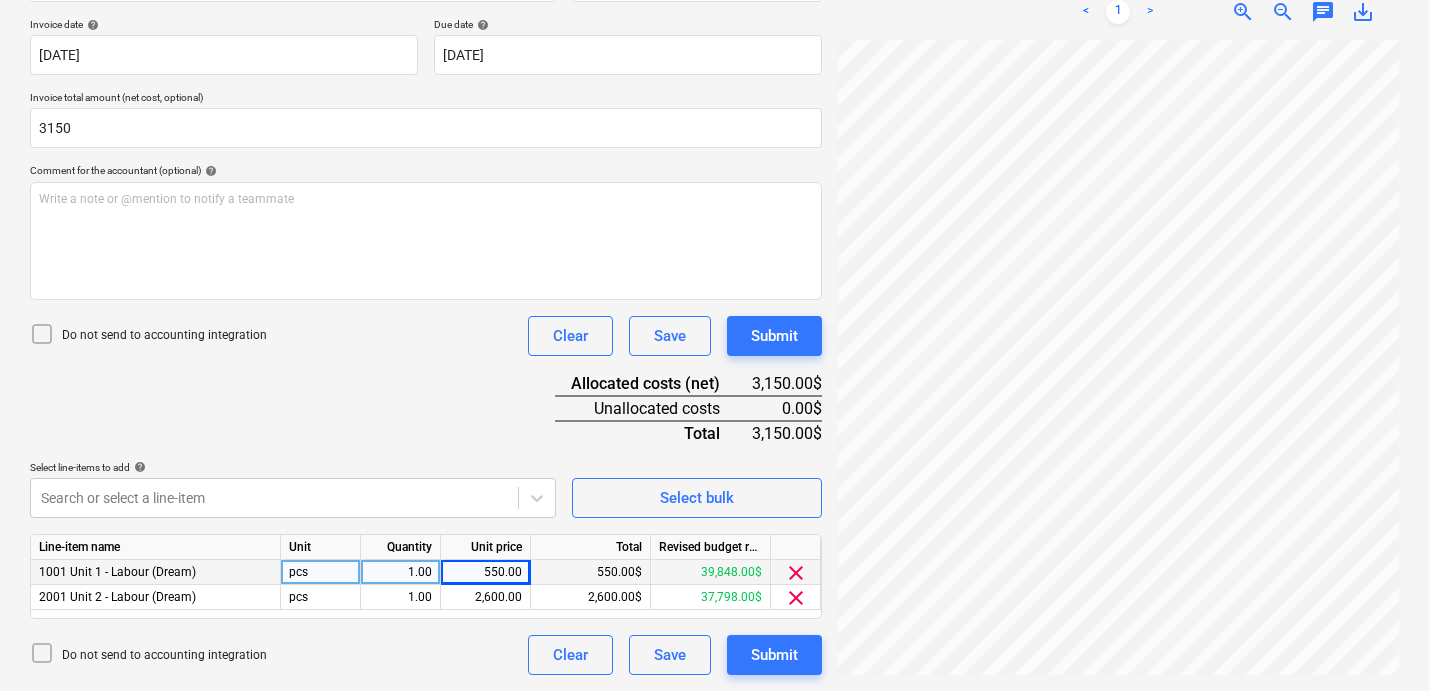 click on "Document name help [PERSON_NAME].pdf Invoice number  (optional) help Invoice date help [DATE] 20.06.2025 Press the down arrow key to interact with the calendar and
select a date. Press the question mark key to get the keyboard shortcuts for changing dates. Due date help [DATE] 20.06.2025 Press the down arrow key to interact with the calendar and
select a date. Press the question mark key to get the keyboard shortcuts for changing dates. Invoice total amount (net cost, optional) 3150 Comment for the accountant (optional) help Write a note or @mention to notify a teammate ﻿ Do not send to accounting integration Clear Save Submit Allocated costs (net) 3,150.00$ Unallocated costs 0.00$ Total 3,150.00$ Select line-items to add help Search or select a line-item Select bulk Line-item name Unit Quantity Unit price Total Revised budget remaining 1001 Unit 1 - Labour (Dream) pcs 1.00 550.00 550.00$ 39,848.00$ clear 2001 Unit 2 - Labour (Dream) pcs 1.00 2,600.00 2,600.00$ 37,798.00$ clear Clear Save" at bounding box center [426, 310] 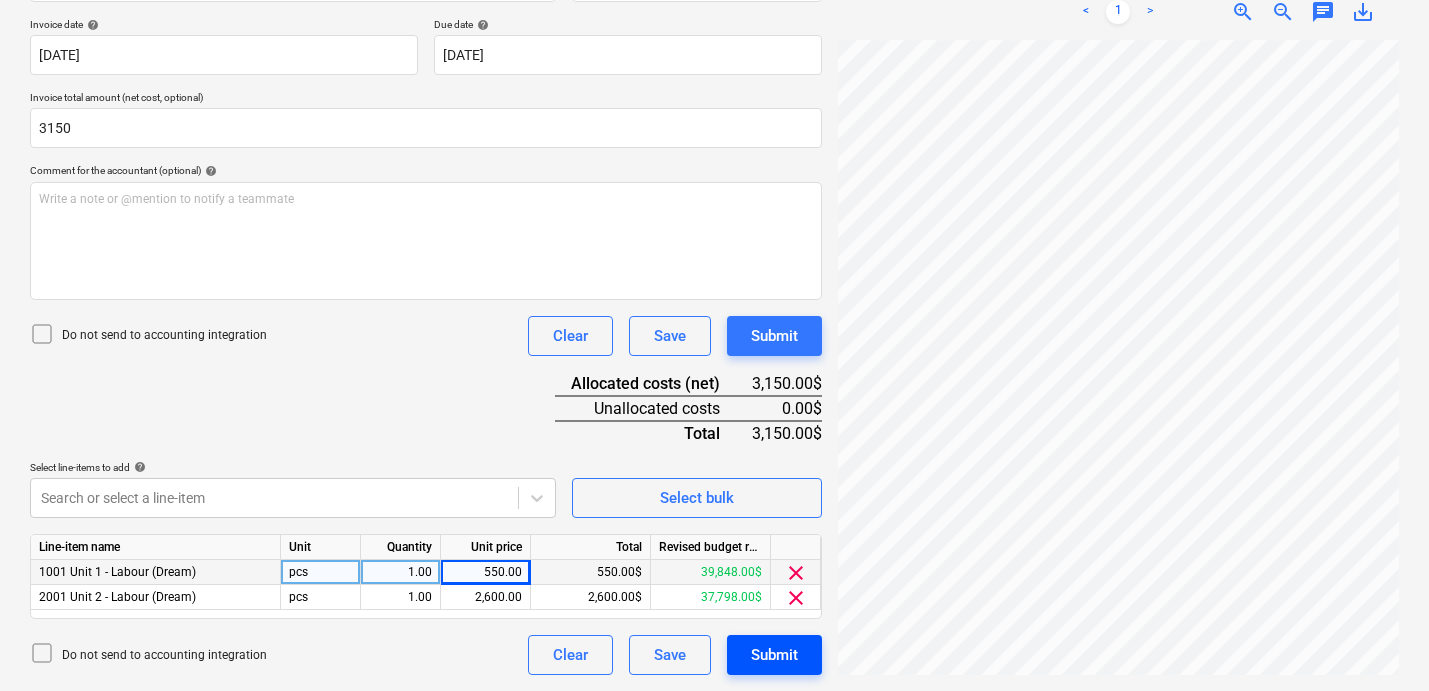 click on "Submit" at bounding box center [774, 655] 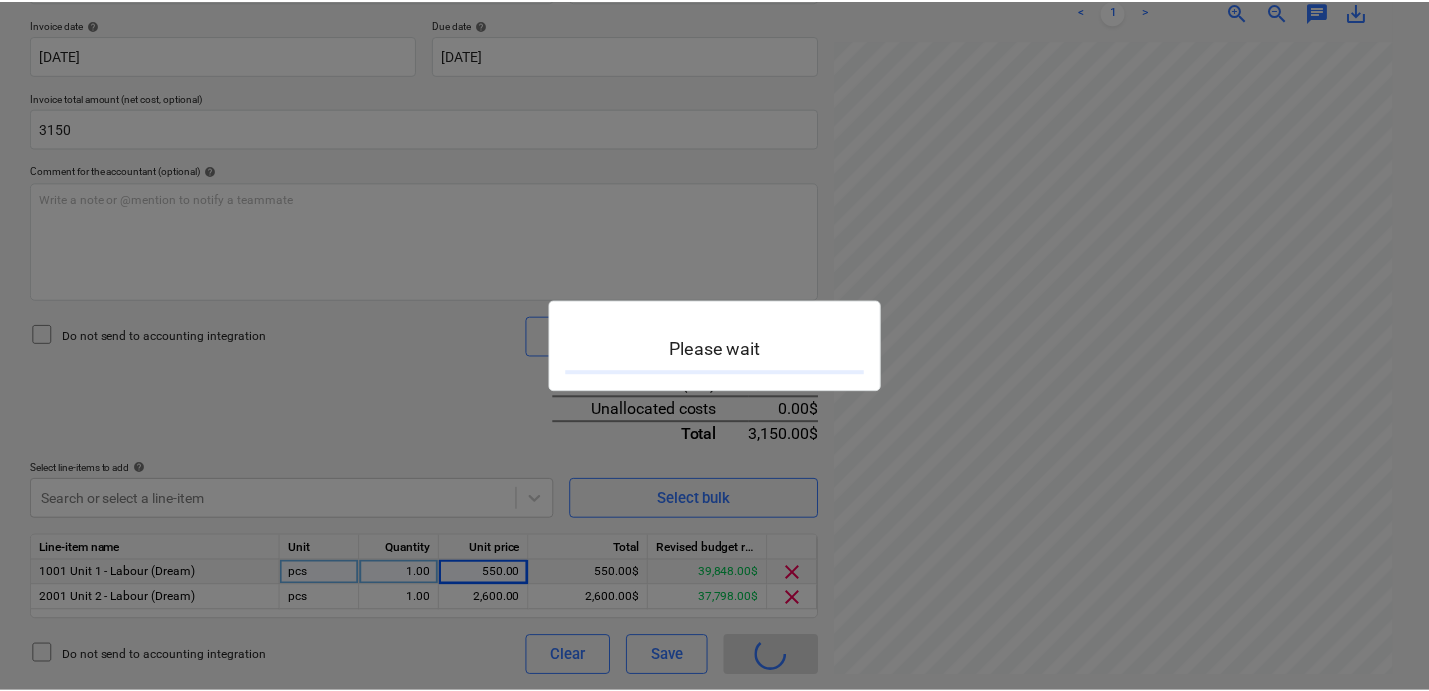 scroll, scrollTop: 0, scrollLeft: 0, axis: both 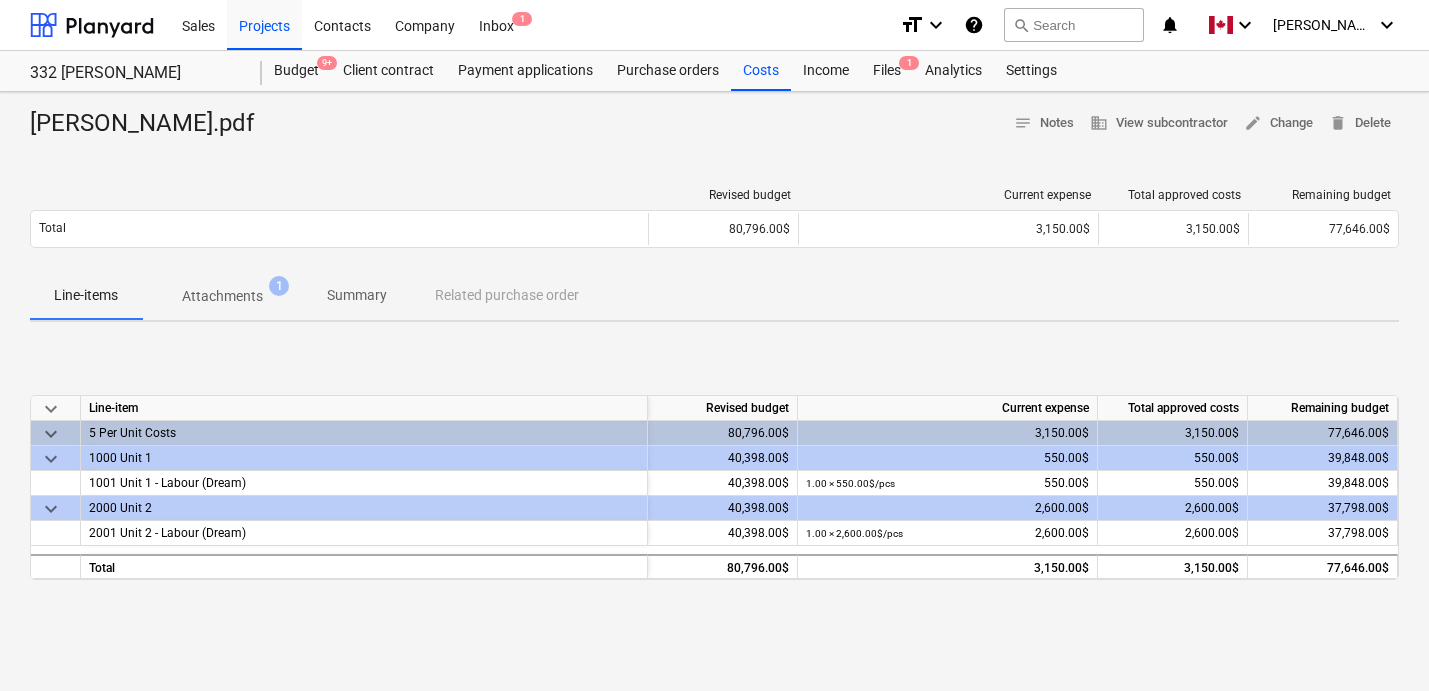 click at bounding box center (714, 148) 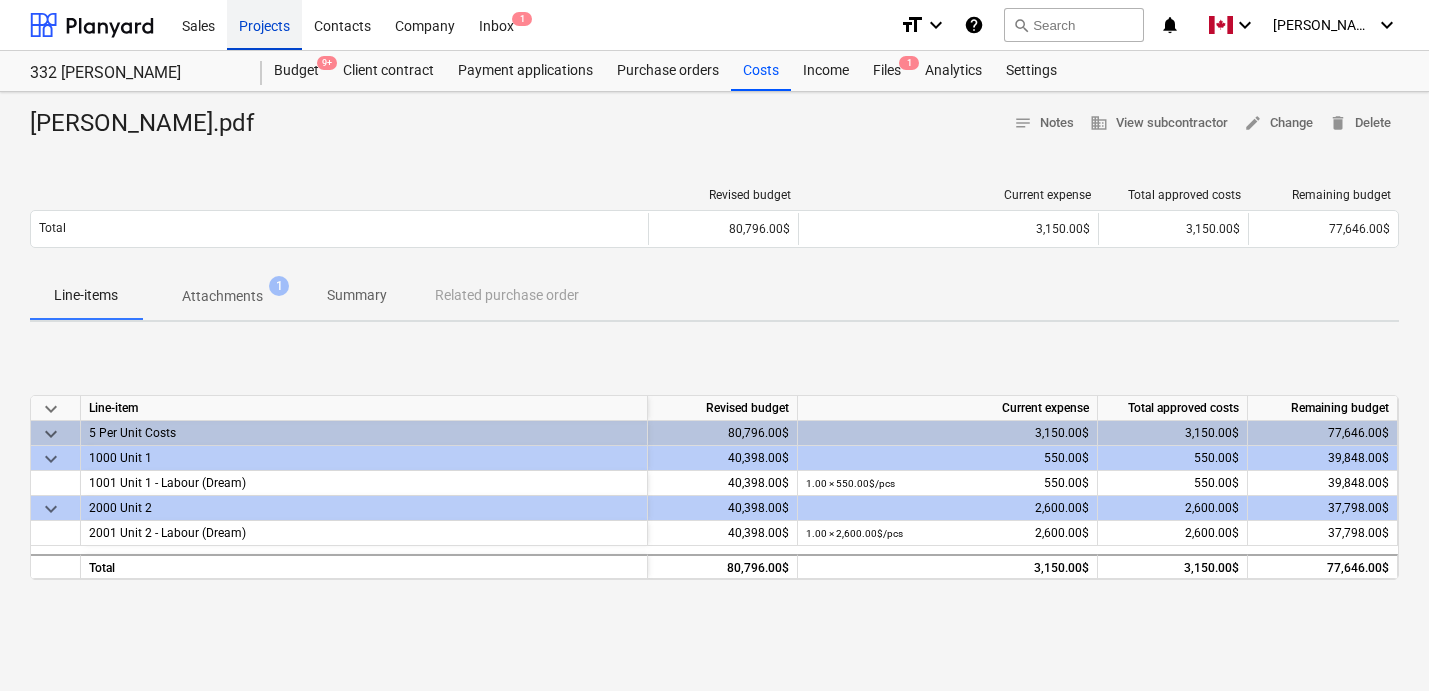 click on "Projects" at bounding box center (264, 24) 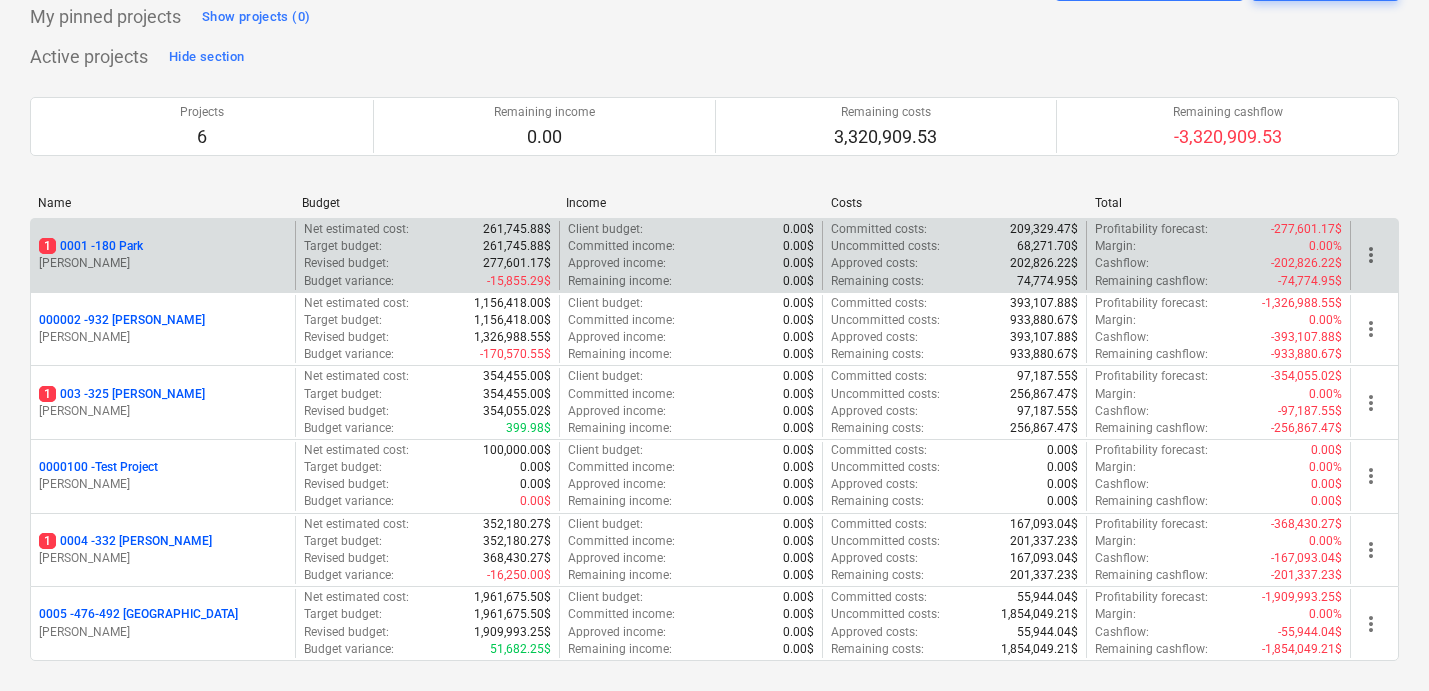 scroll, scrollTop: 125, scrollLeft: 0, axis: vertical 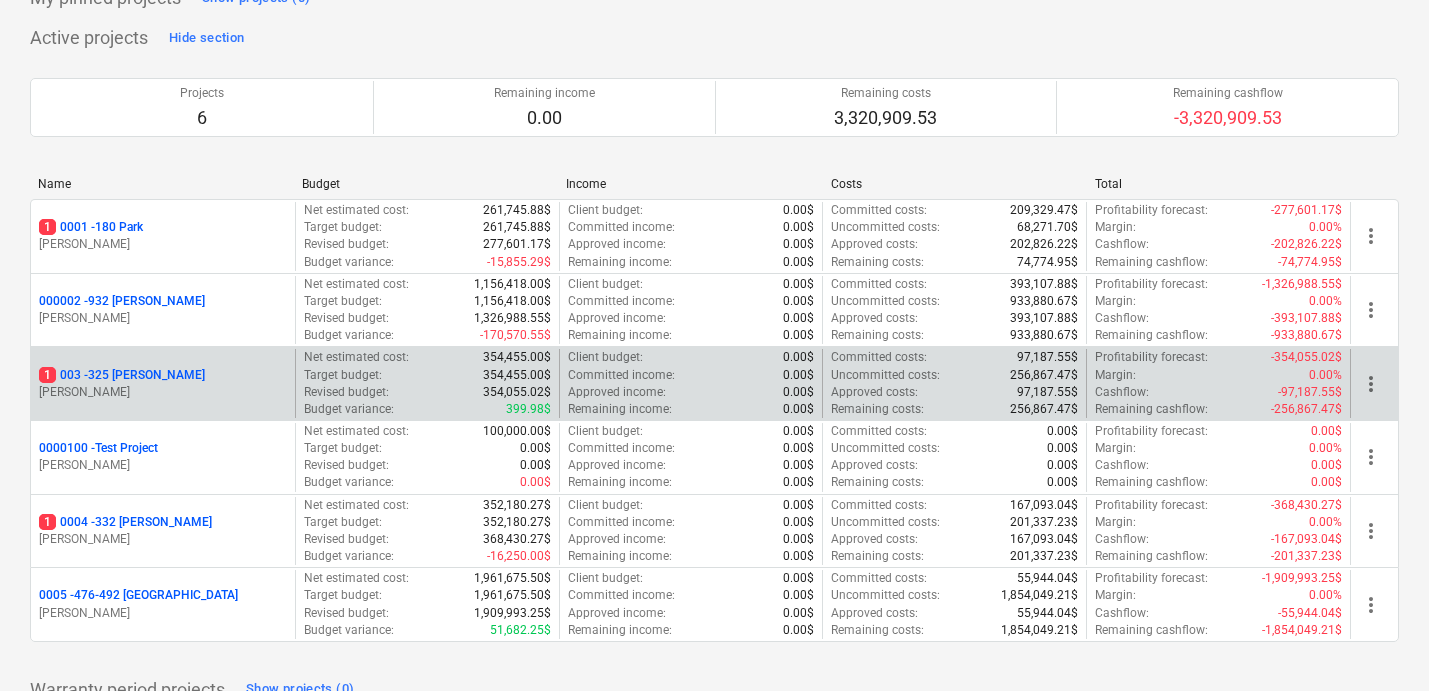 click on "1  003 -  325 [PERSON_NAME]" at bounding box center [122, 375] 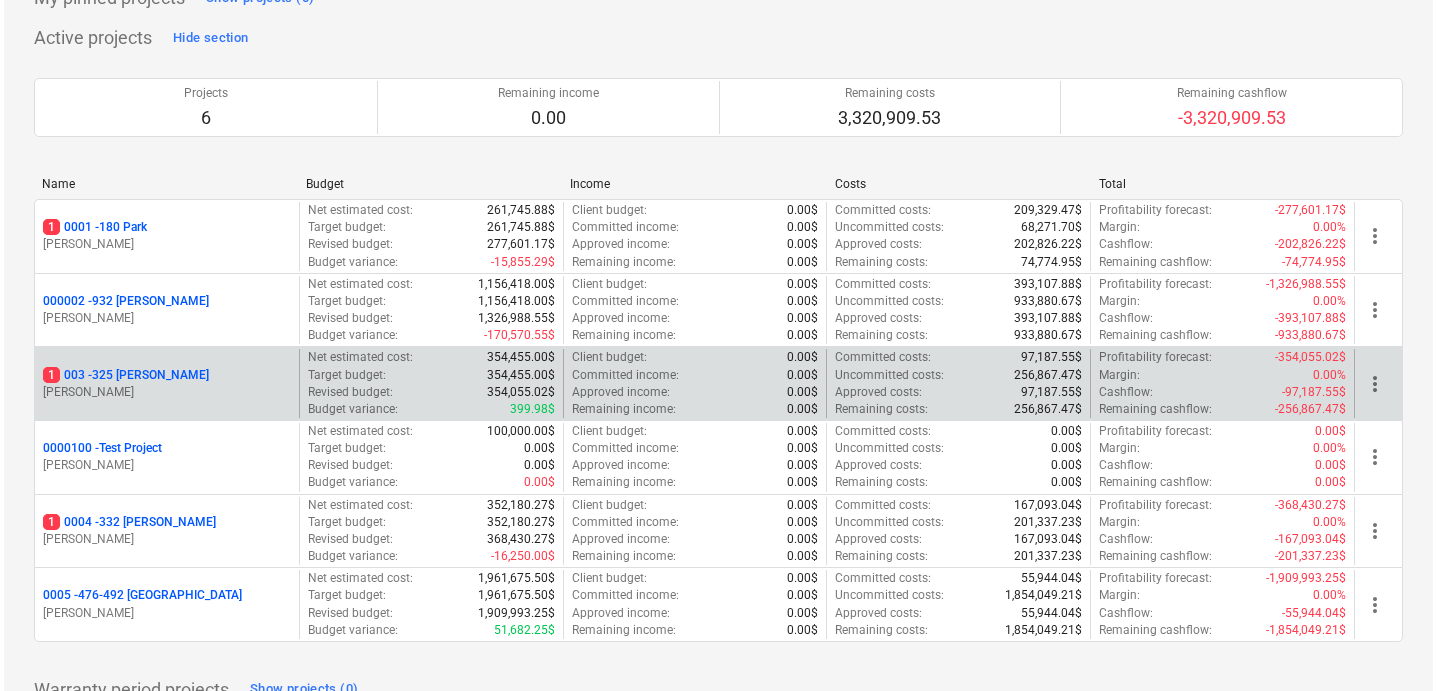 scroll, scrollTop: 0, scrollLeft: 0, axis: both 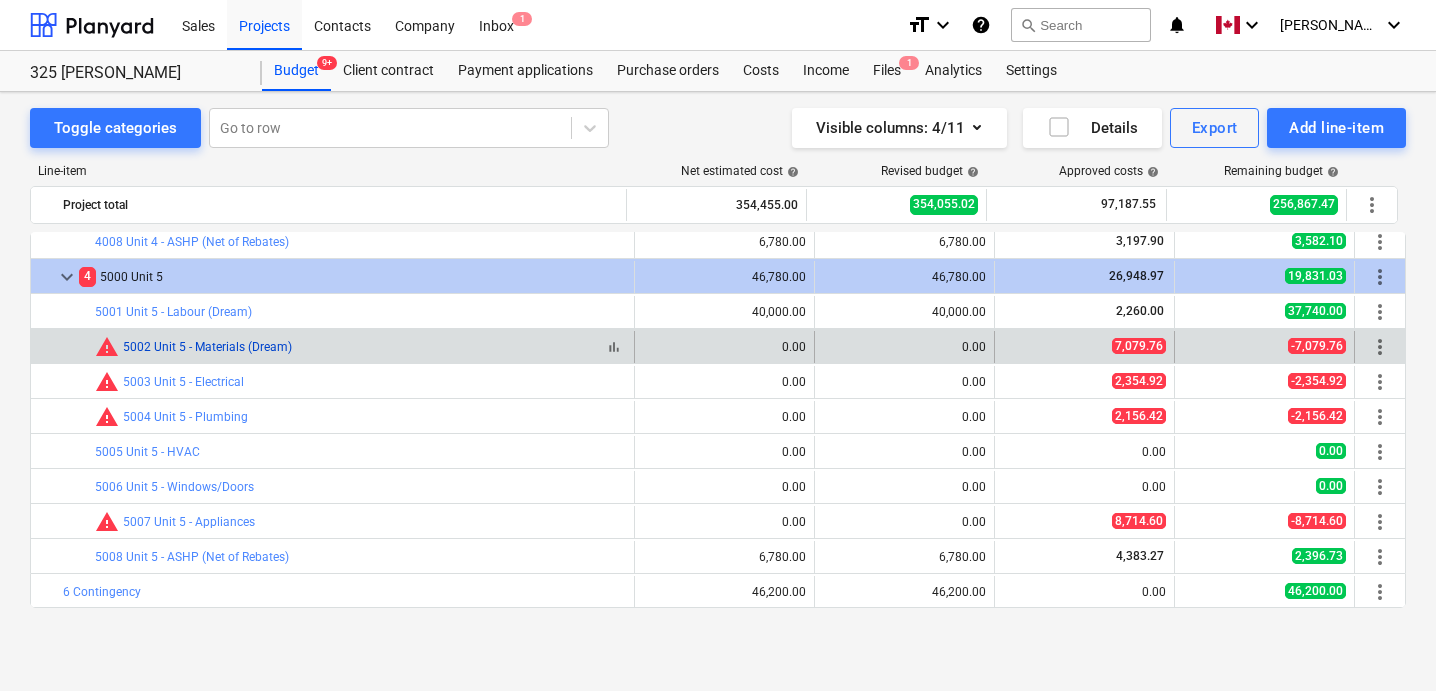 click on "5002 Unit 5 - Materials (Dream)" at bounding box center (207, 347) 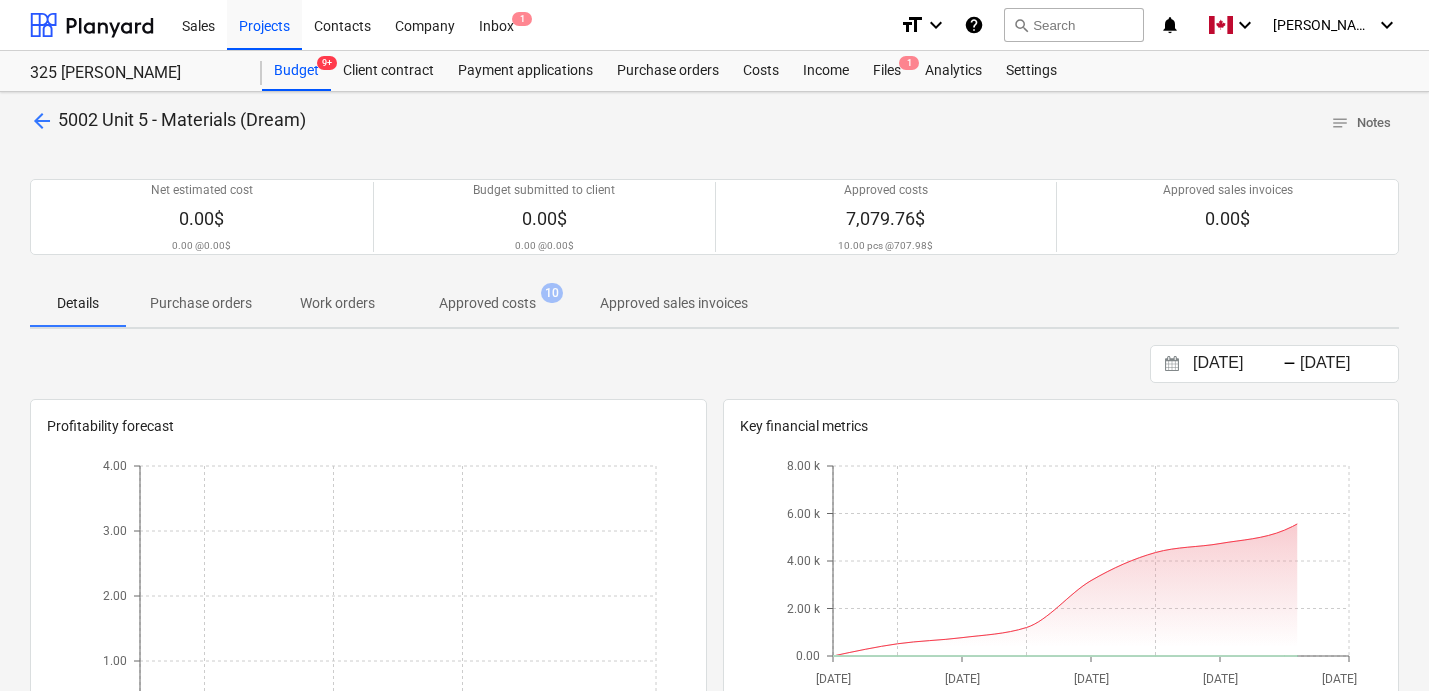 click on "Approved costs" at bounding box center [487, 303] 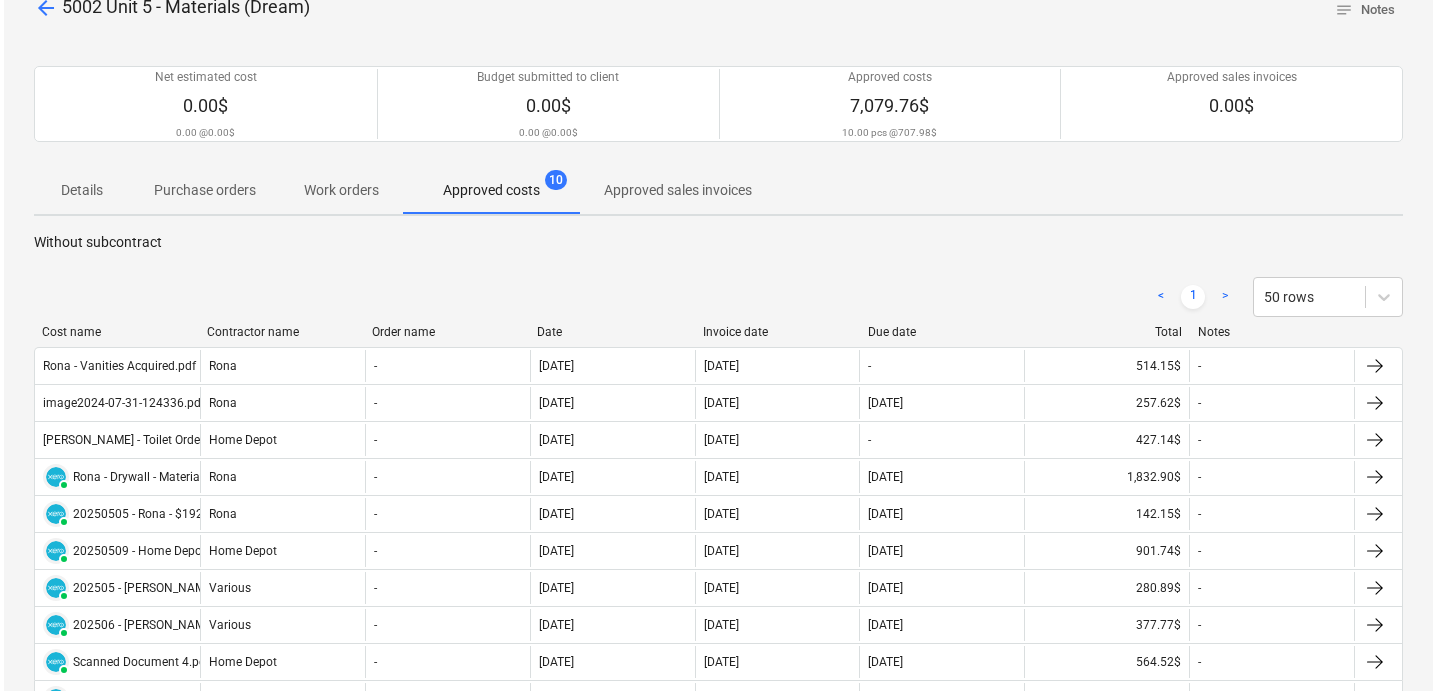 scroll, scrollTop: 0, scrollLeft: 0, axis: both 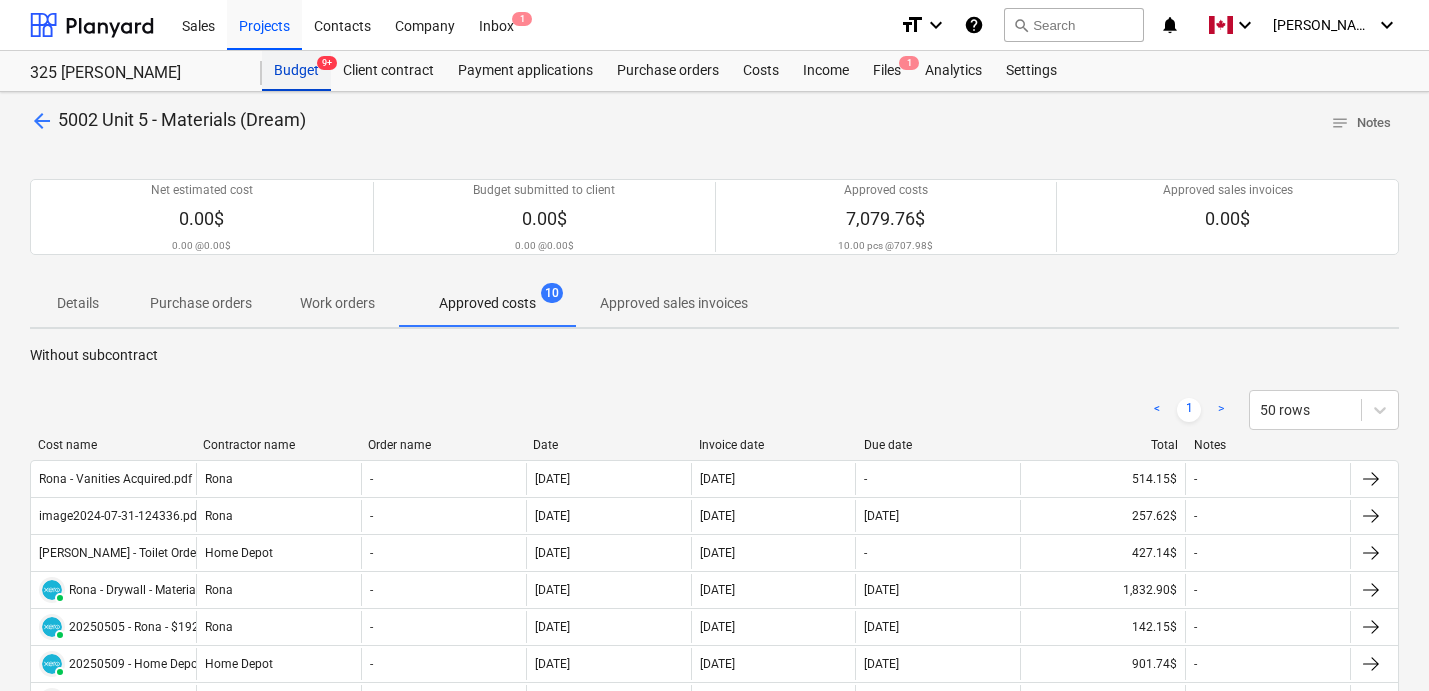 click on "Budget 9+" at bounding box center (296, 71) 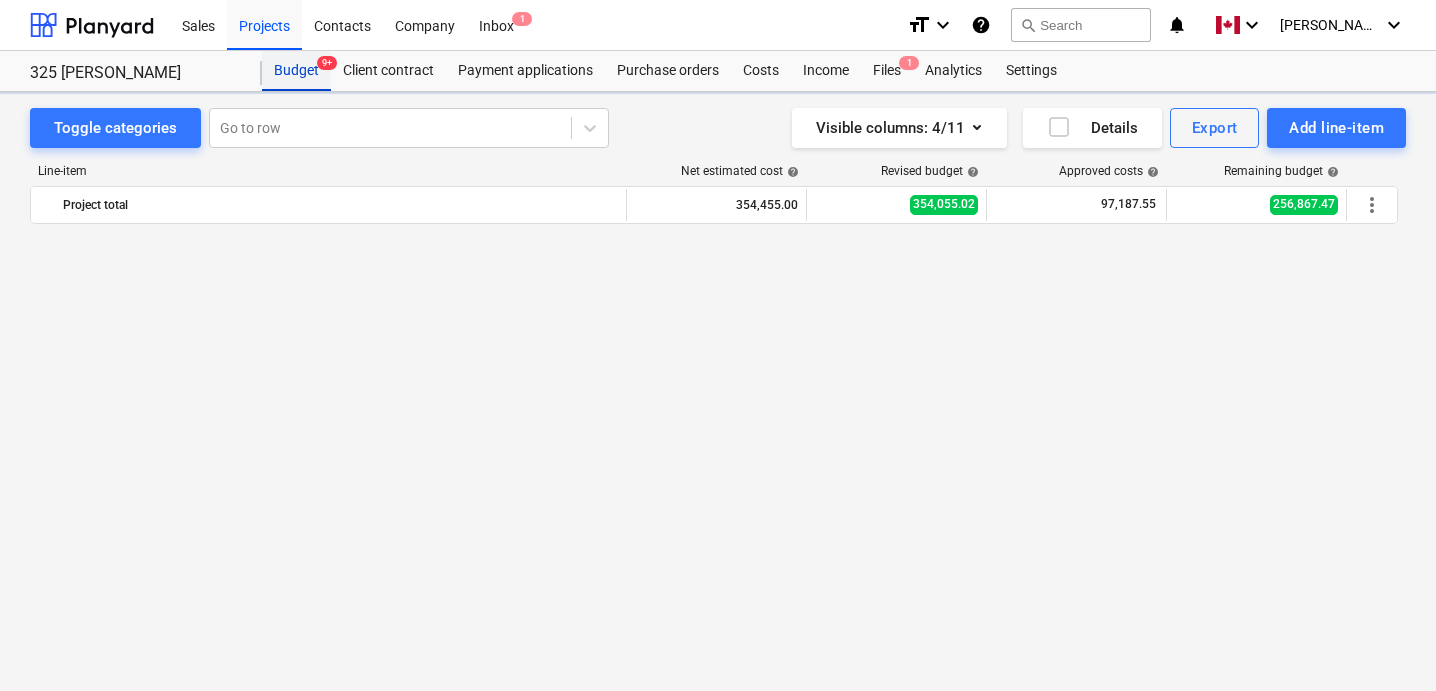 scroll, scrollTop: 1864, scrollLeft: 0, axis: vertical 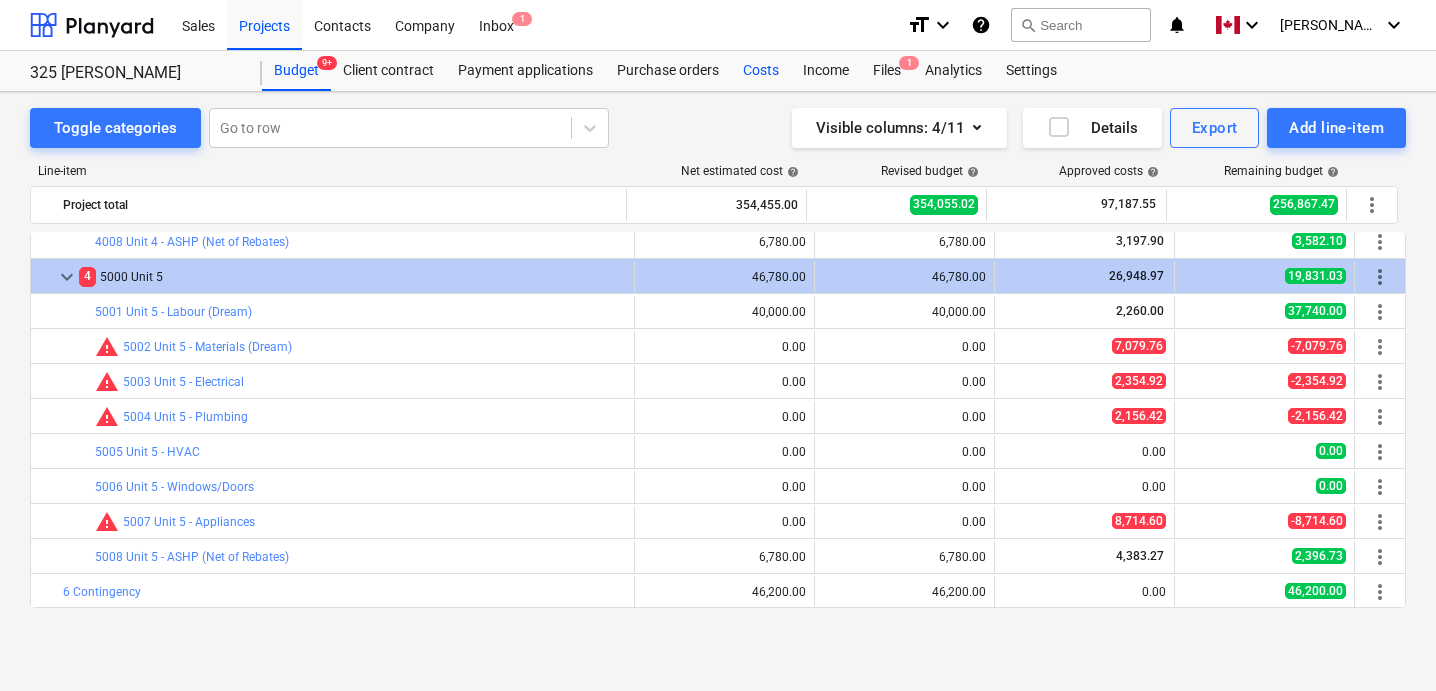 click on "Costs" at bounding box center [761, 71] 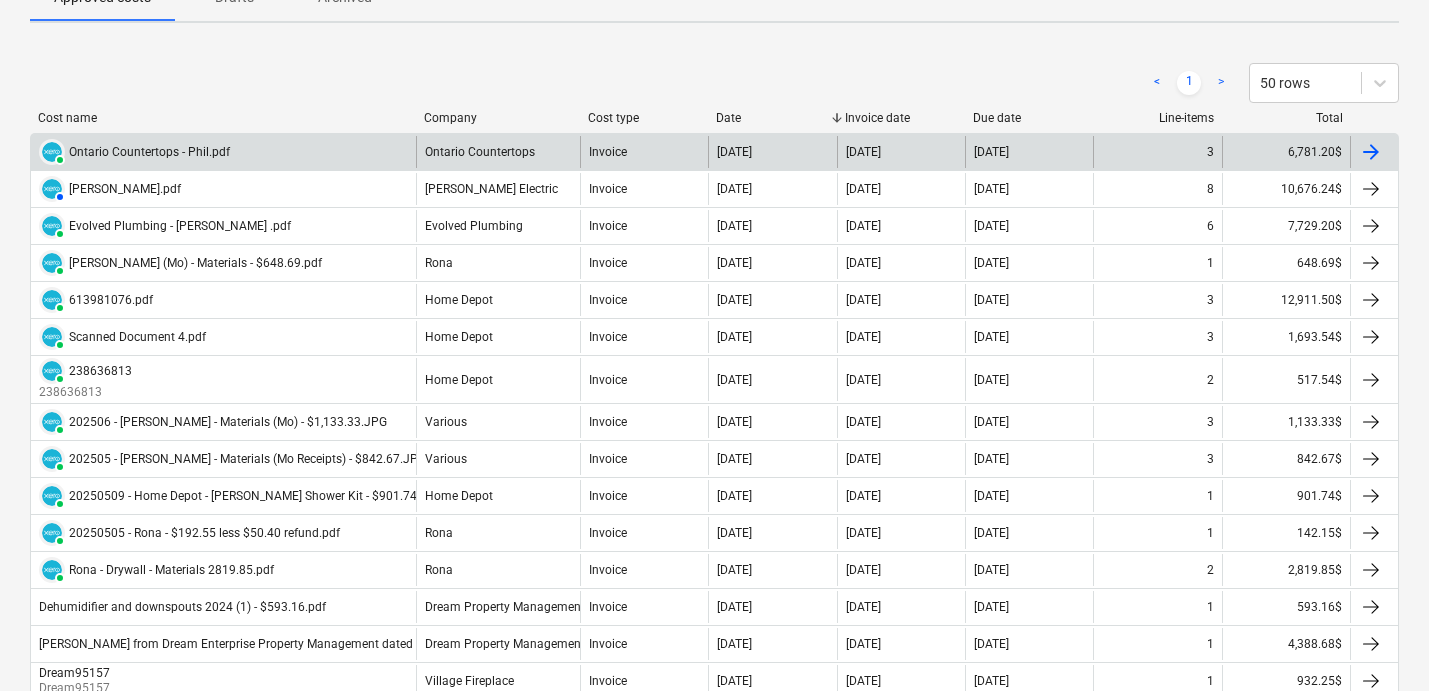 scroll, scrollTop: 248, scrollLeft: 0, axis: vertical 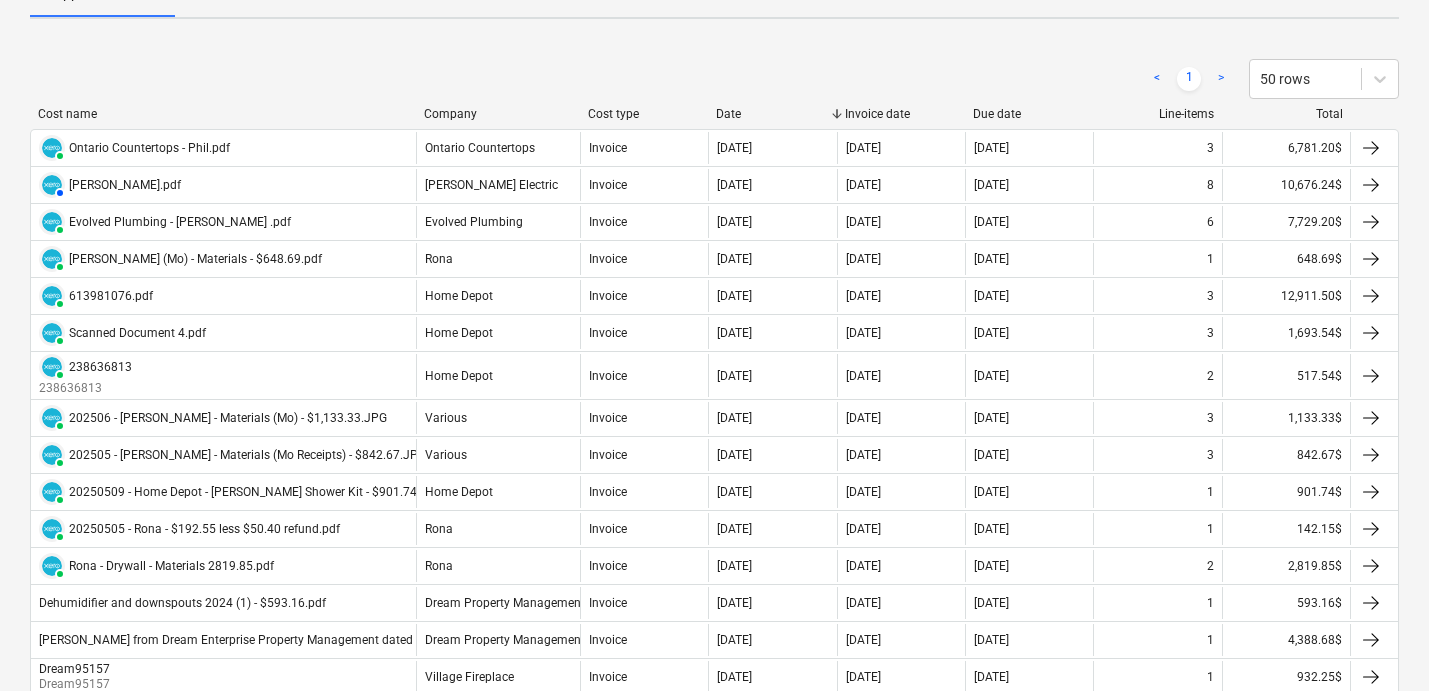 click on "< 1 > 50 rows" at bounding box center [714, 79] 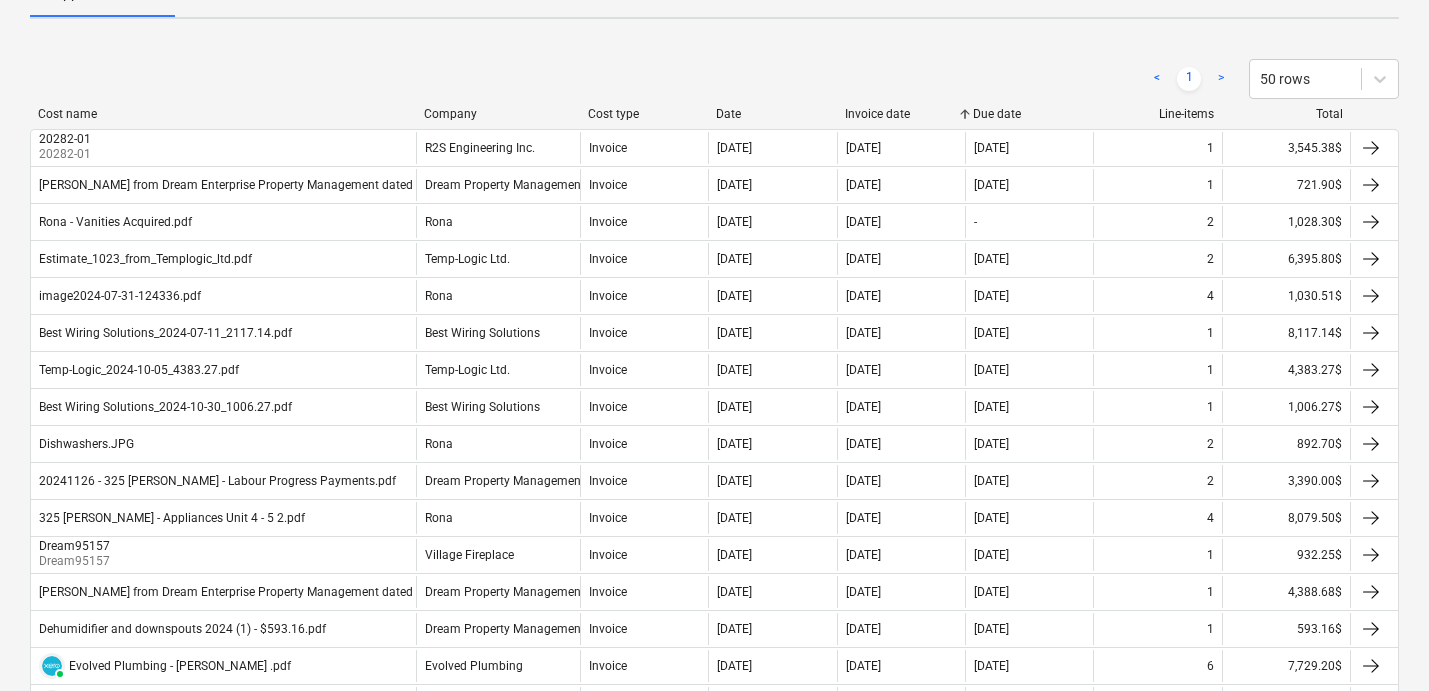 click on "Date" at bounding box center (772, 114) 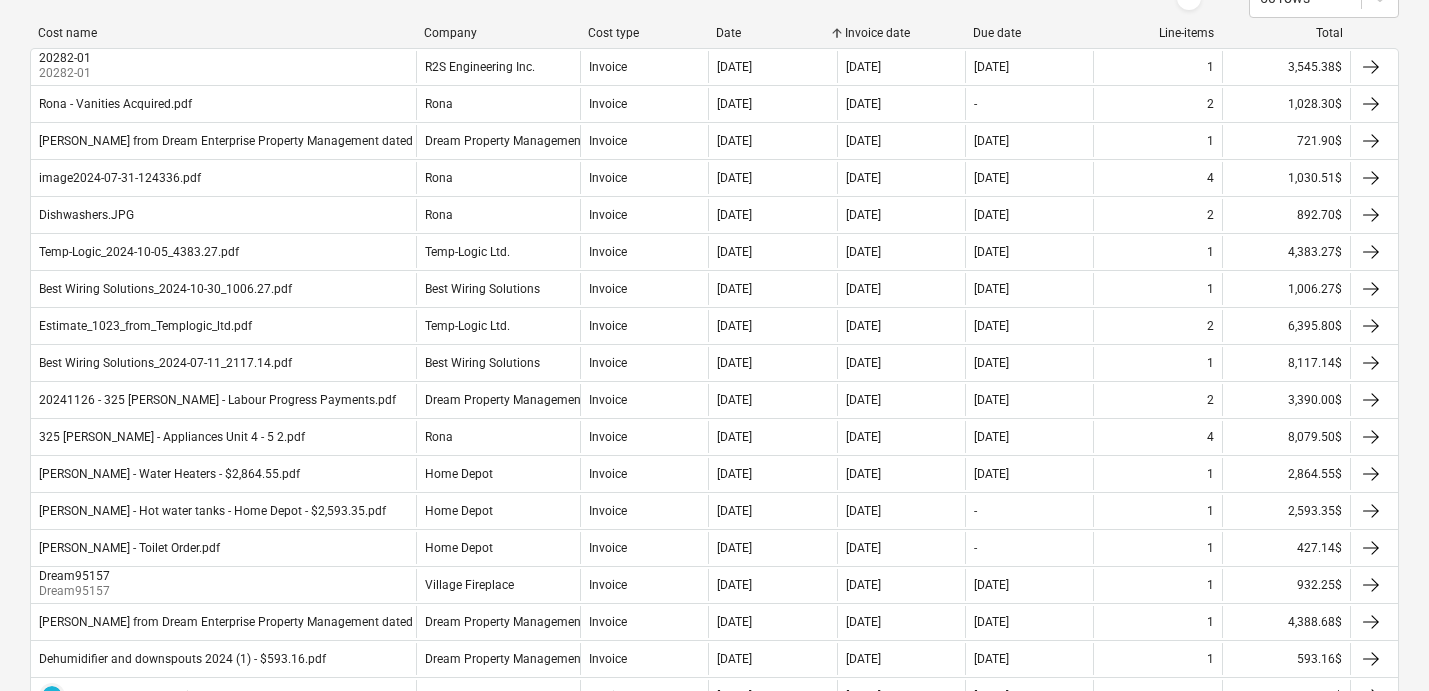 scroll, scrollTop: 883, scrollLeft: 0, axis: vertical 